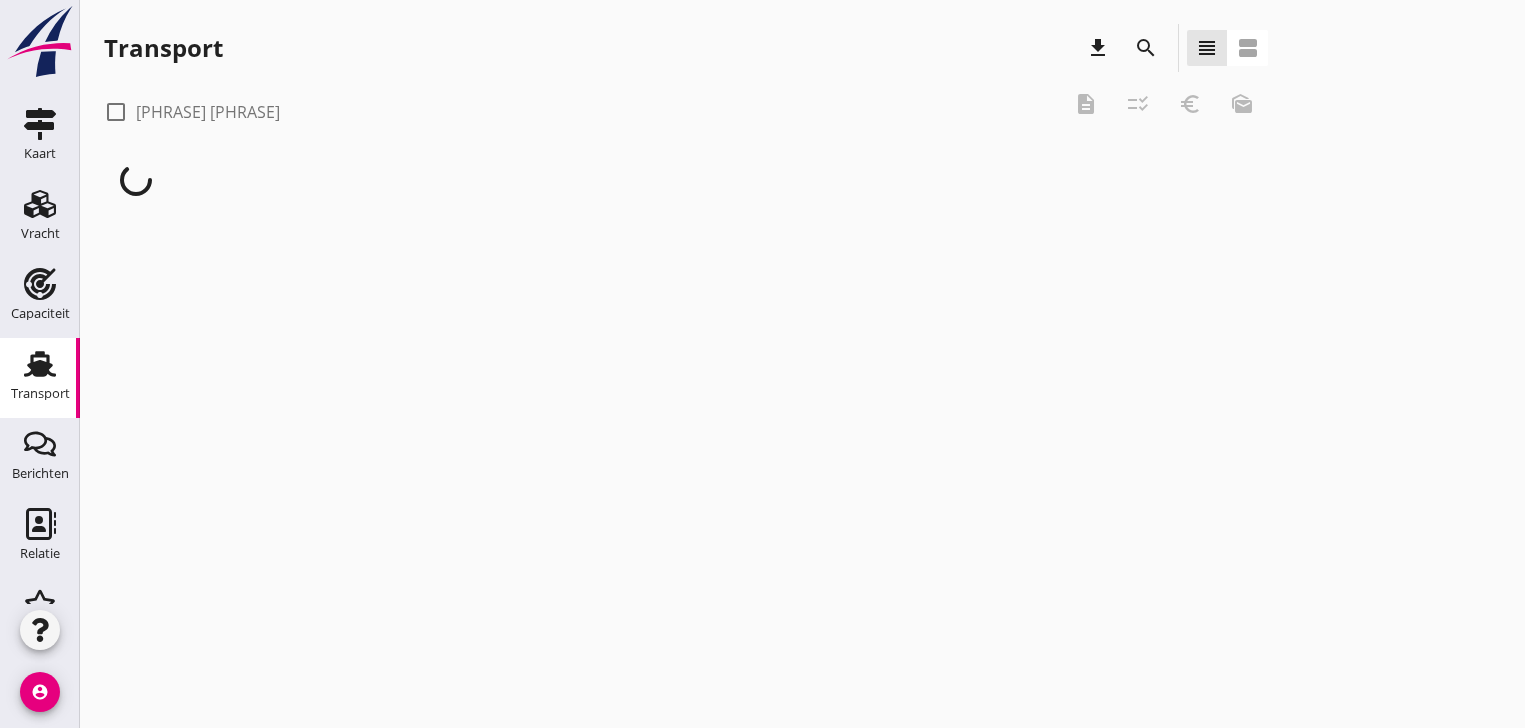 scroll, scrollTop: 0, scrollLeft: 0, axis: both 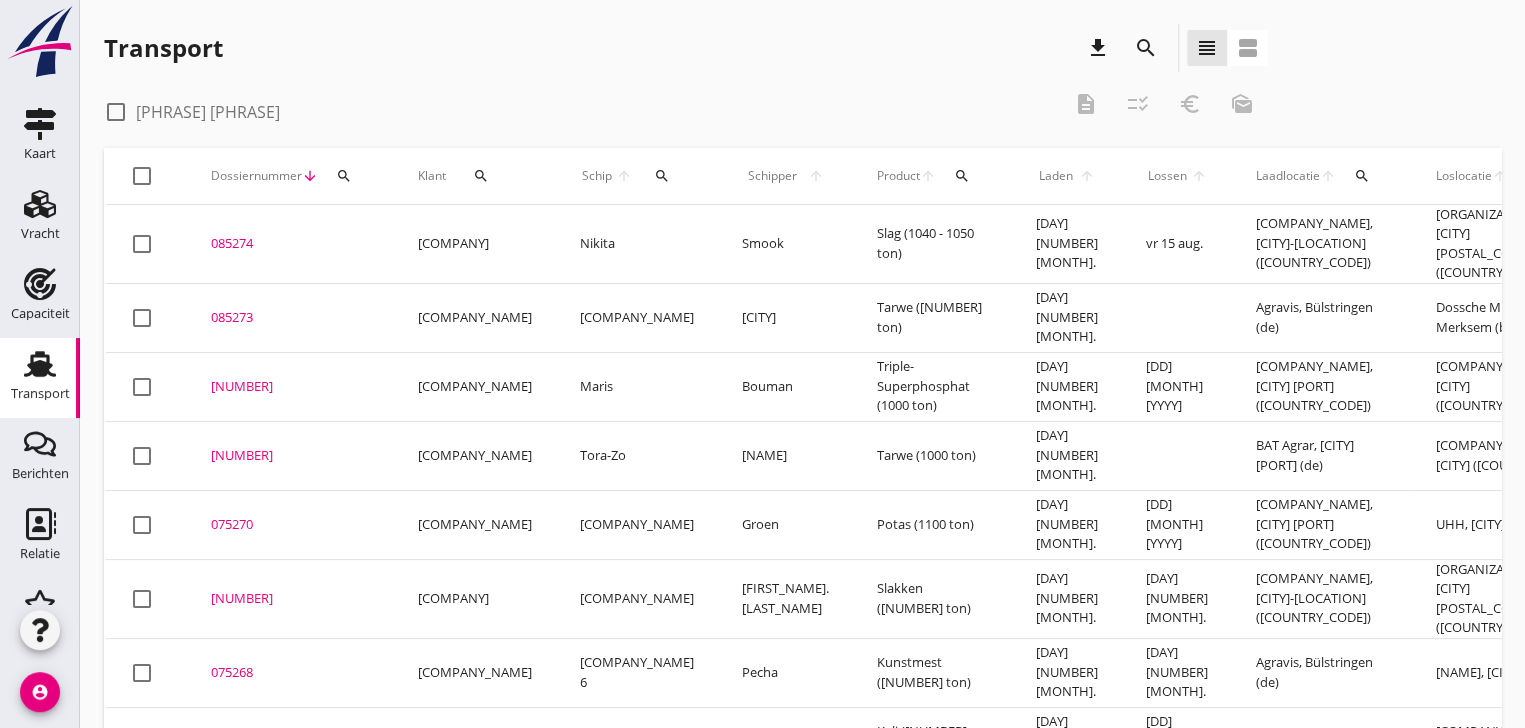 click 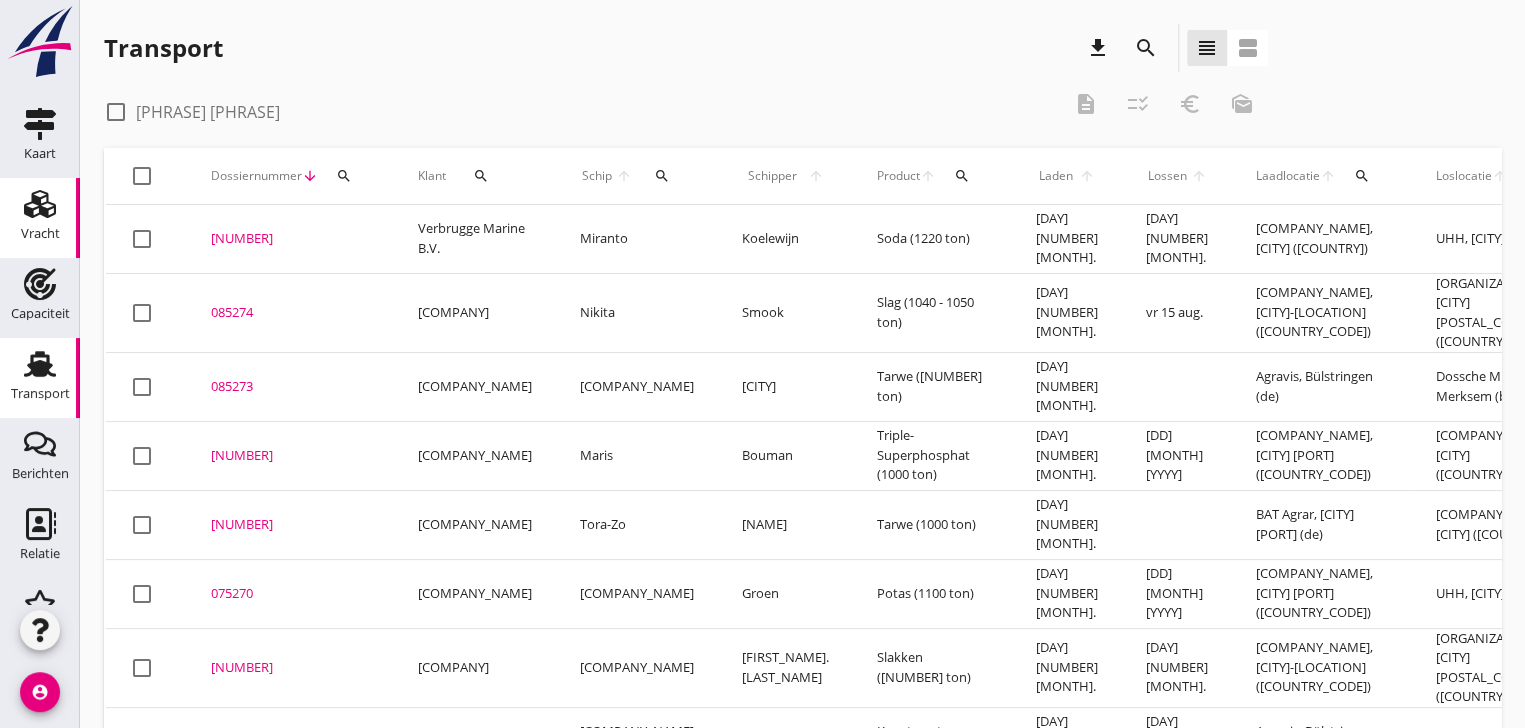 click 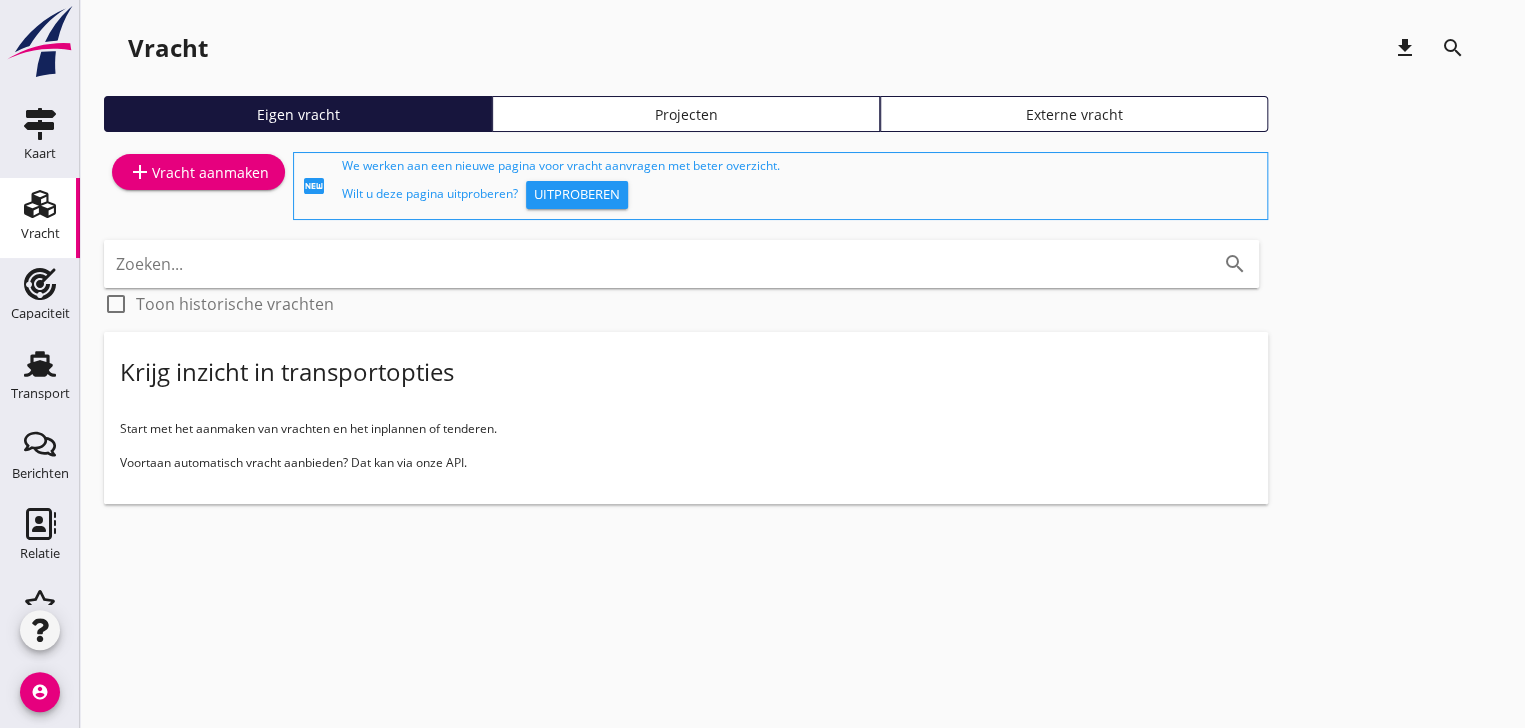 click on "add  Vracht aanmaken" at bounding box center [198, 172] 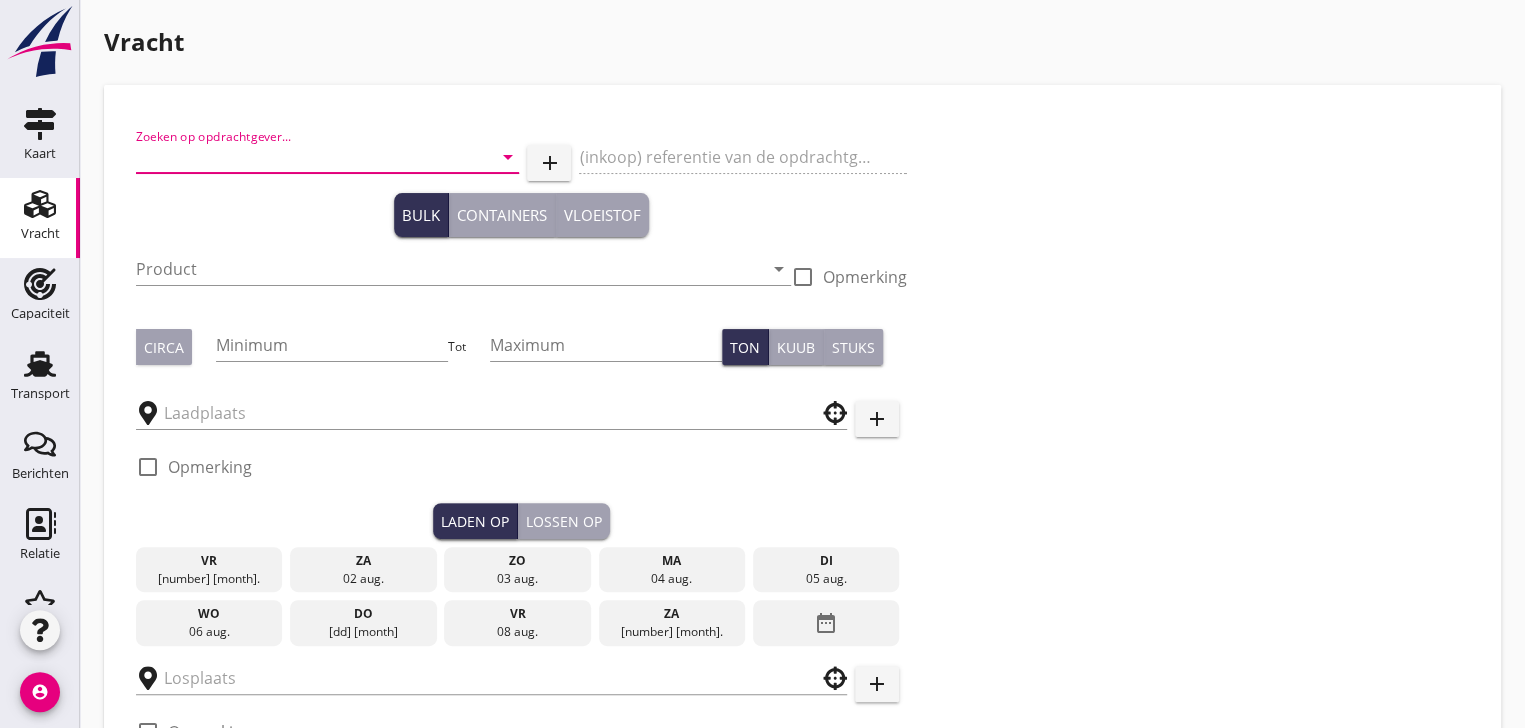 click at bounding box center (299, 157) 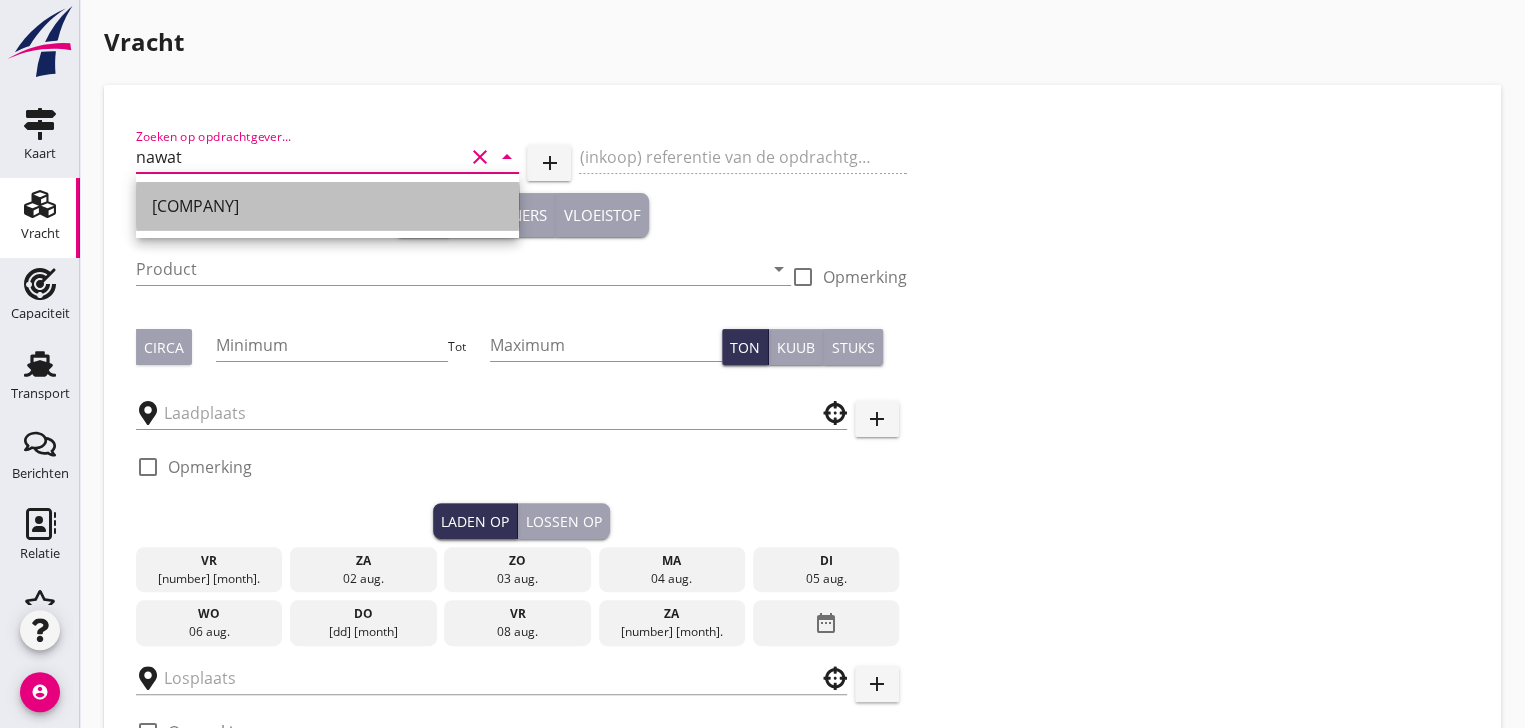 click on "[COMPANY]" at bounding box center [327, 206] 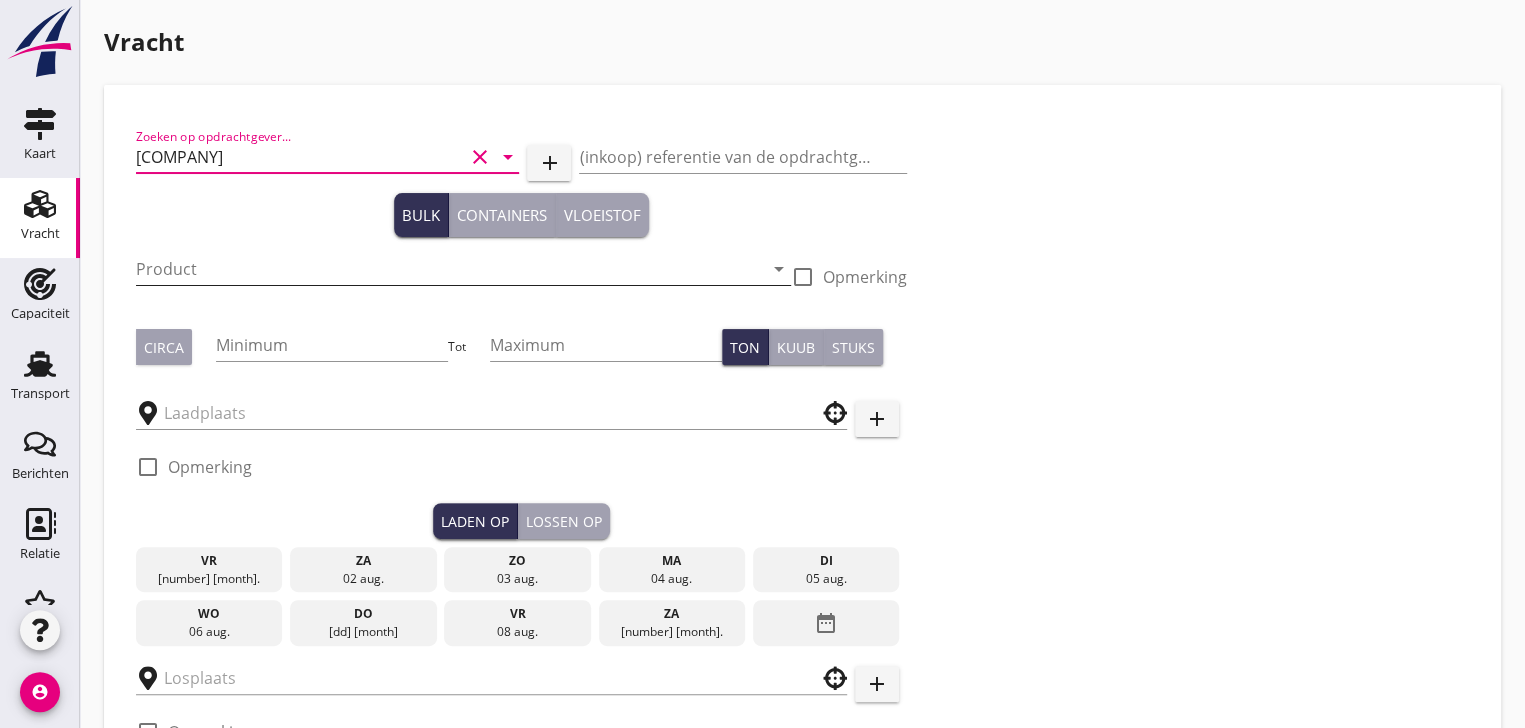 type on "[COMPANY]" 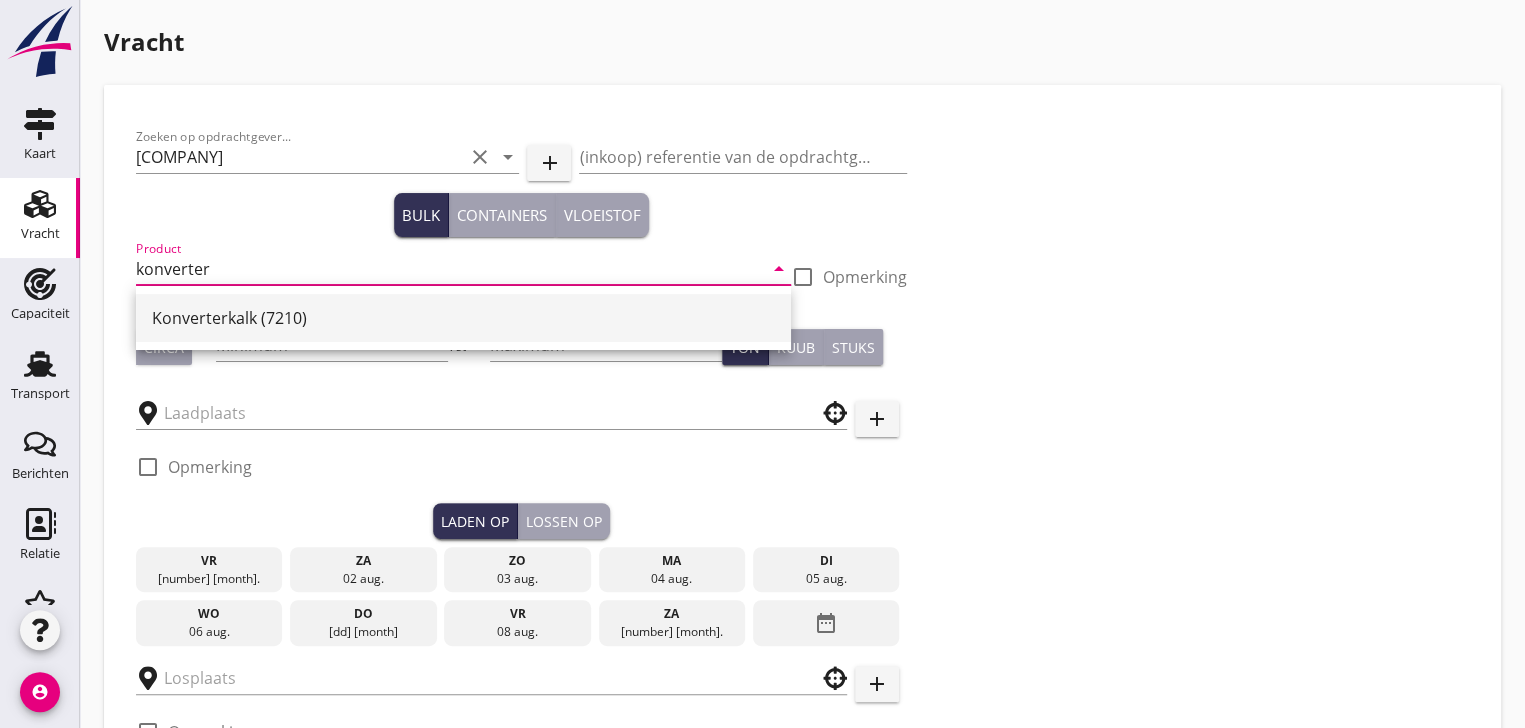 click on "Konverterkalk (7210)" at bounding box center [463, 318] 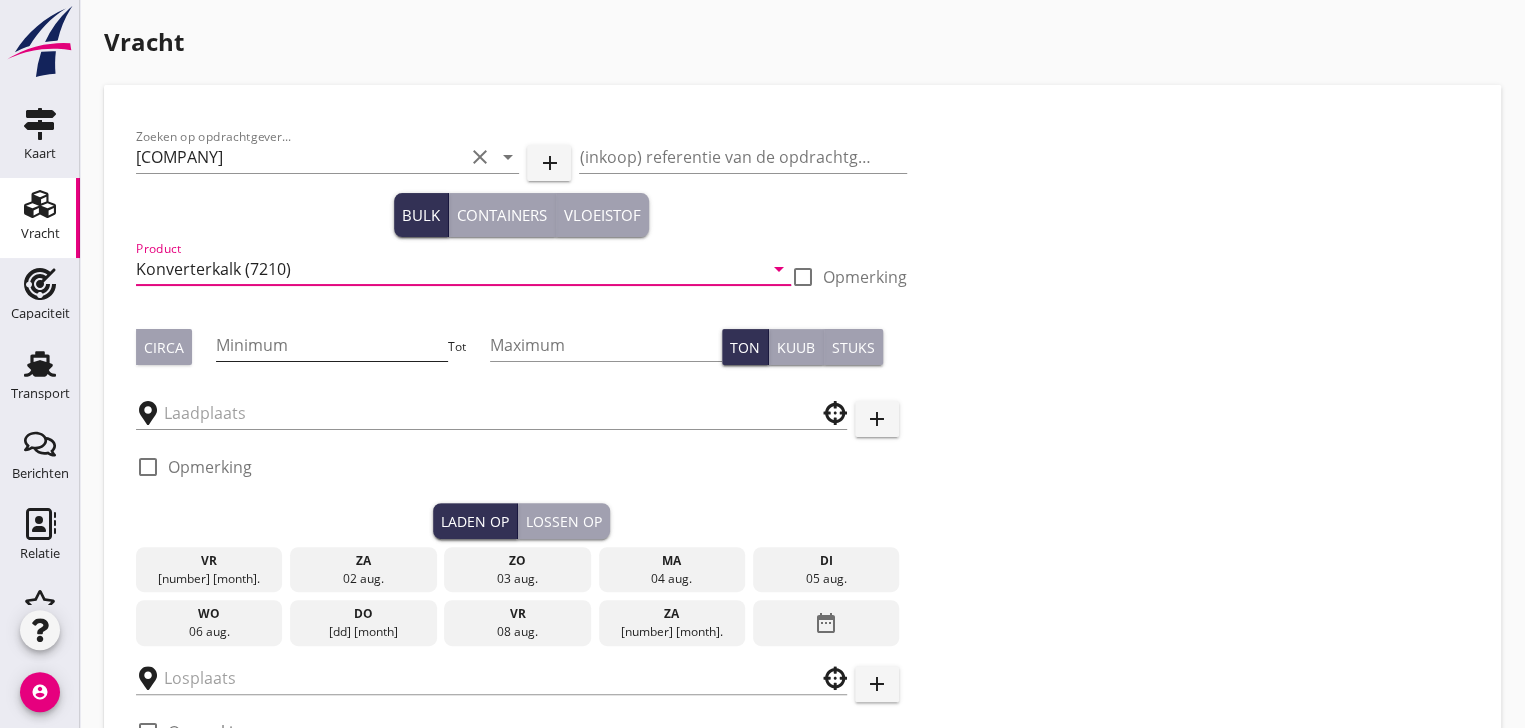type on "Konverterkalk (7210)" 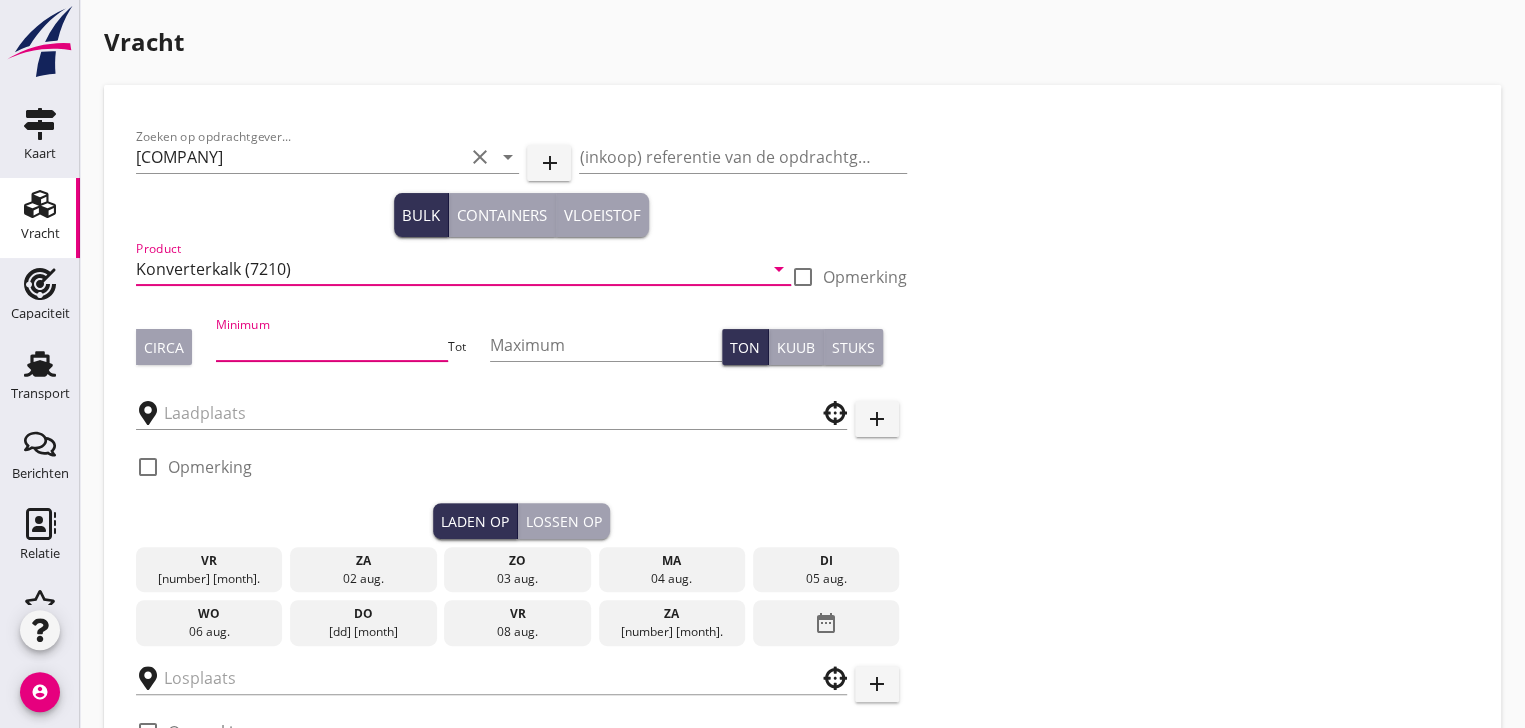 click at bounding box center (332, 345) 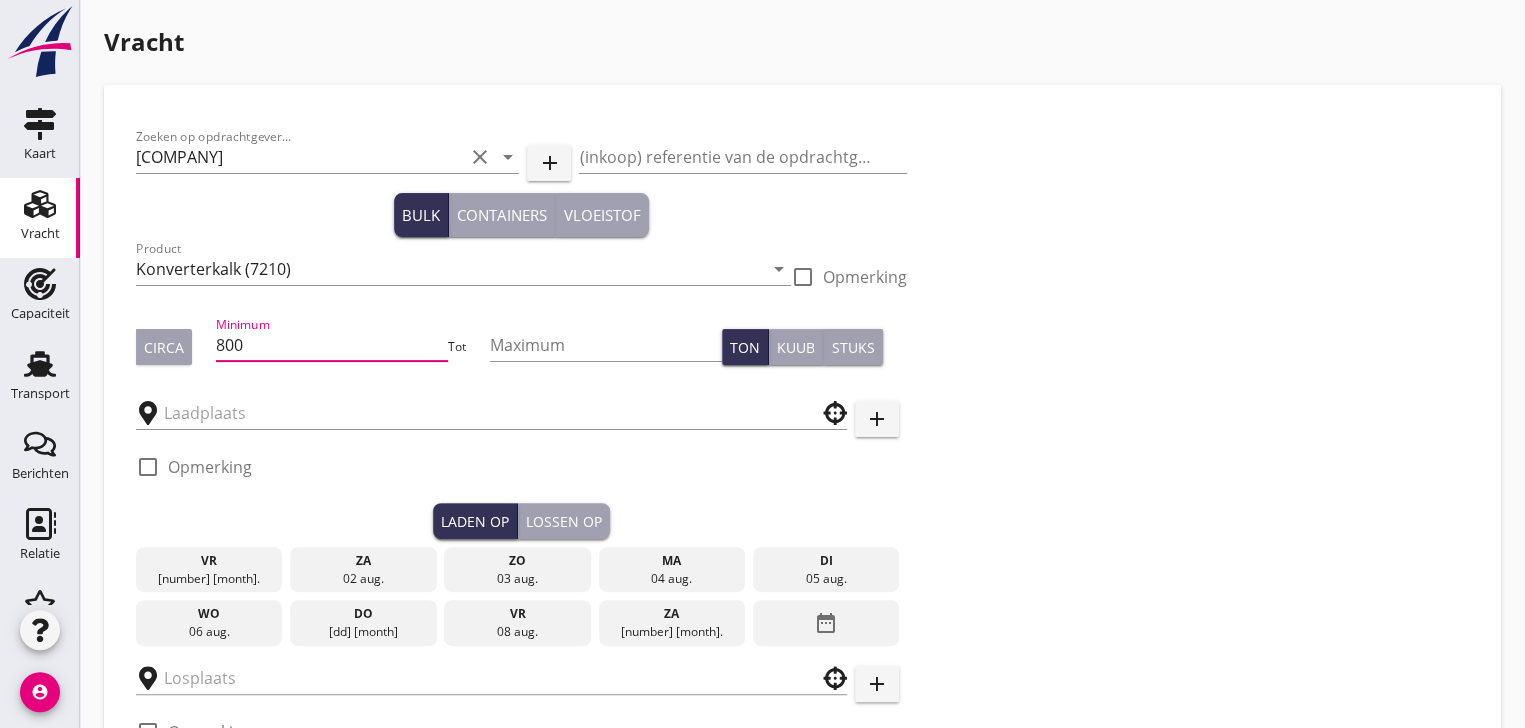type on "800" 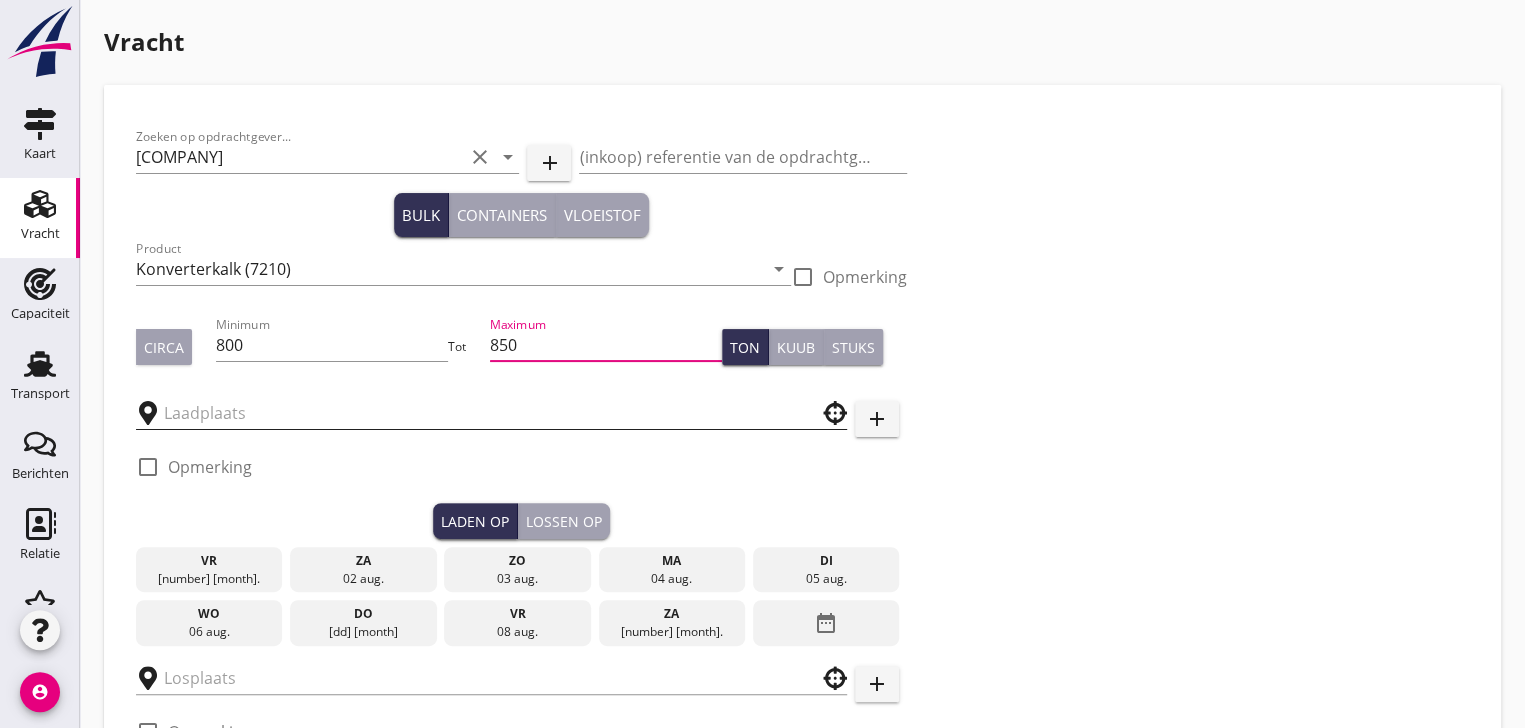 type on "850" 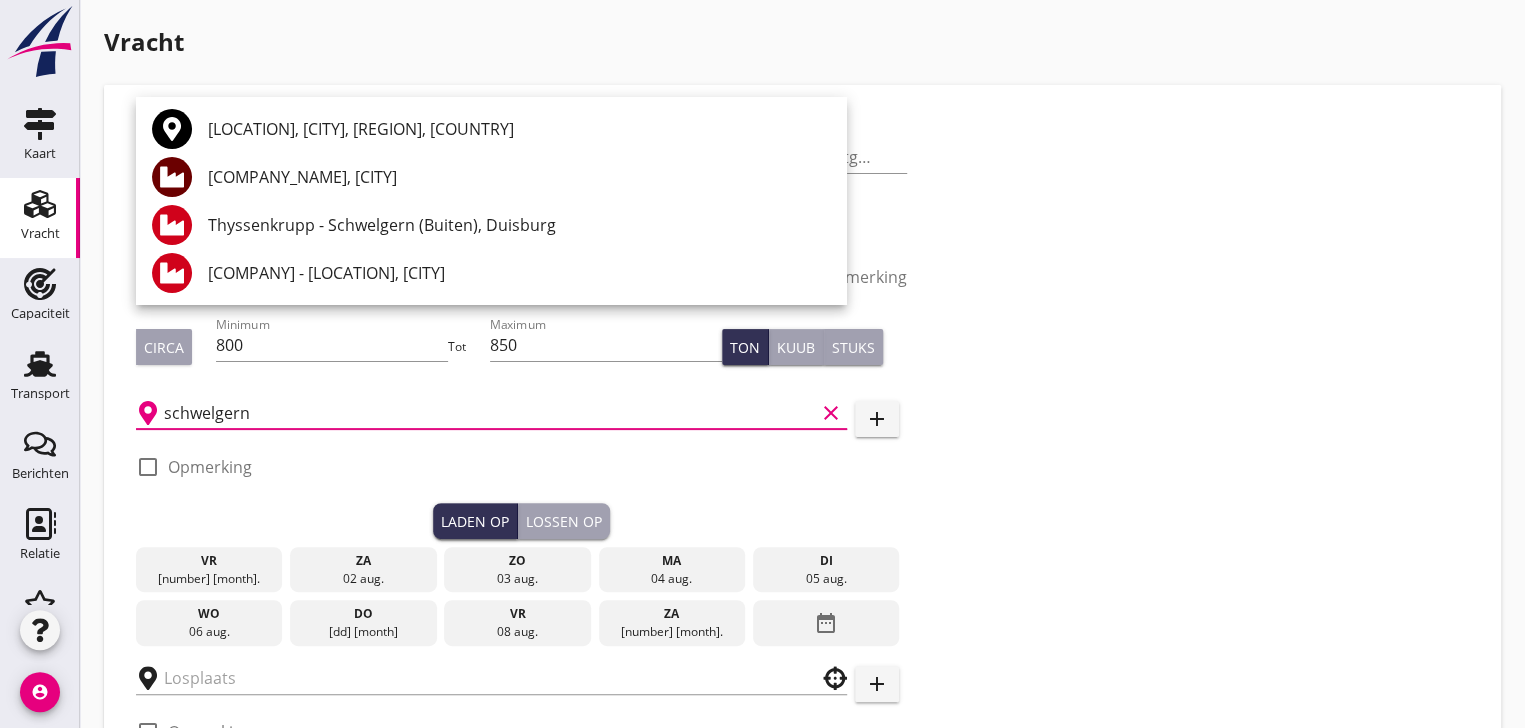 type on "schwelgern" 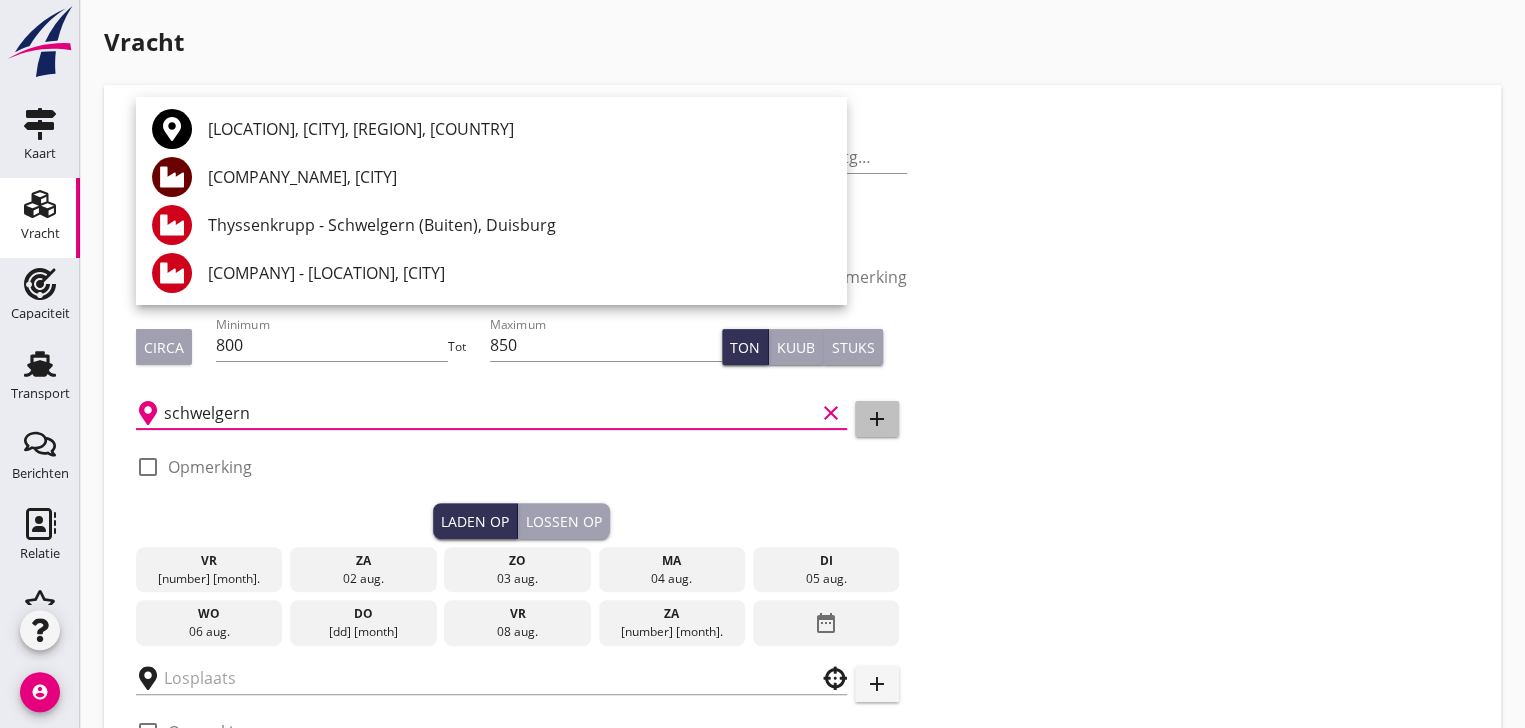 click on "add" at bounding box center (877, 419) 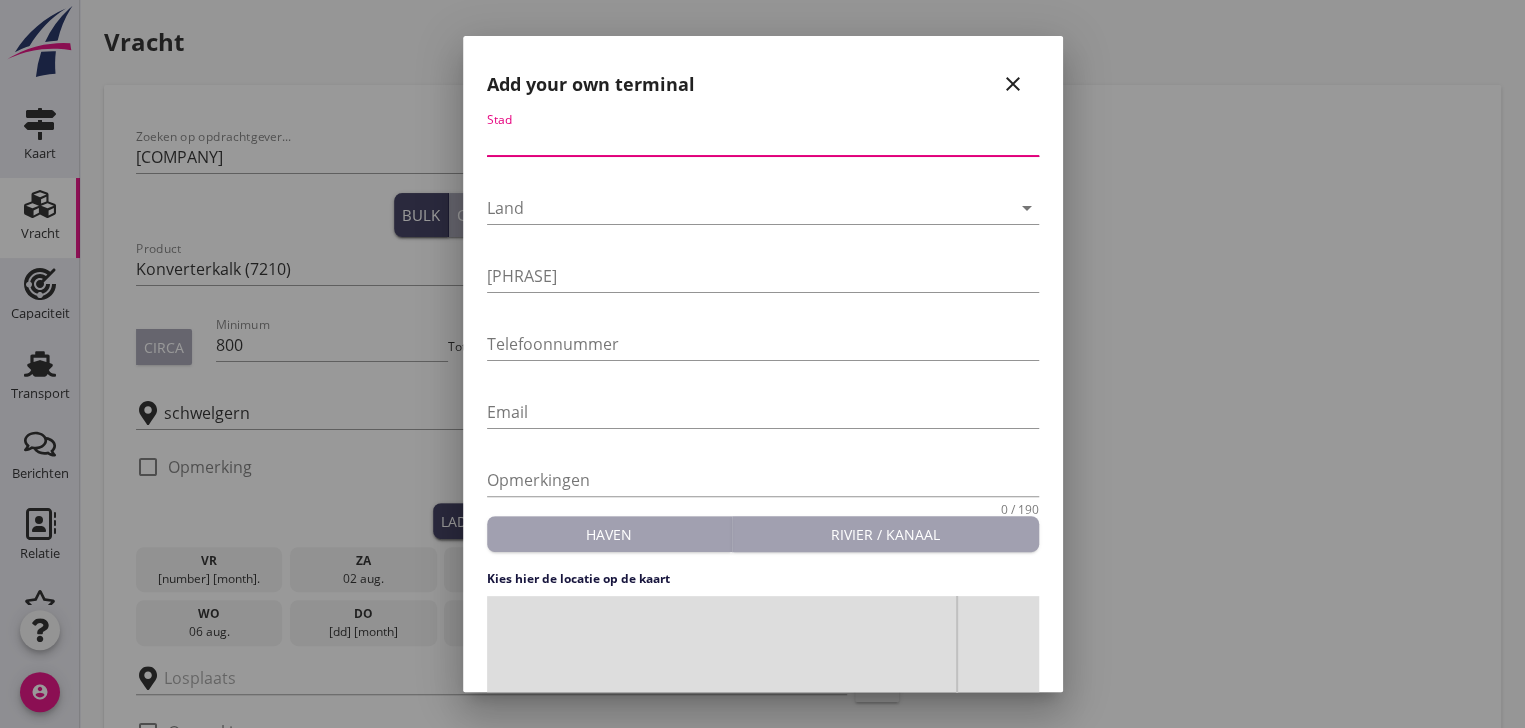click at bounding box center [763, 140] 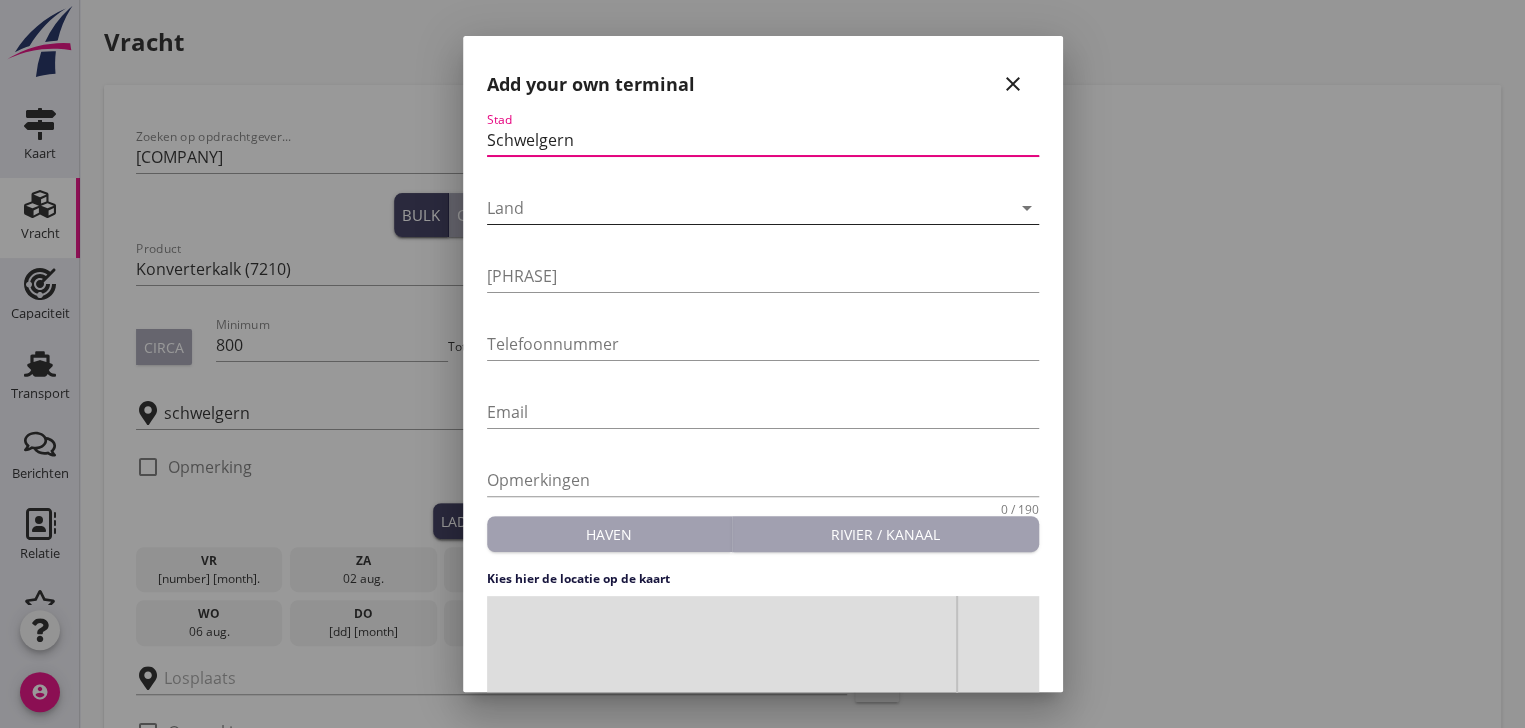 type on "Schwelgern" 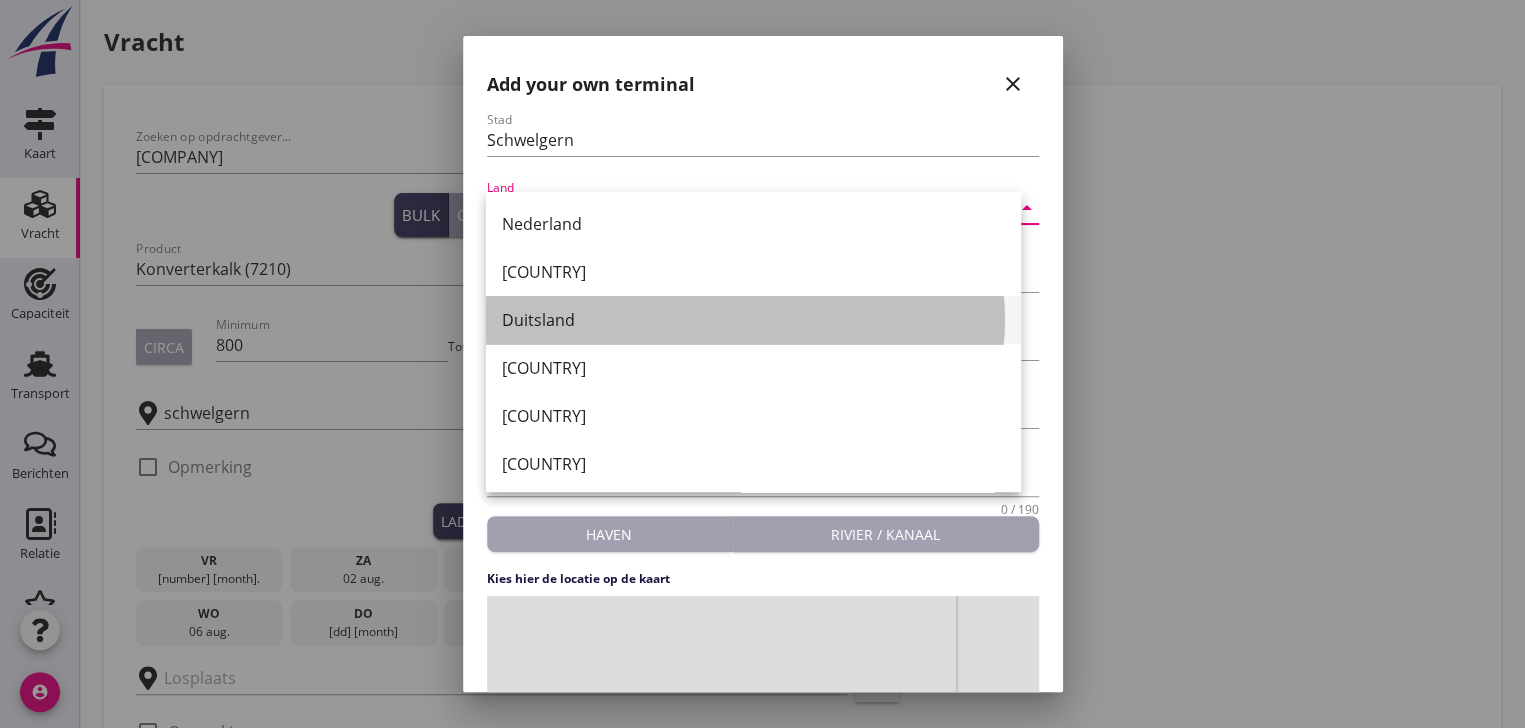click on "Duitsland" at bounding box center [753, 320] 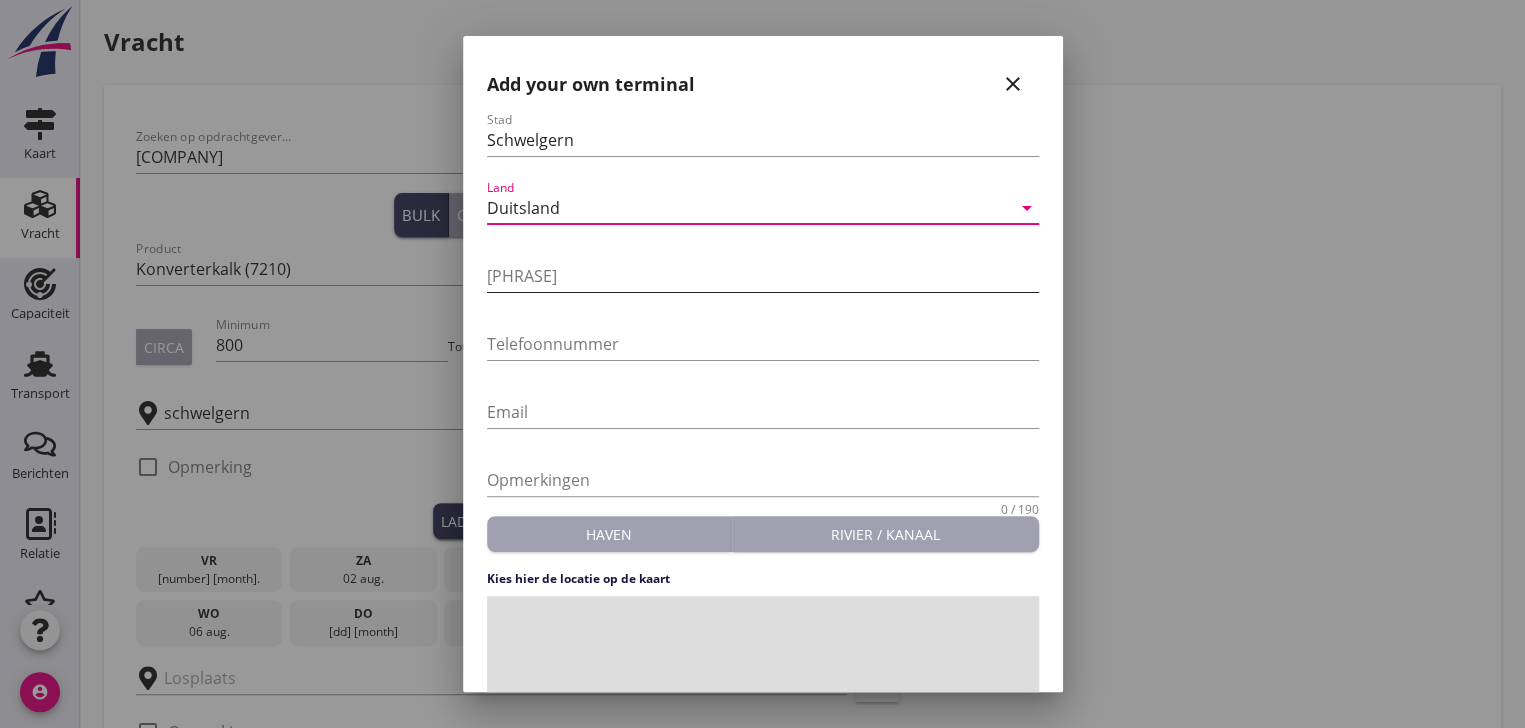 click at bounding box center (763, 276) 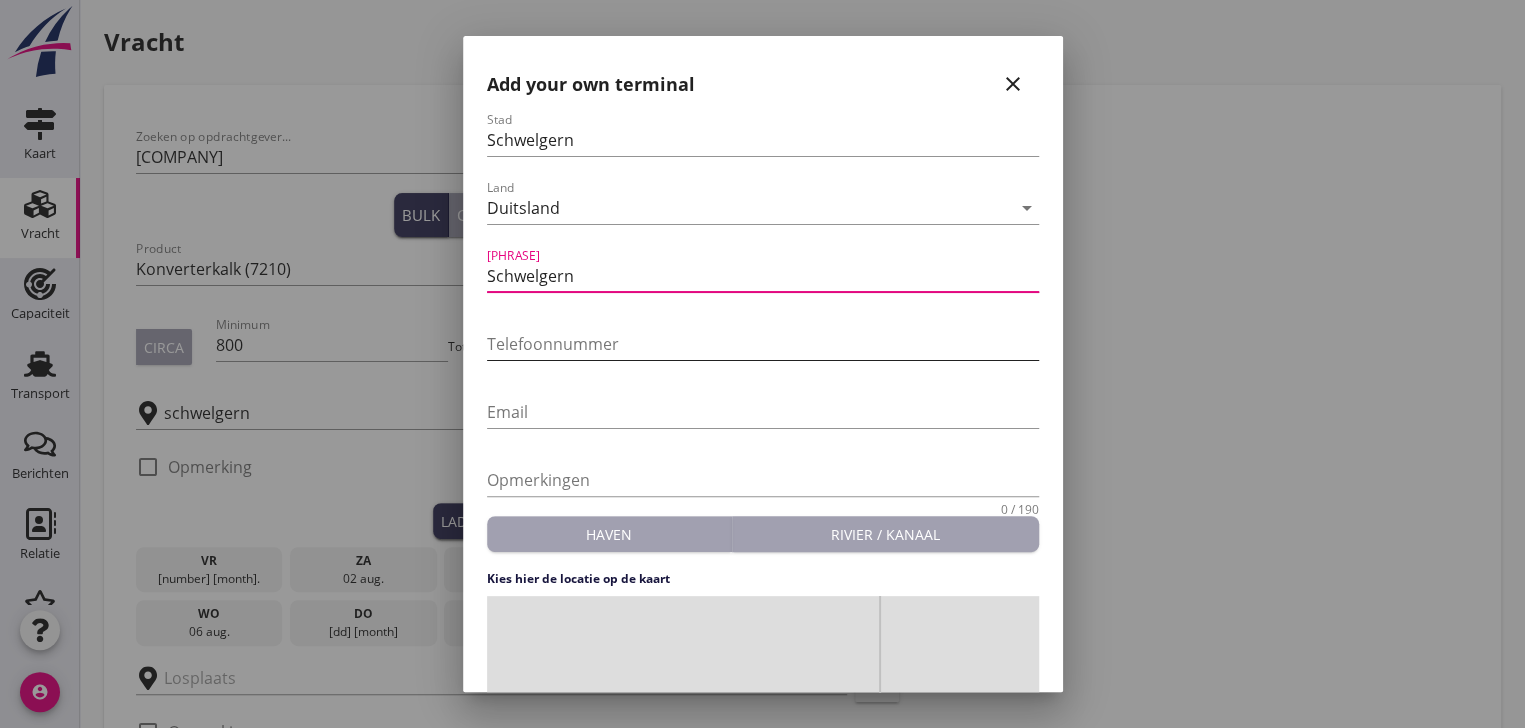 type on "Schwelgern" 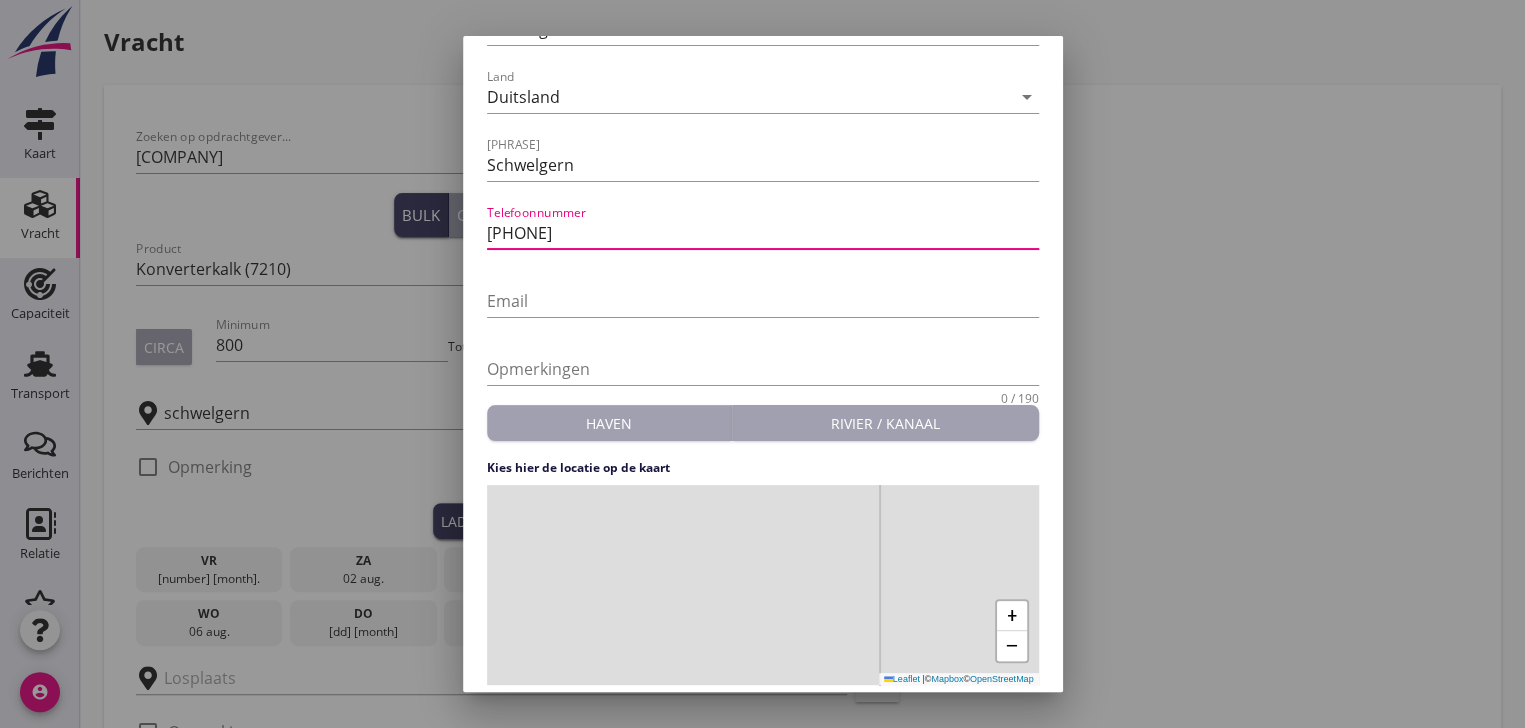 scroll, scrollTop: 174, scrollLeft: 0, axis: vertical 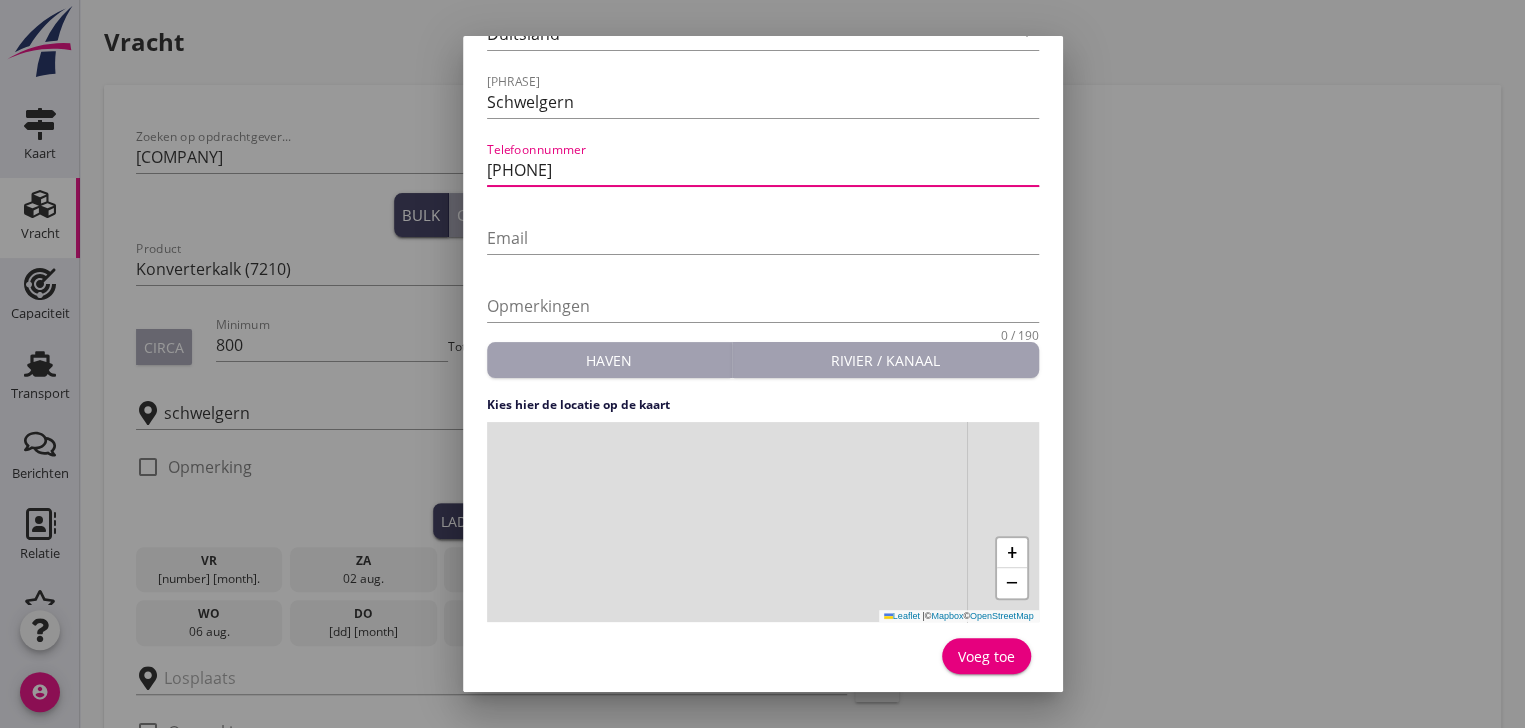 type on "[PHONE]" 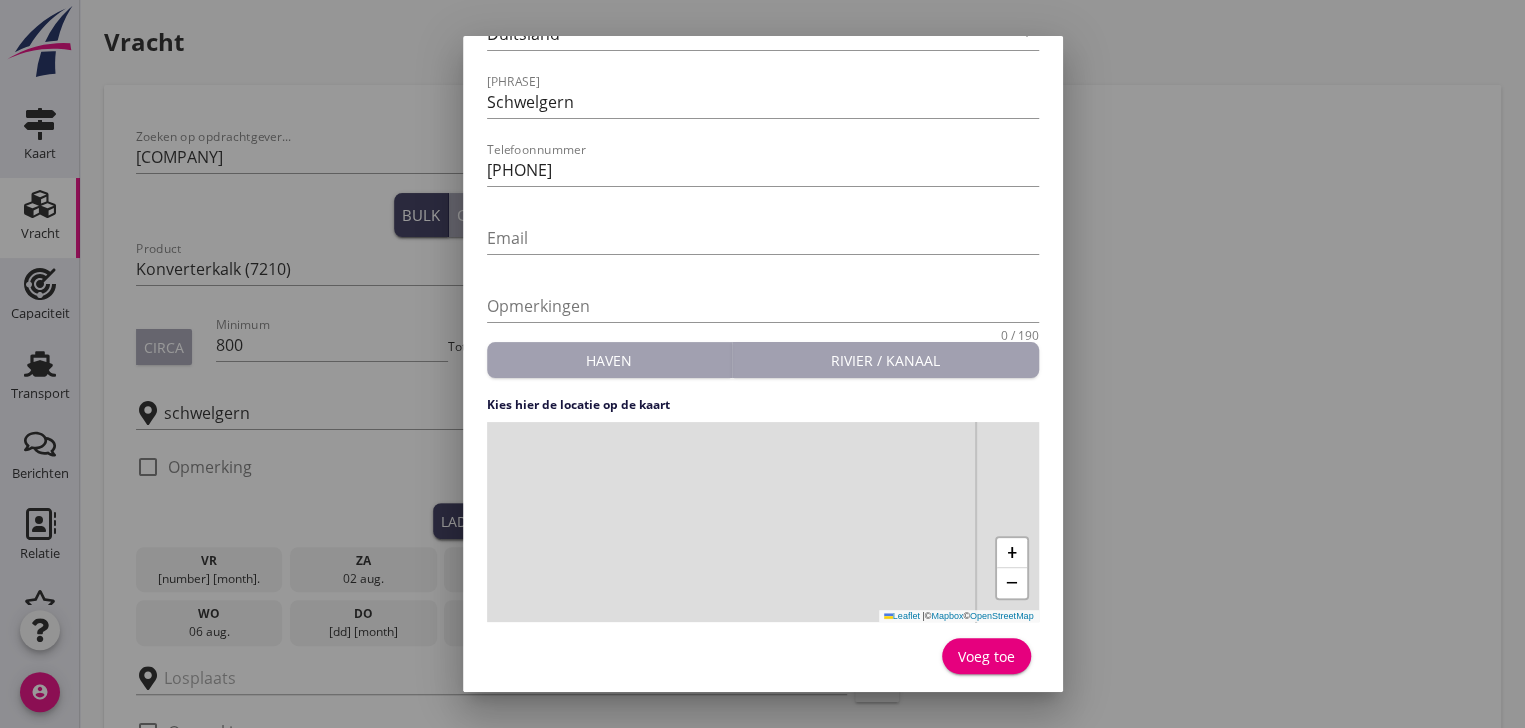 drag, startPoint x: 660, startPoint y: 523, endPoint x: 728, endPoint y: 731, distance: 218.83327 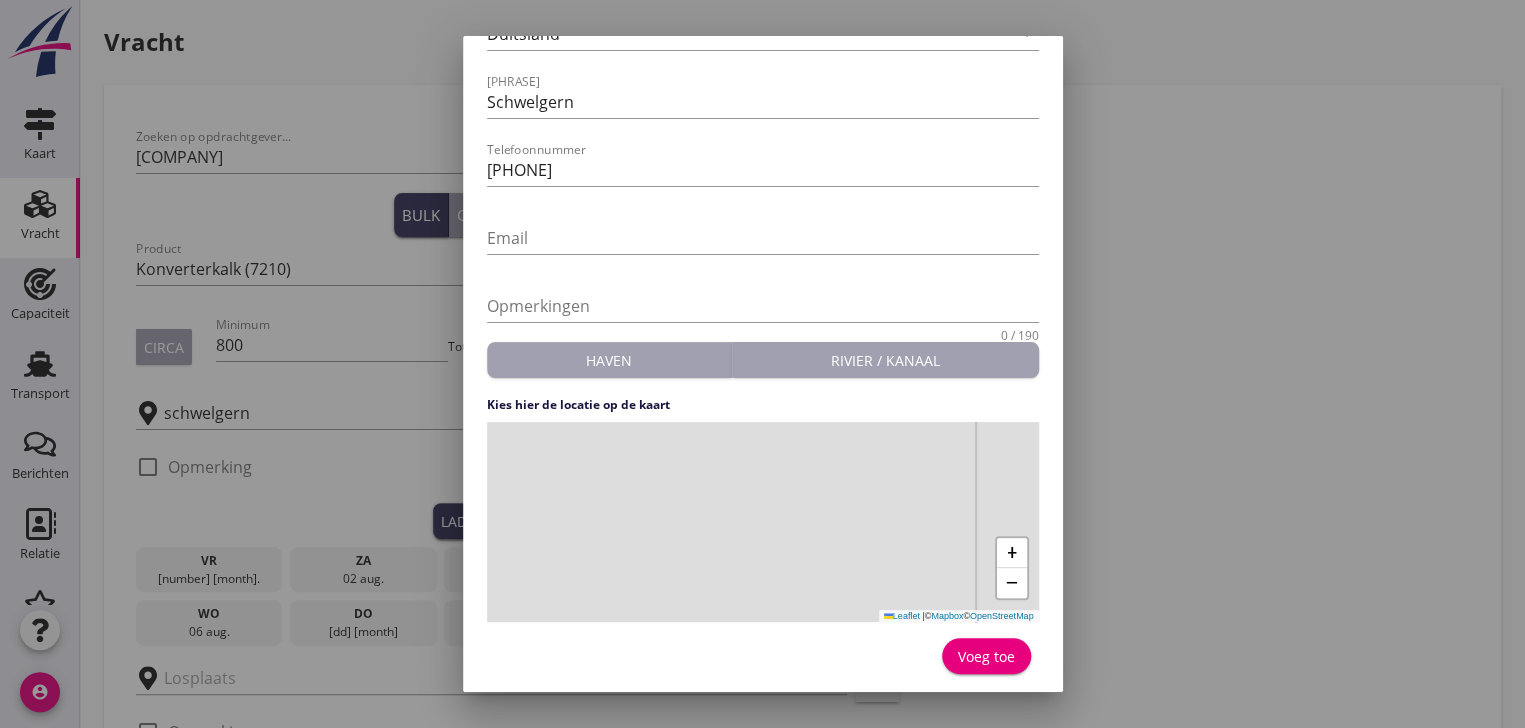 click on "Nederland België Duitsland Frankrijk Zwitserland Polen Luxemburg Hongarije Roemenië Bulgarije Tsjechië Oostenrijk Slowakije Engeland Oekraïne Servië Kroatië  Voeg zelf een terminal toe  close Stad [LOCATION] Land [COUNTRY] arrow_drop_down Naam [LOCATION] Telefoonnummer +[COUNTRY_CODE] [PHONE] Email Opmerkingen 0 / 190  Haven   Rivier / kanaal  Kies hier de locatie op de kaart + −  Leaflet   |  ©  Mapbox  ©  OpenStreetMap  Voeg toe  +[COUNTRY_CODE]([COUNTRY_CODE]) +[COUNTRY_CODE]([COUNTRY_CODE]) +[COUNTRY_CODE]([COUNTRY_CODE]) +[COUNTRY_CODE]([COUNTRY_CODE]) +[COUNTRY_CODE]([COUNTRY_CODE]) +[COUNTRY_CODE]([COUNTRY_CODE]) +[COUNTRY_CODE]([COUNTRY_CODE]) +[COUNTRY_CODE]([COUNTRY_CODE]) +[COUNTRY_CODE]([COUNTRY_CODE]) +[COUNTRY_CODE]([COUNTRY_CODE]) +[COUNTRY_CODE]([COUNTRY_CODE]) +[COUNTRY_CODE]([COUNTRY_CODE]) +[COUNTRY_CODE]([COUNTRY_CODE]) +[COUNTRY_CODE]([COUNTRY_CODE]) +[COUNTRY_CODE]([COUNTRY_CODE]) +[COUNTRY_CODE]([COUNTRY_CODE]) Nederland België Duitsland Frankrijk Zwitserland Polen Luxemburg Hongarije Roemenië Bulgarije Tsjechië Oostenrijk Slowakije Engeland Oekraïne Servië Kroatië  Klant aanmaken  close Bedrijfsnaam * Referentie E-mailadres * BTW-nummer KvK-nummer IBAN nummer Adres Postcode Plaats Land arrow_drop_down Landcode * arrow_drop_down Telefoonnummer * Website Betalingstermijn Opmerking check_box_outline_blank check_box_outline_blank  Maak aan  2025" at bounding box center (762, 492) 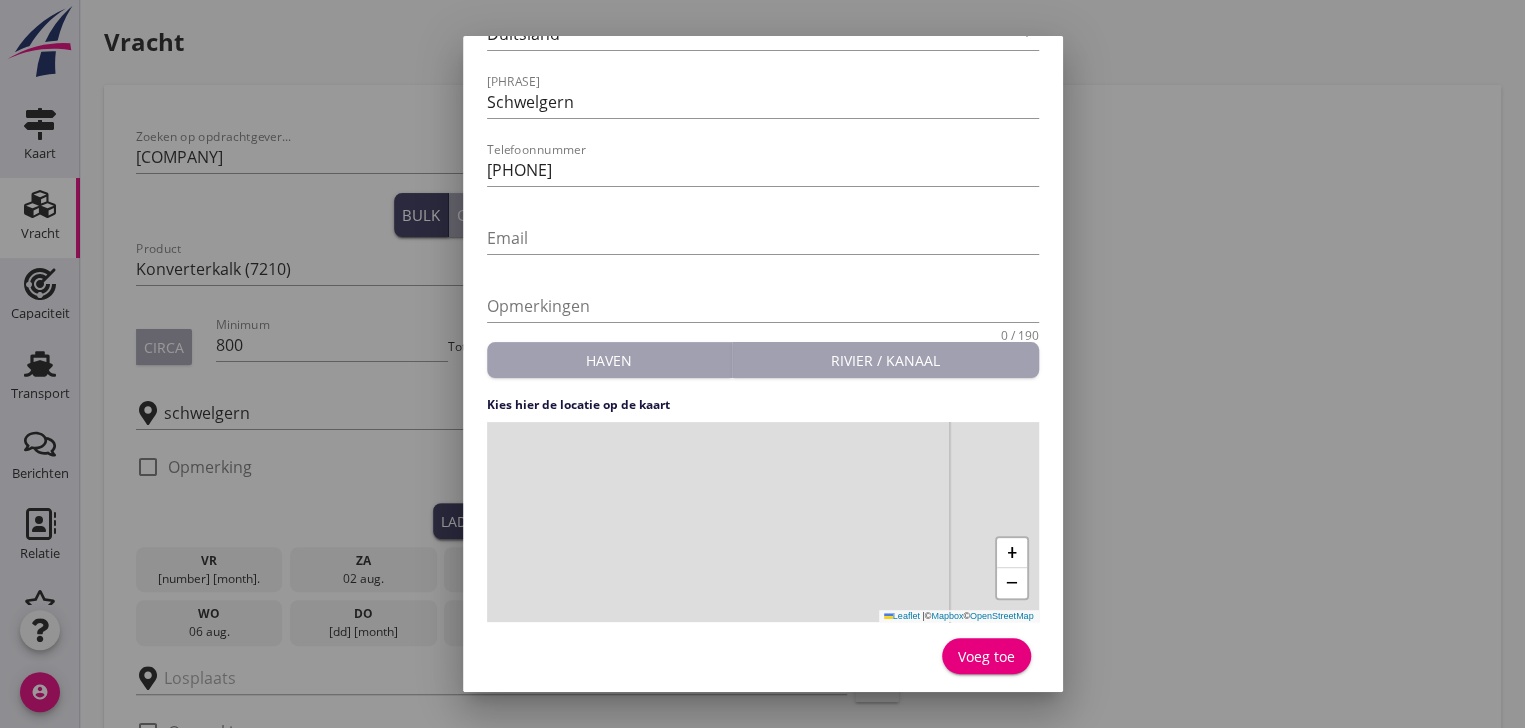 drag, startPoint x: 615, startPoint y: 508, endPoint x: 715, endPoint y: 651, distance: 174.49641 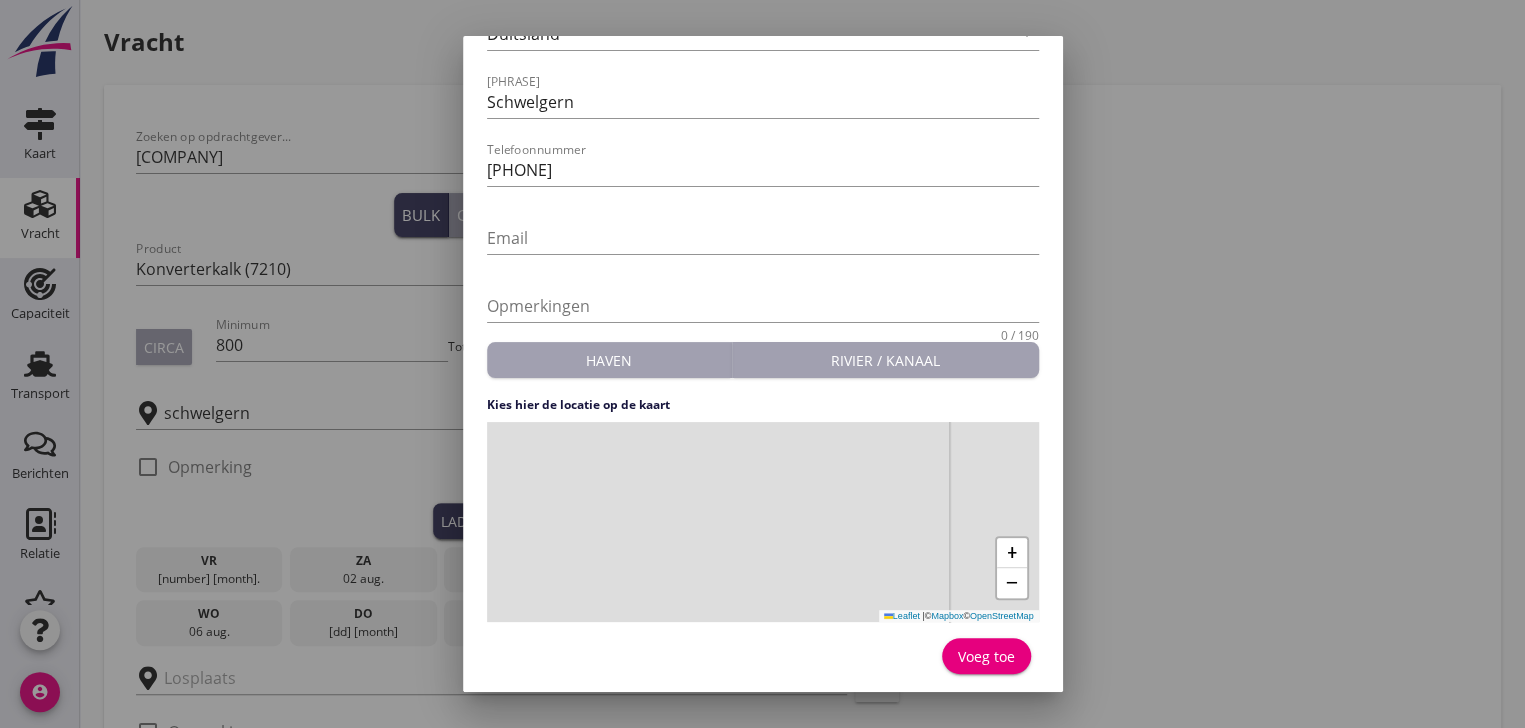 click on "Stad [LOCATION] Land [COUNTRY] arrow_drop_down Naam [LOCATION] Telefoonnummer +[COUNTRY_CODE] [PHONE] Email Opmerkingen 0 / 190  Haven   Rivier / kanaal  Kies hier de locatie op de kaart + −  Leaflet   |  ©  Mapbox  ©  OpenStreetMap  Voeg toe" at bounding box center [763, 309] 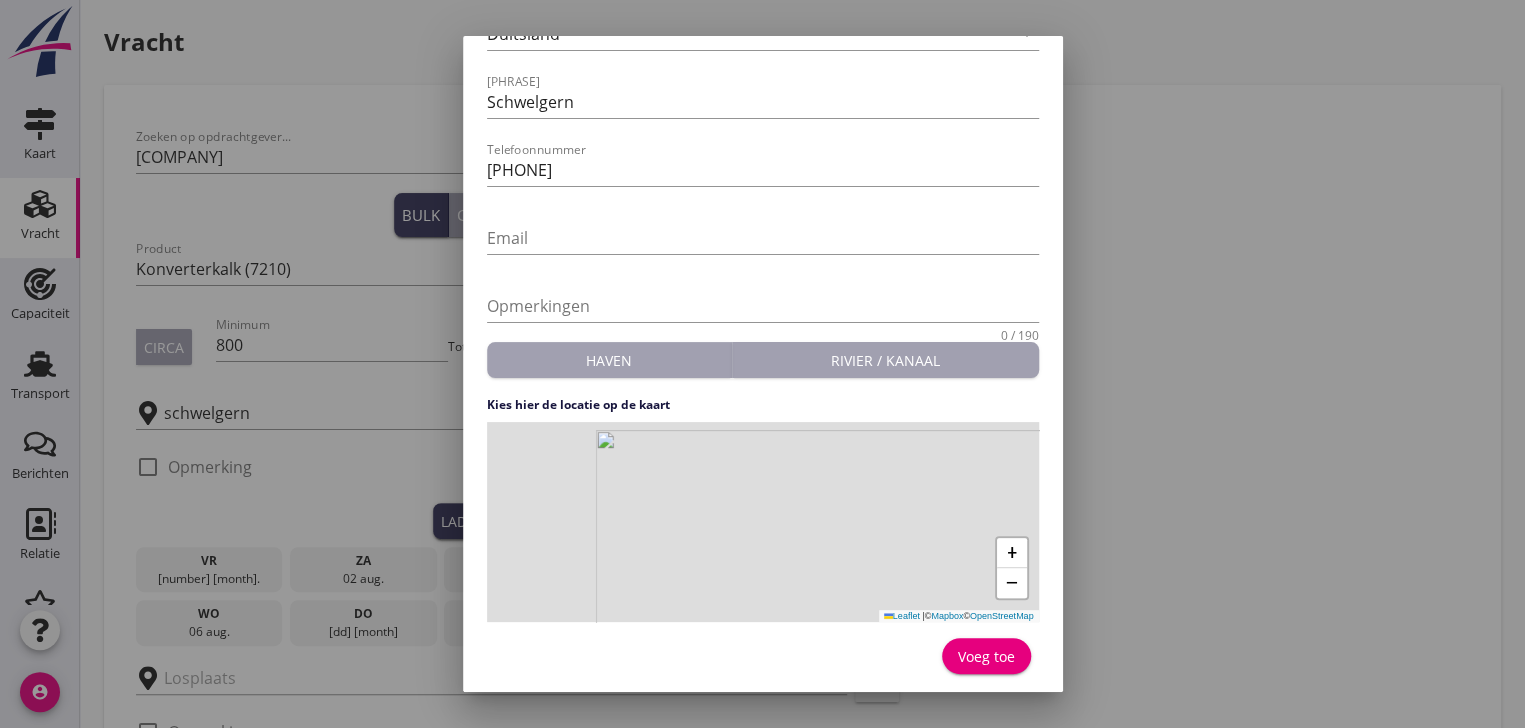 drag, startPoint x: 601, startPoint y: 525, endPoint x: 760, endPoint y: 598, distance: 174.95714 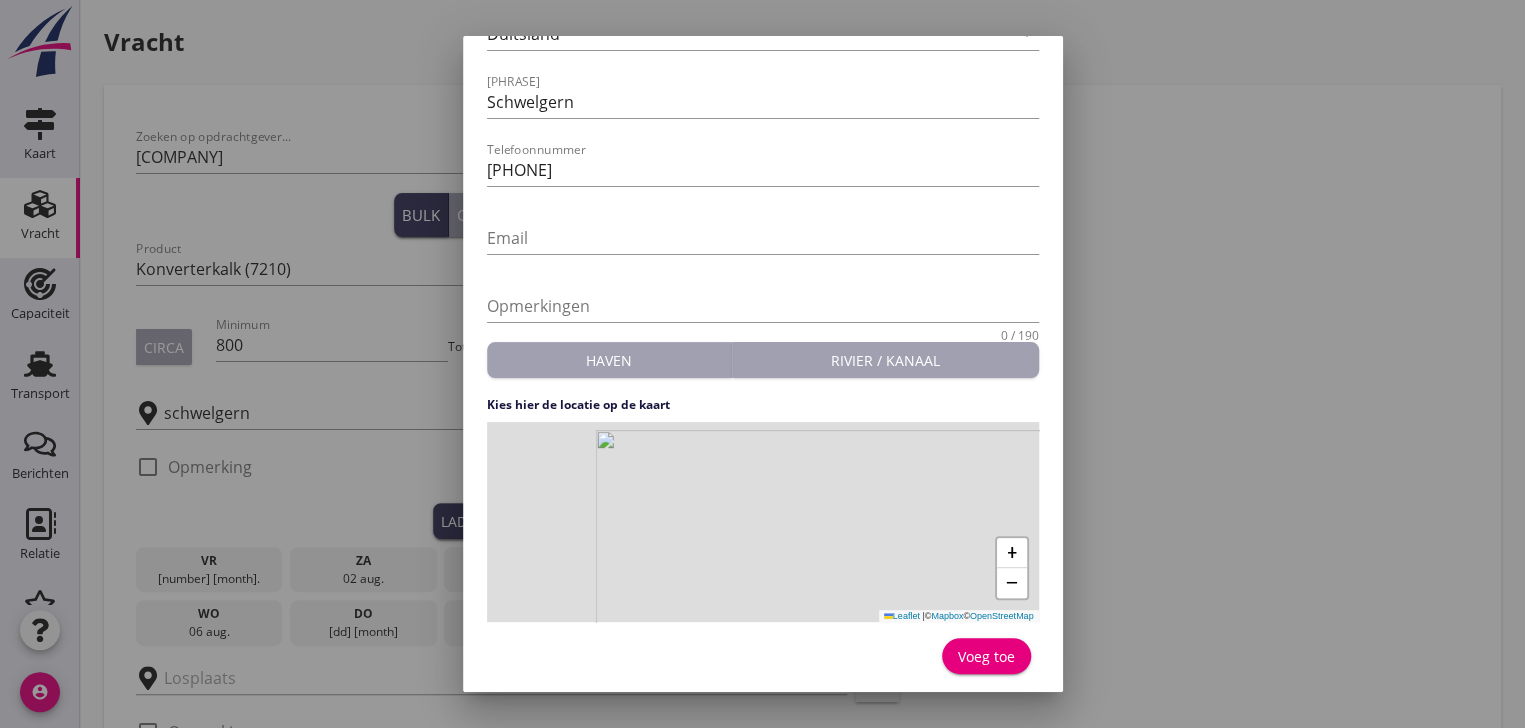 click on "[PHRASE] | © [PHRASE]" at bounding box center (763, 522) 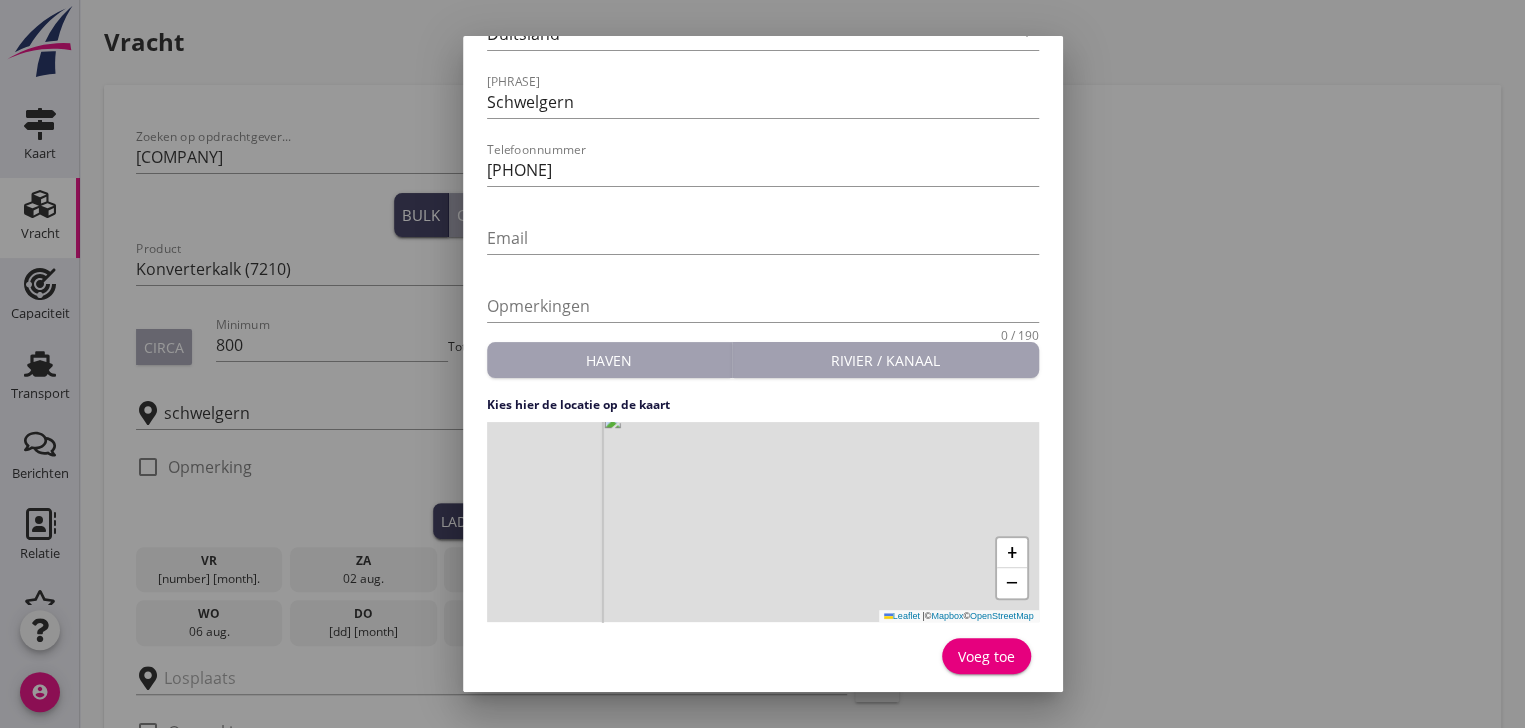 drag, startPoint x: 758, startPoint y: 562, endPoint x: 786, endPoint y: 471, distance: 95.2103 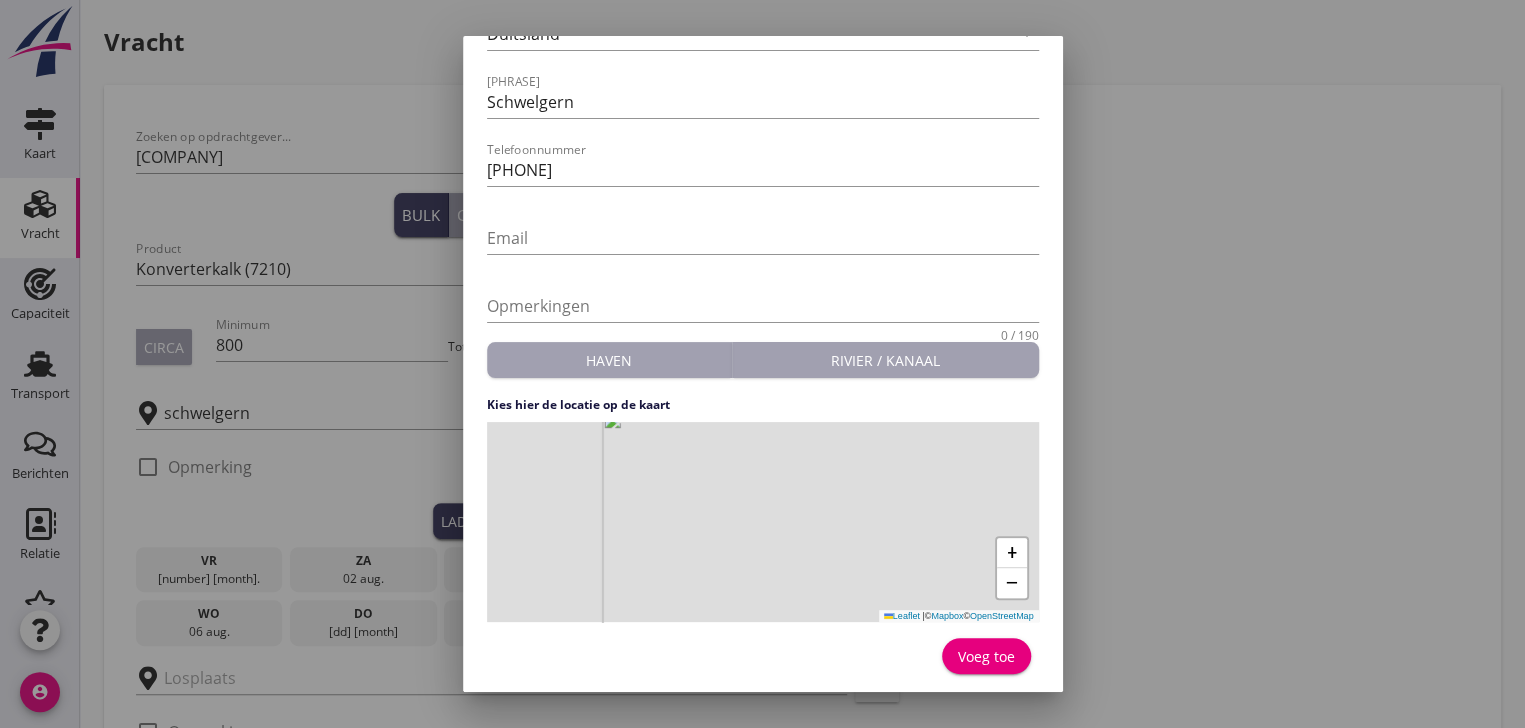 click on "[PHRASE] | © [PHRASE]" at bounding box center [763, 522] 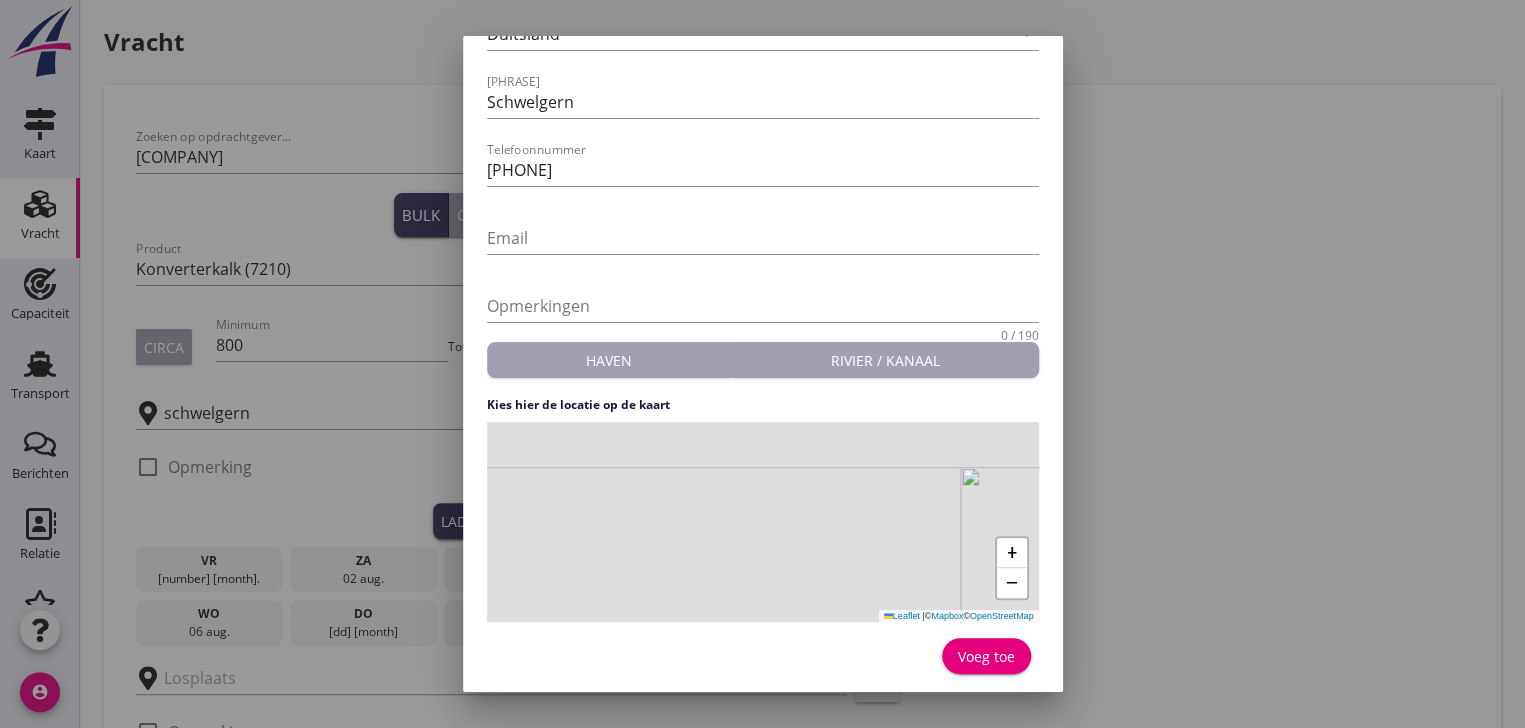 drag, startPoint x: 754, startPoint y: 502, endPoint x: 793, endPoint y: 764, distance: 264.88678 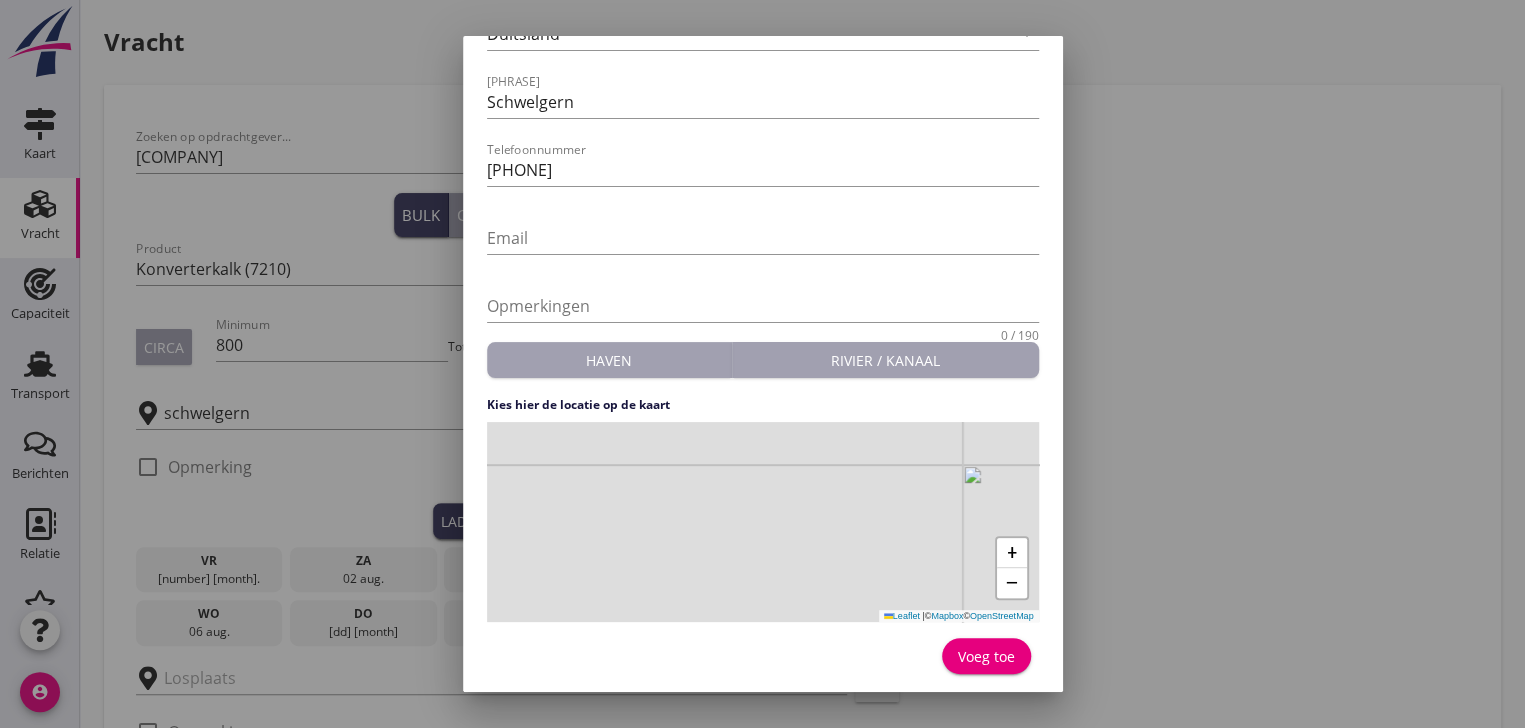 click on "[PHRASE] | © [PHRASE]" at bounding box center [763, 522] 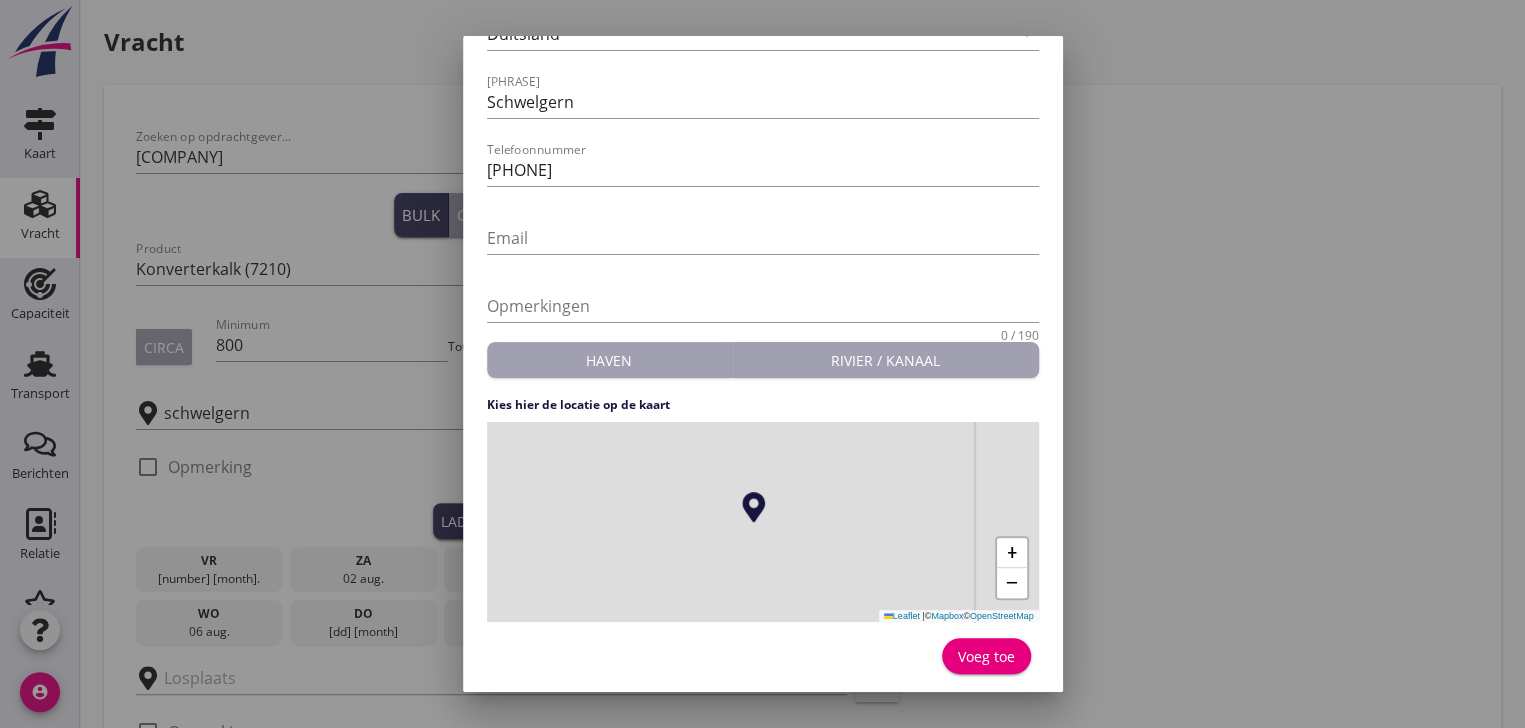 click on "Voeg toe" at bounding box center (986, 656) 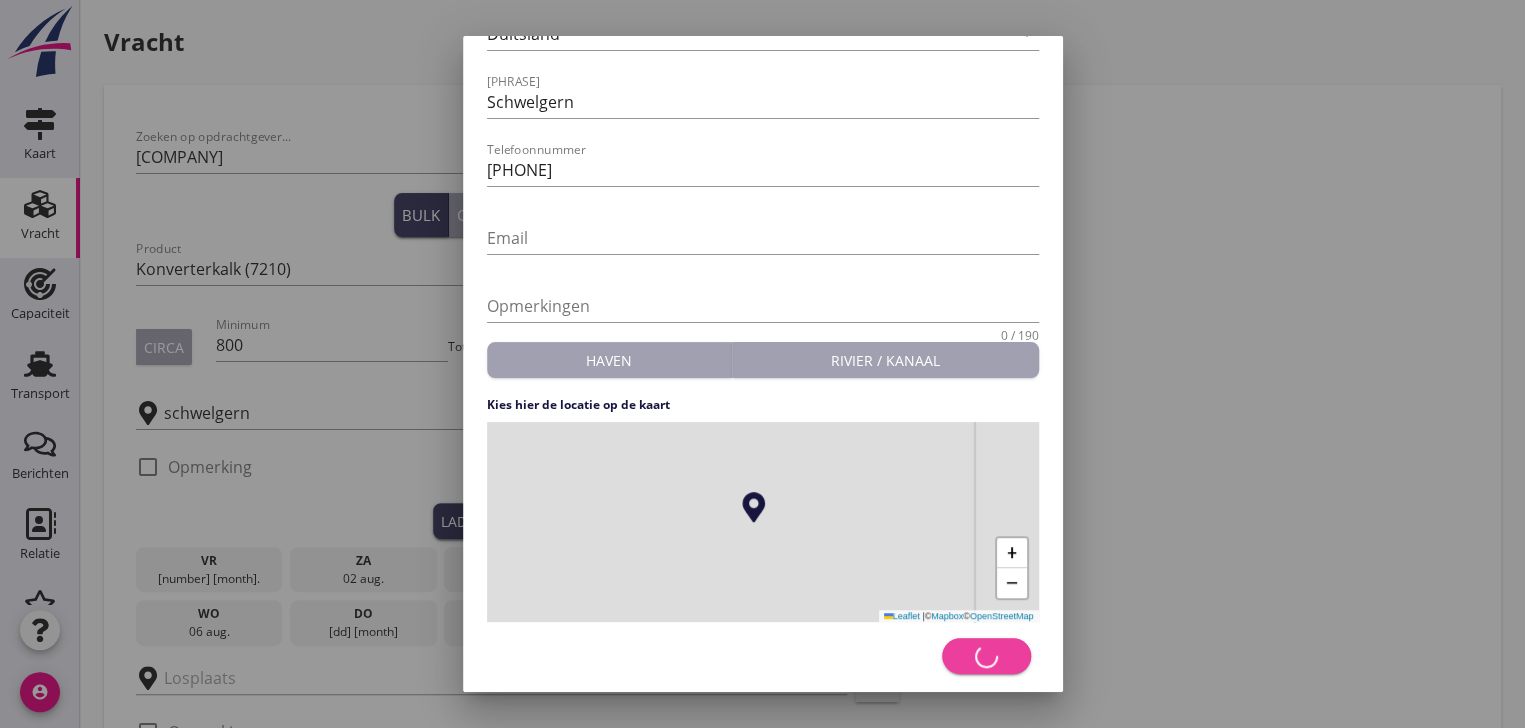 type on "Schwelgern" 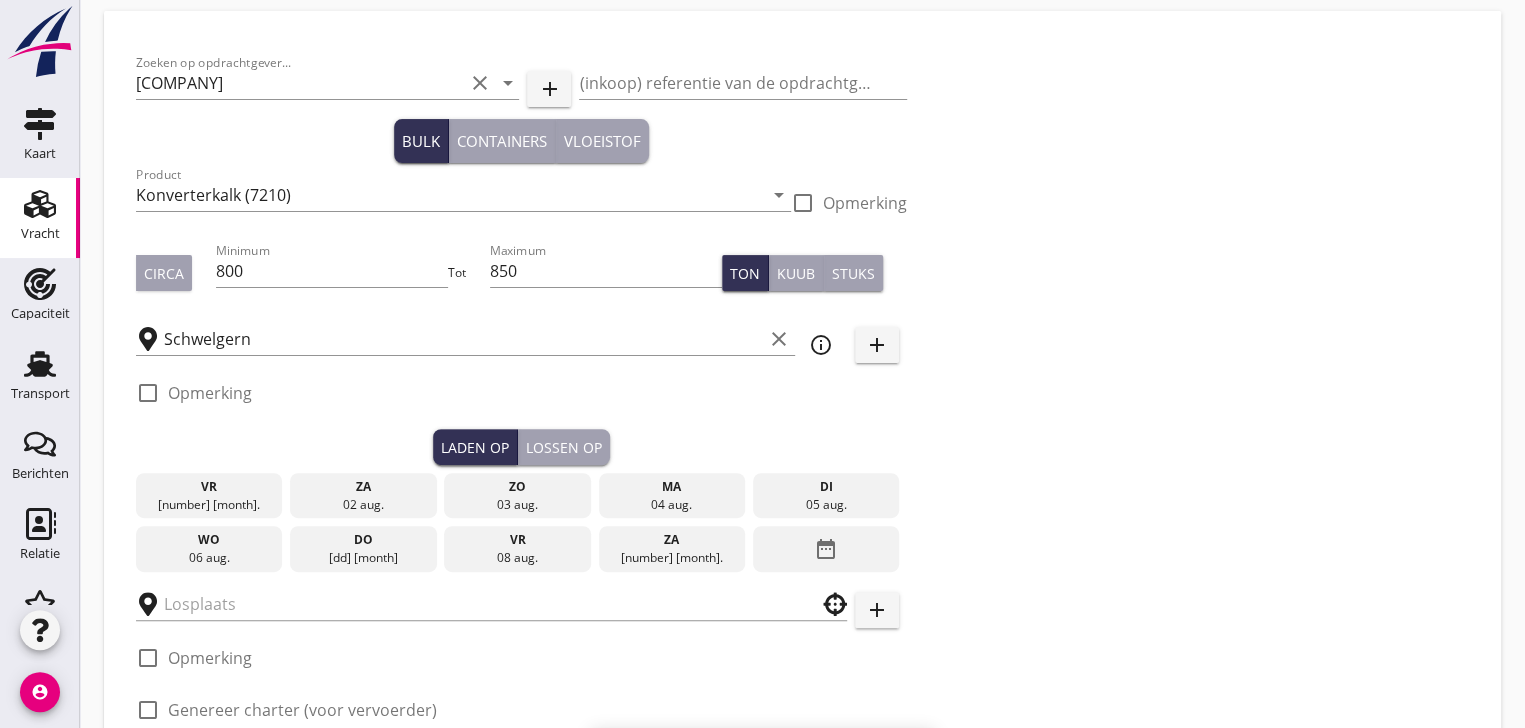 scroll, scrollTop: 111, scrollLeft: 0, axis: vertical 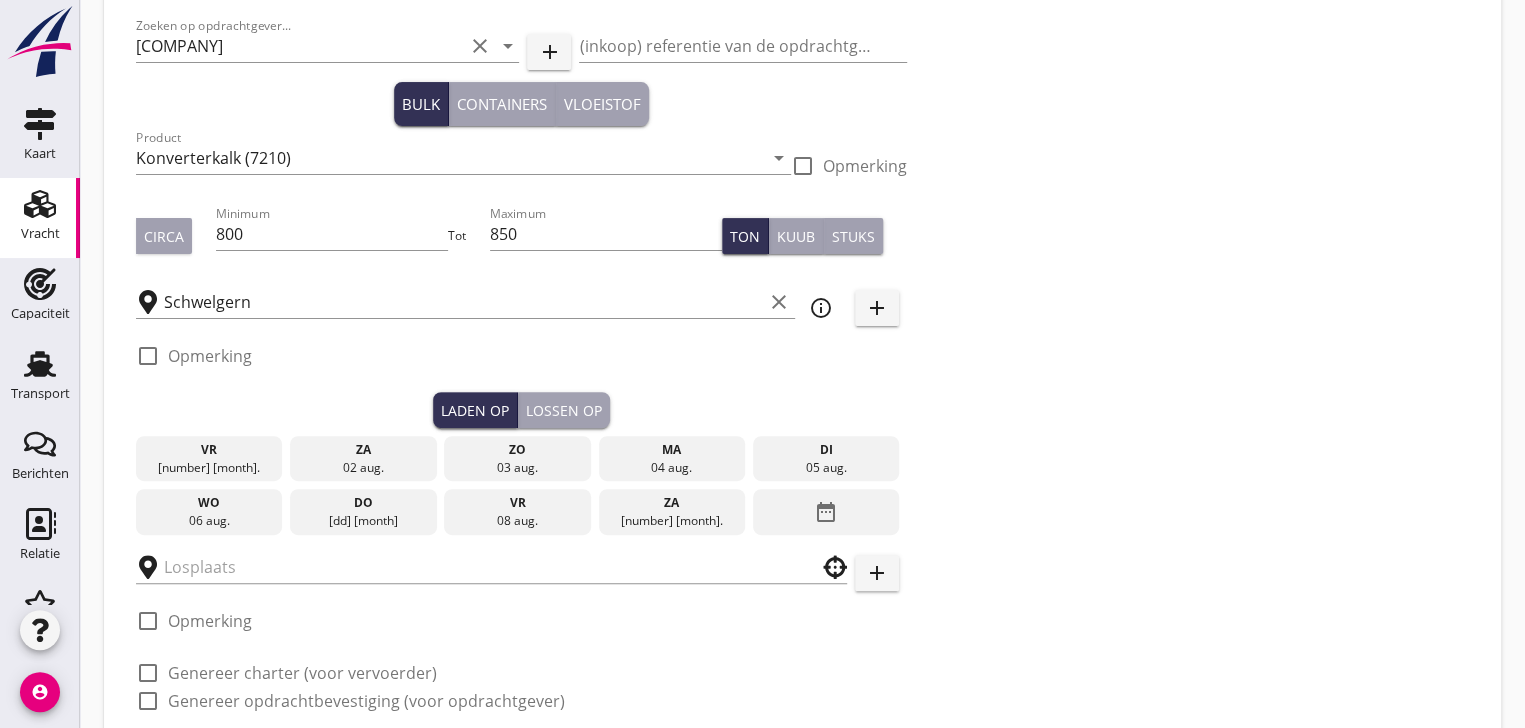 click on "03 Aug." at bounding box center (517, 468) 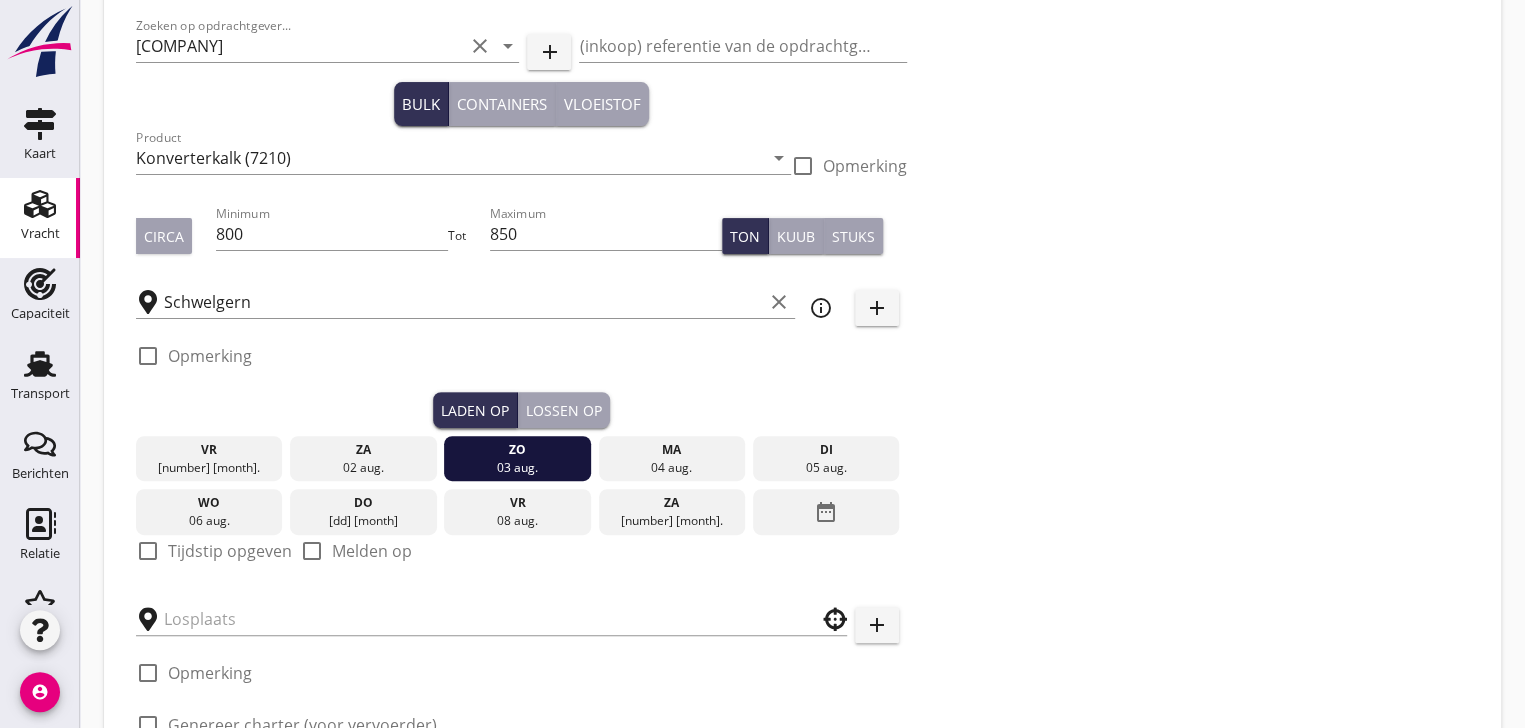 click at bounding box center [148, 551] 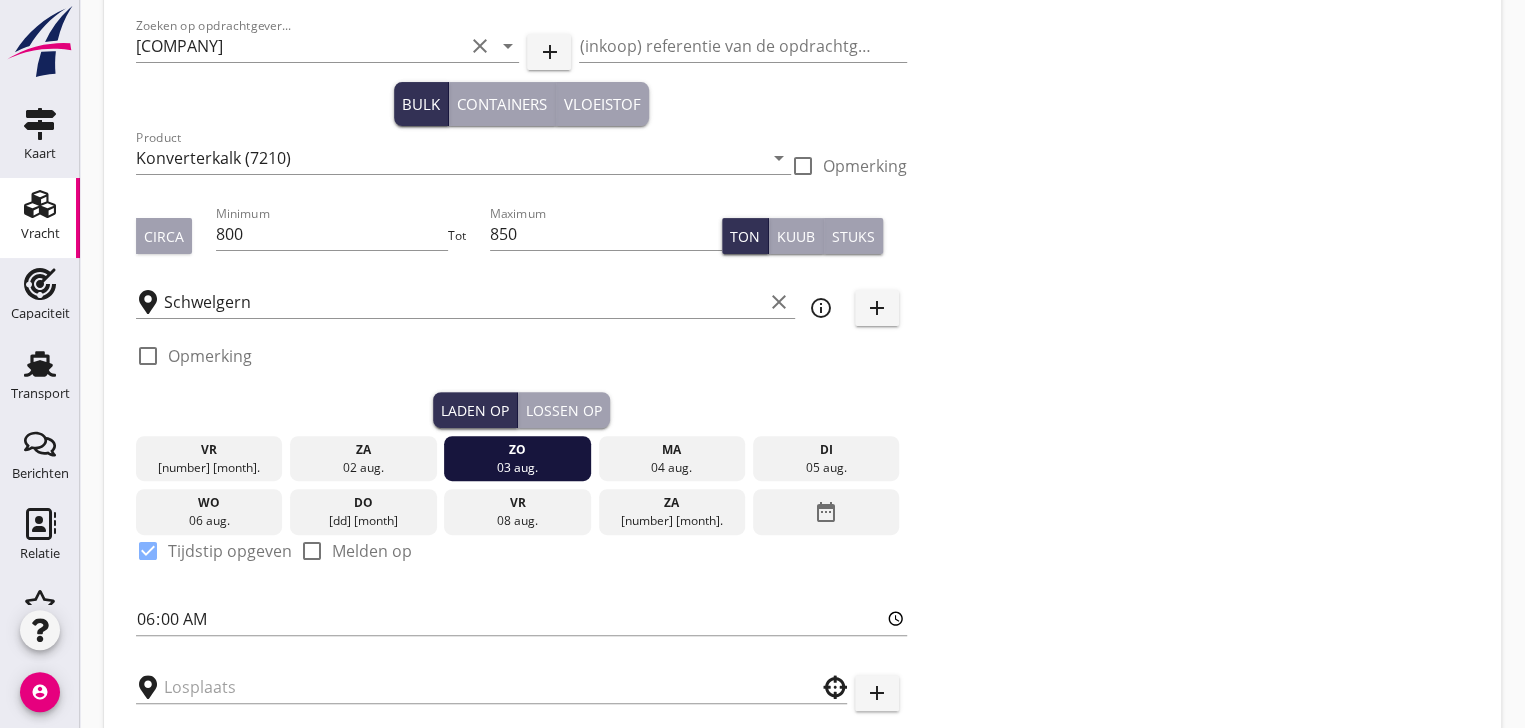 click on "Lossen op" at bounding box center (564, 410) 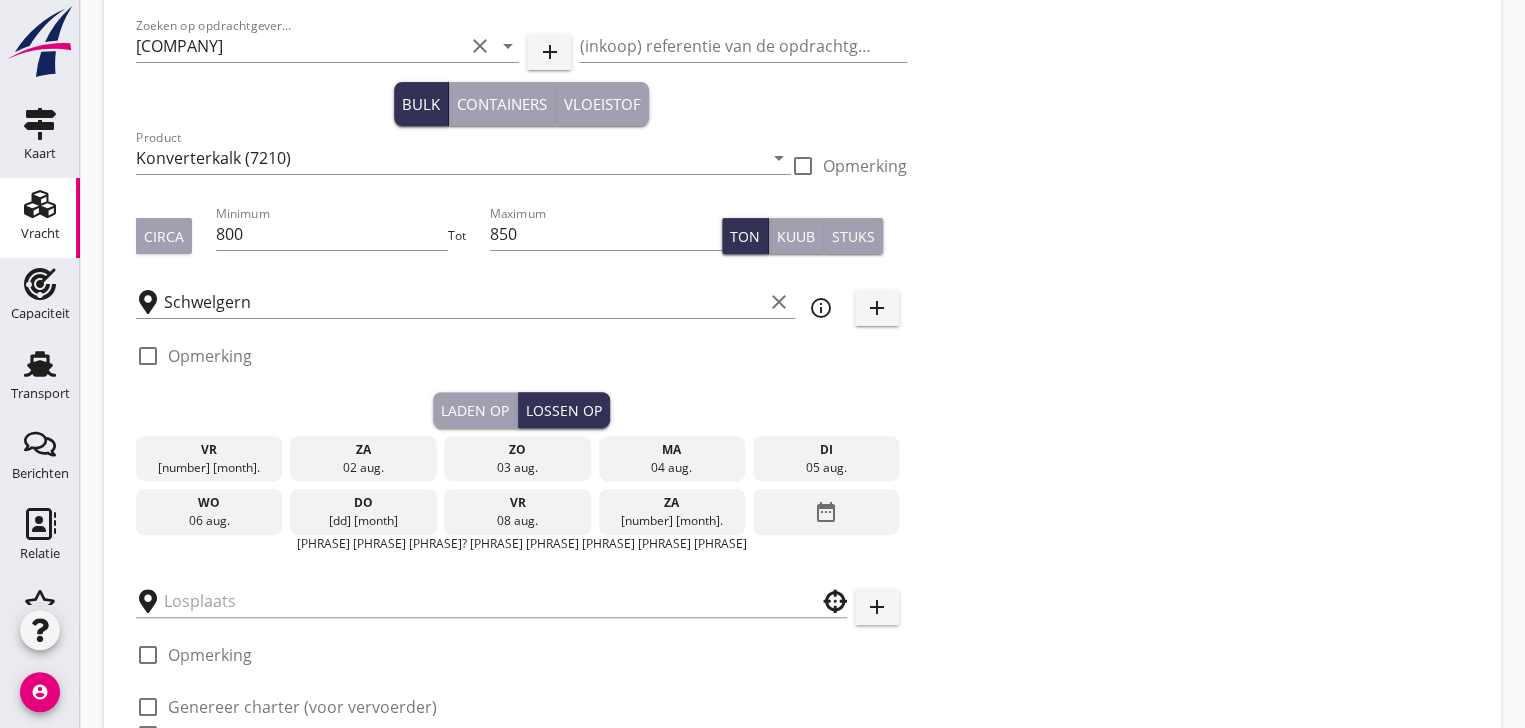 click on "[DD] [MONTH]" at bounding box center (363, 521) 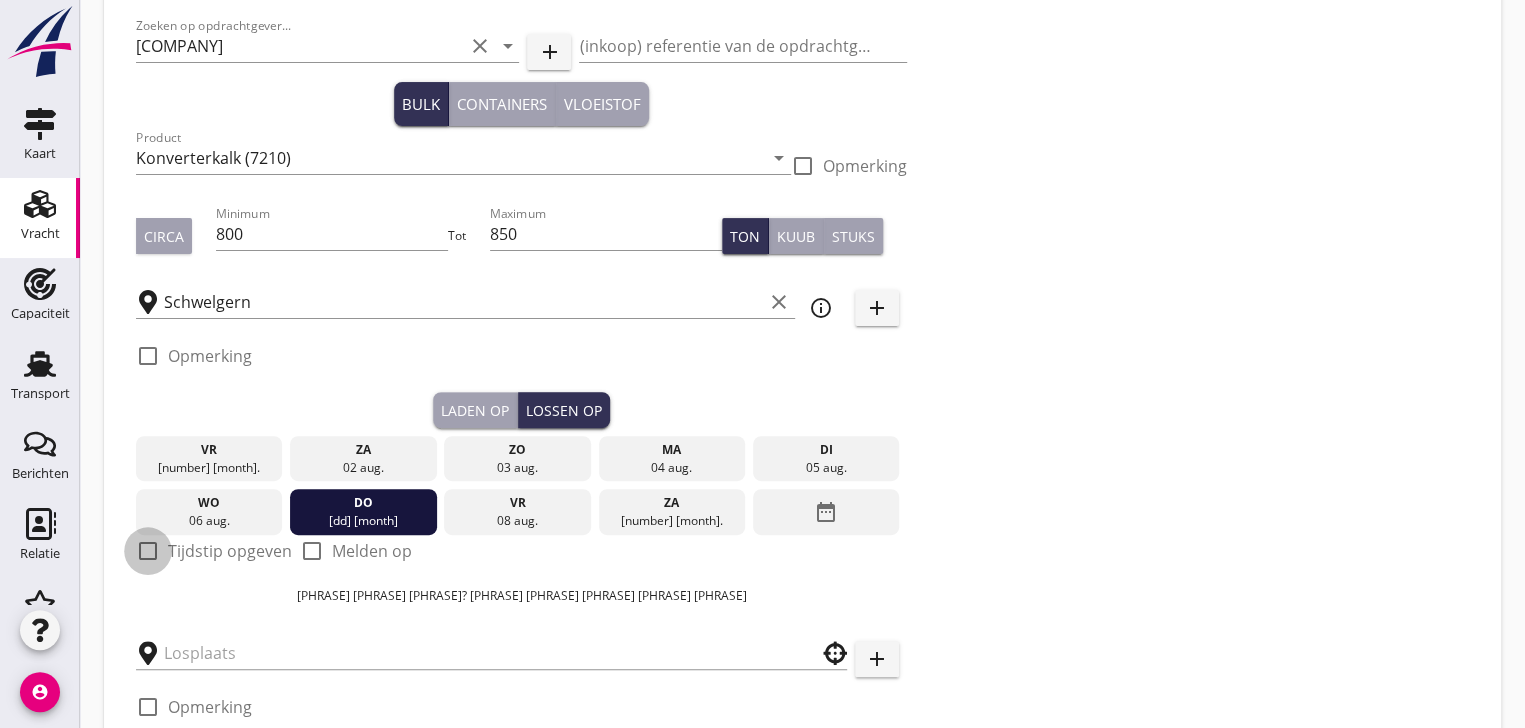 click at bounding box center (148, 551) 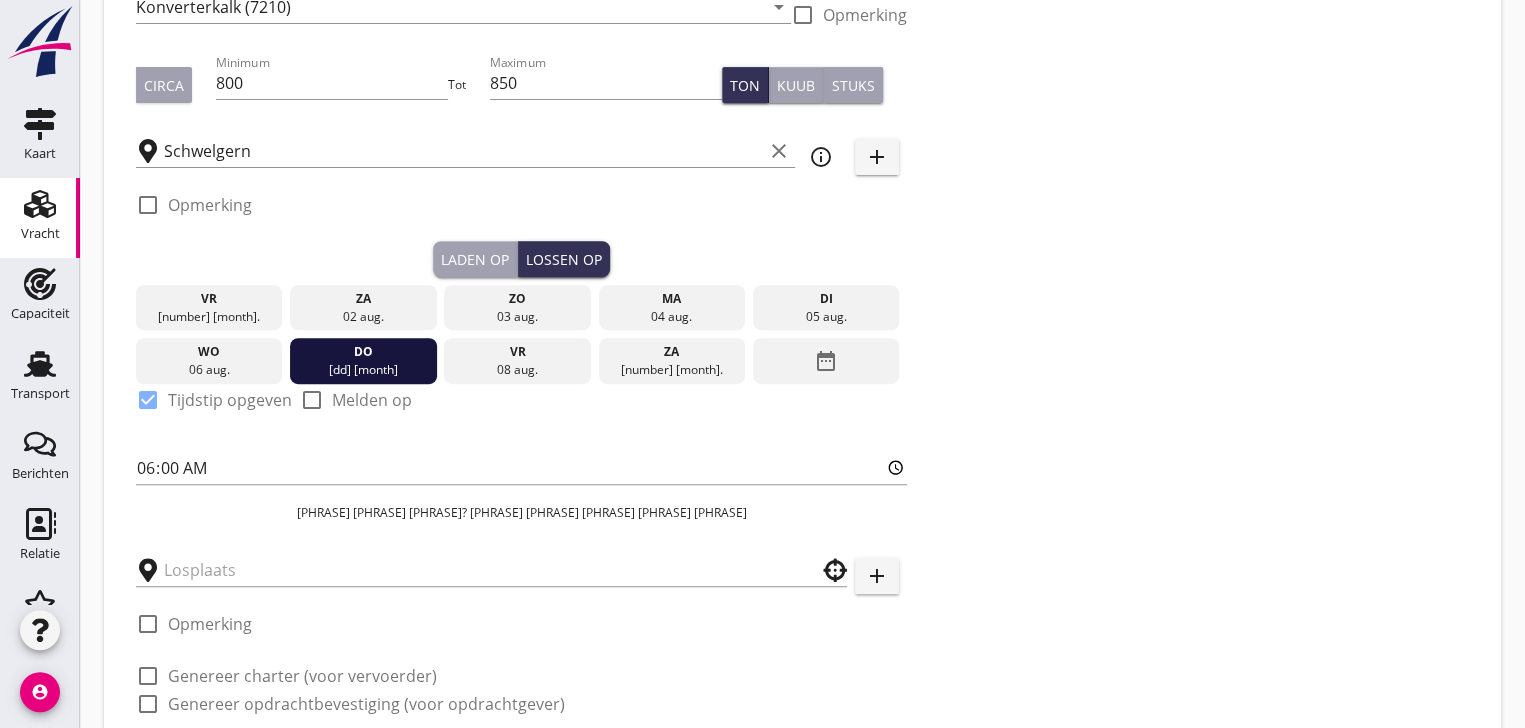 scroll, scrollTop: 409, scrollLeft: 0, axis: vertical 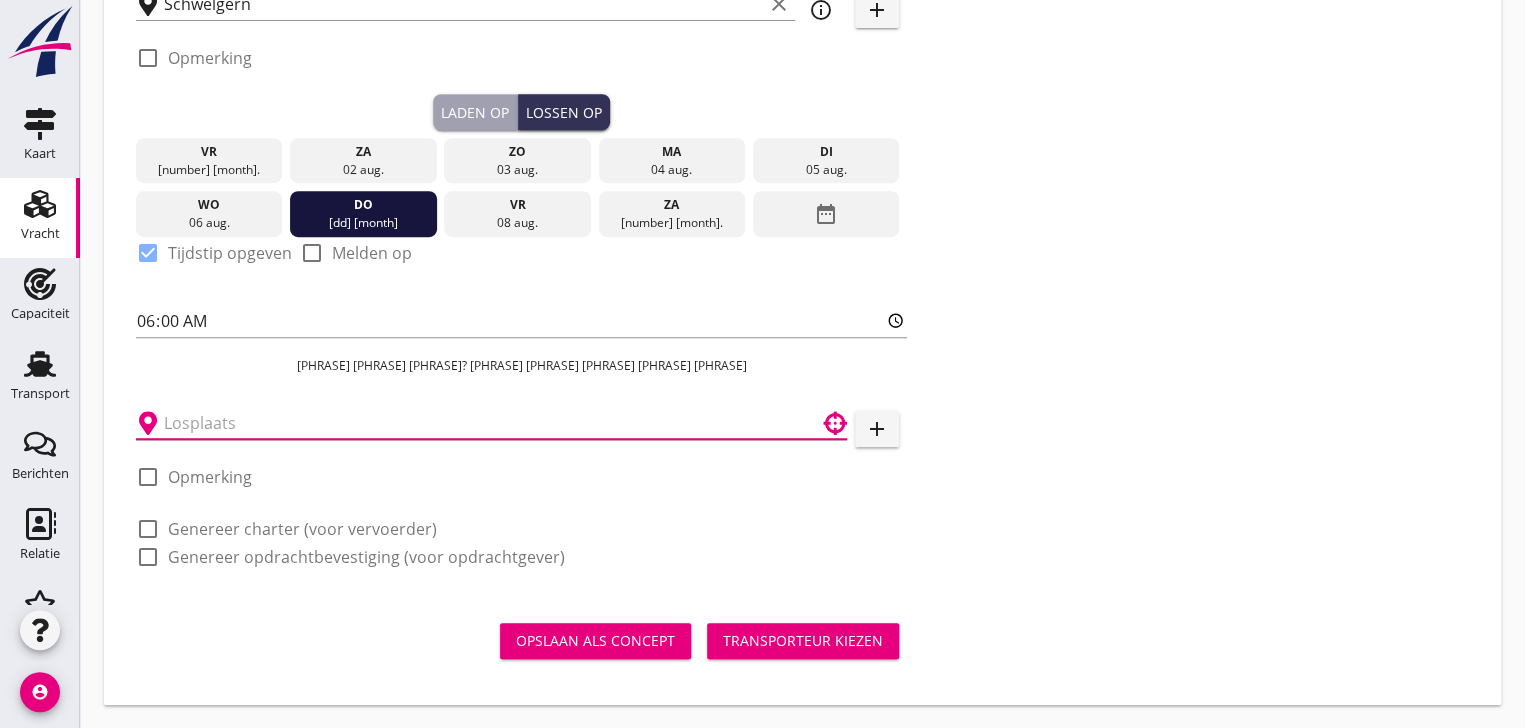 click at bounding box center (477, 423) 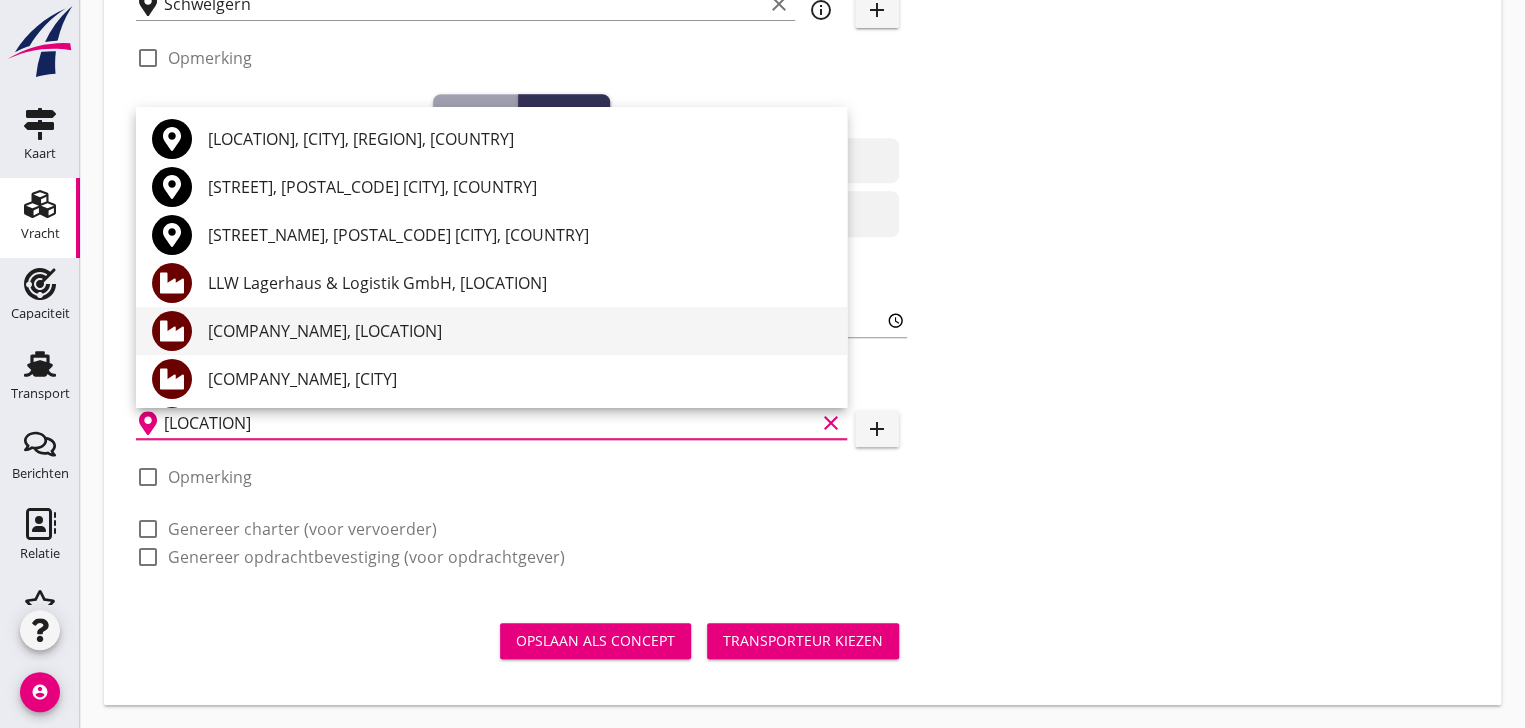 scroll, scrollTop: 100, scrollLeft: 0, axis: vertical 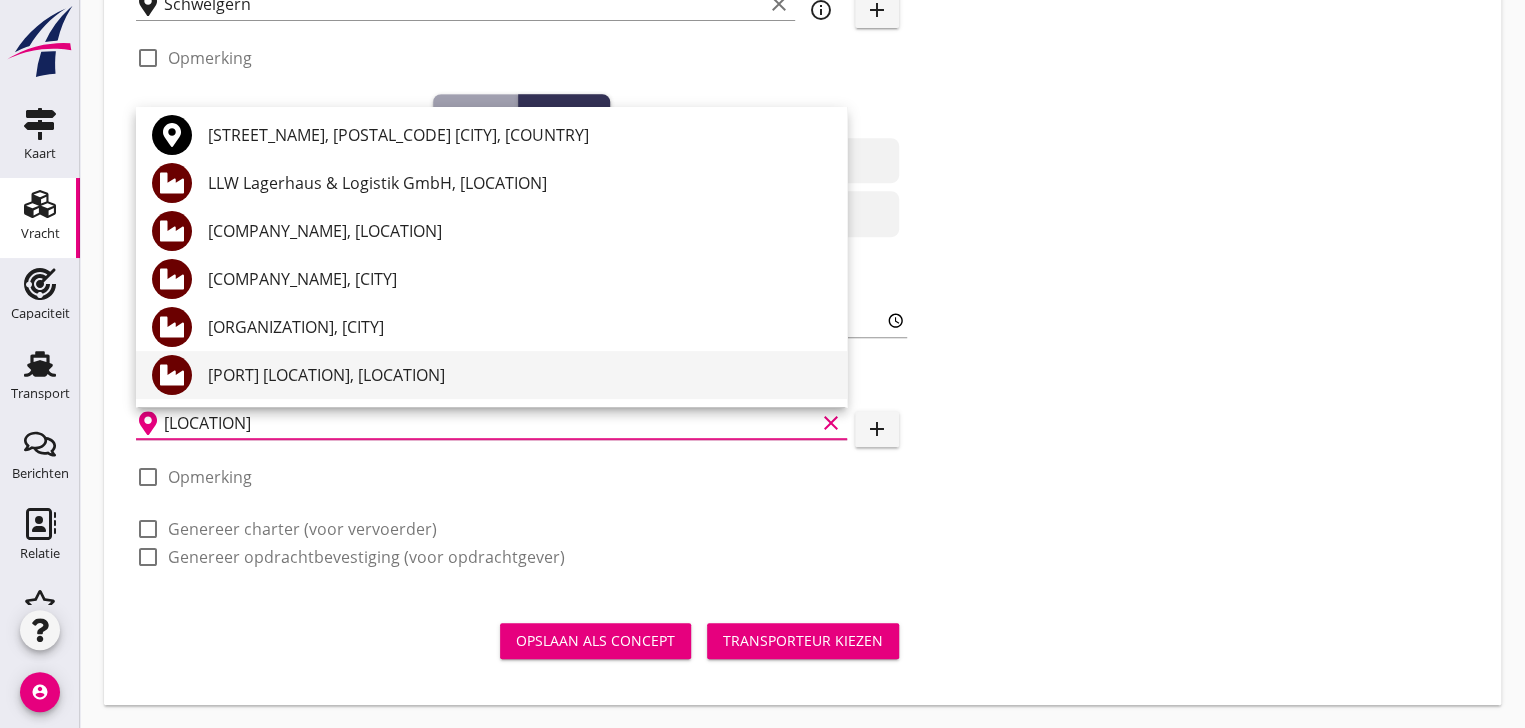 click on "[PORT] [LOCATION], [LOCATION]" at bounding box center [519, 375] 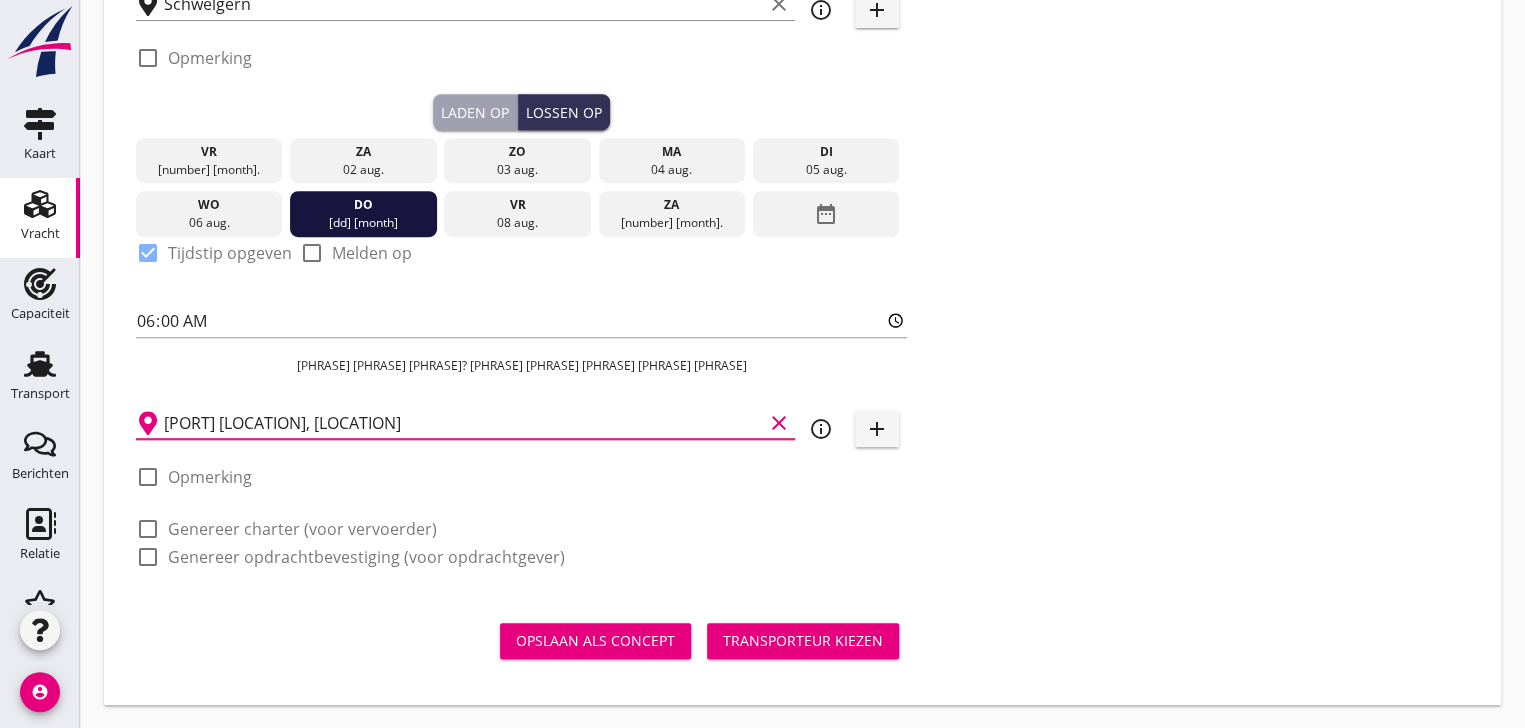click at bounding box center [148, 529] 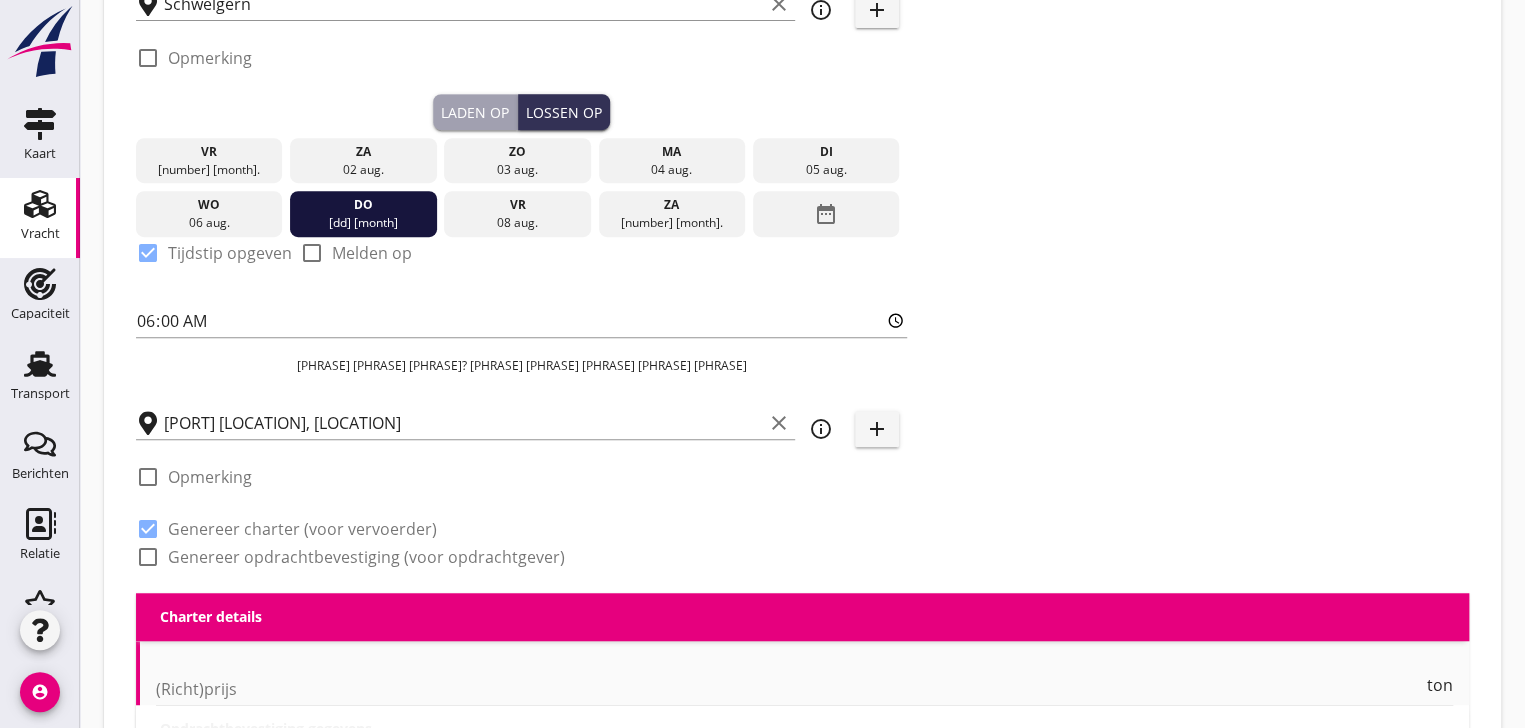 click at bounding box center (148, 557) 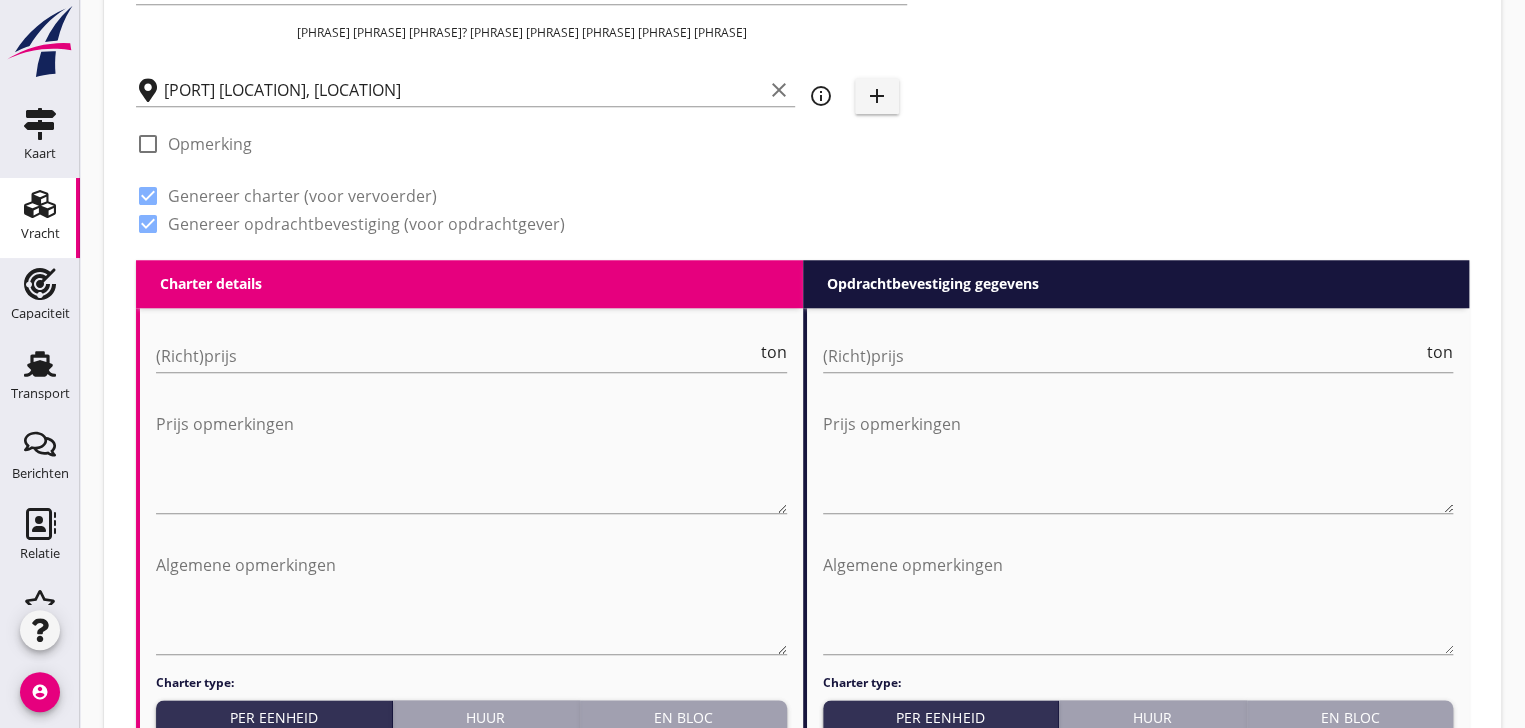 scroll, scrollTop: 742, scrollLeft: 0, axis: vertical 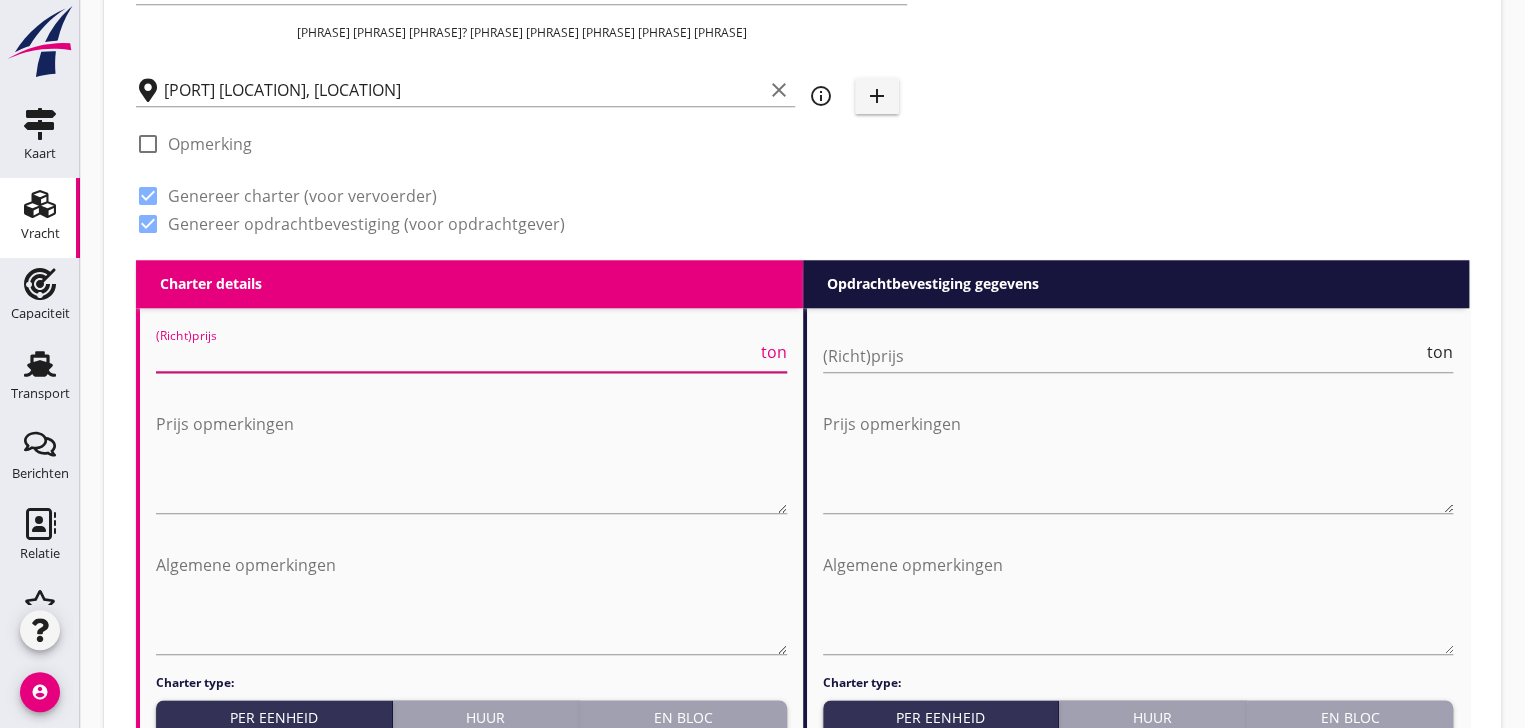 click at bounding box center (456, 356) 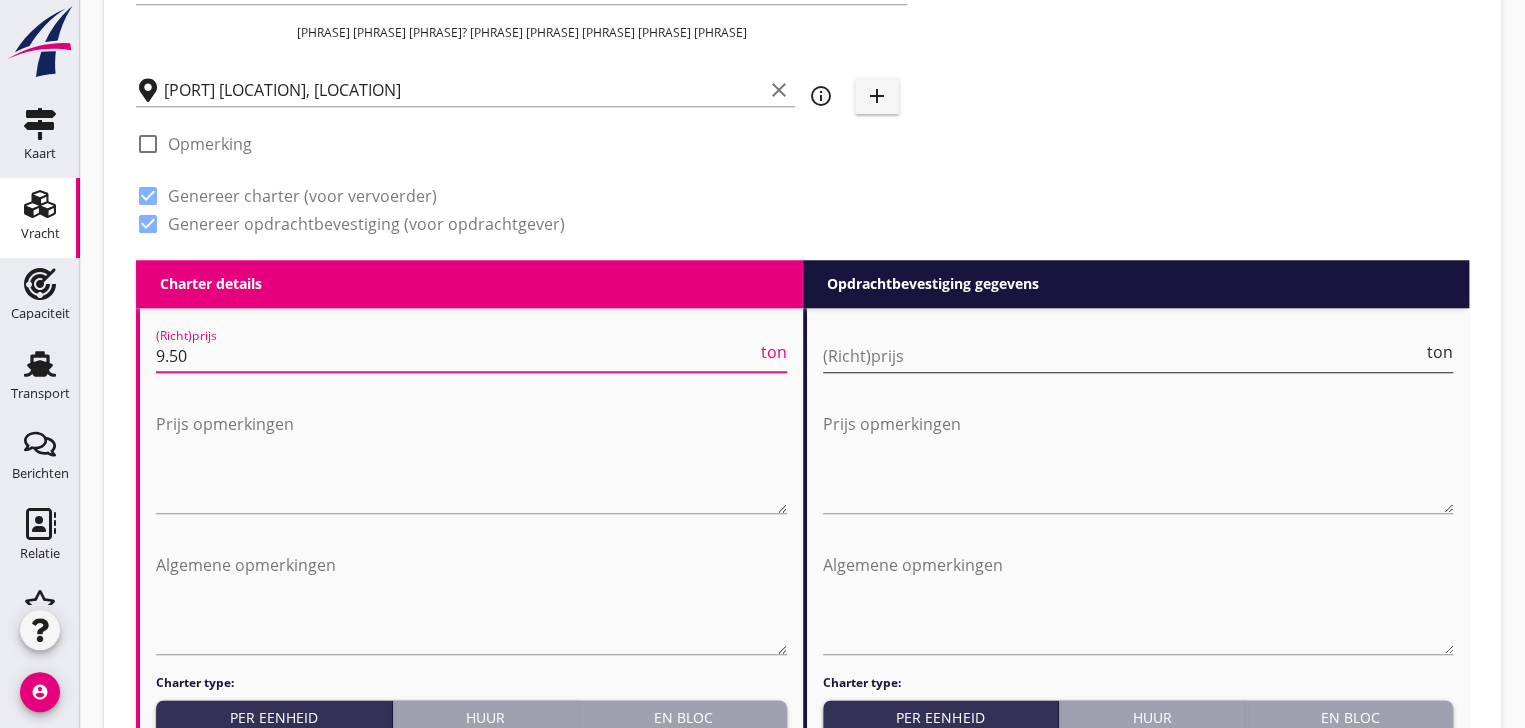 type on "9.50" 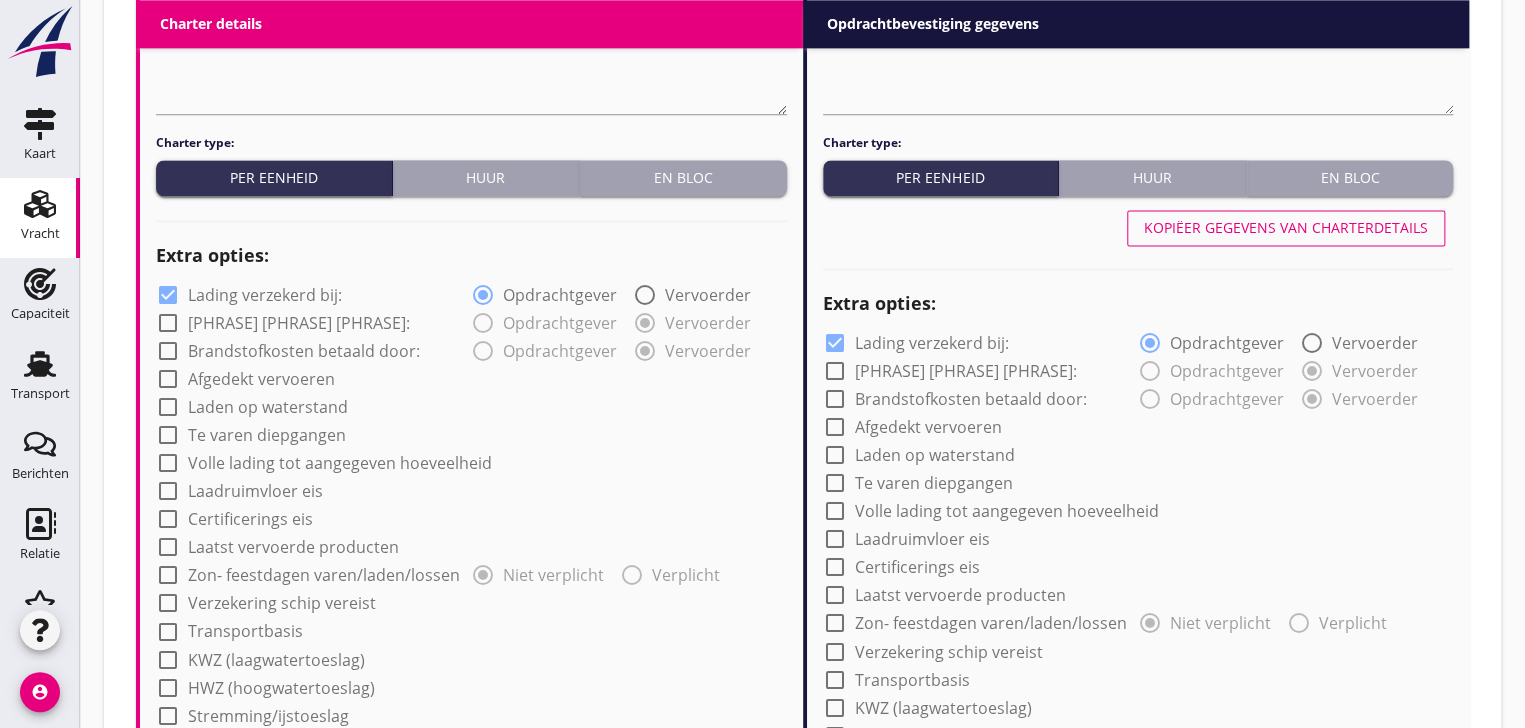 scroll, scrollTop: 1409, scrollLeft: 0, axis: vertical 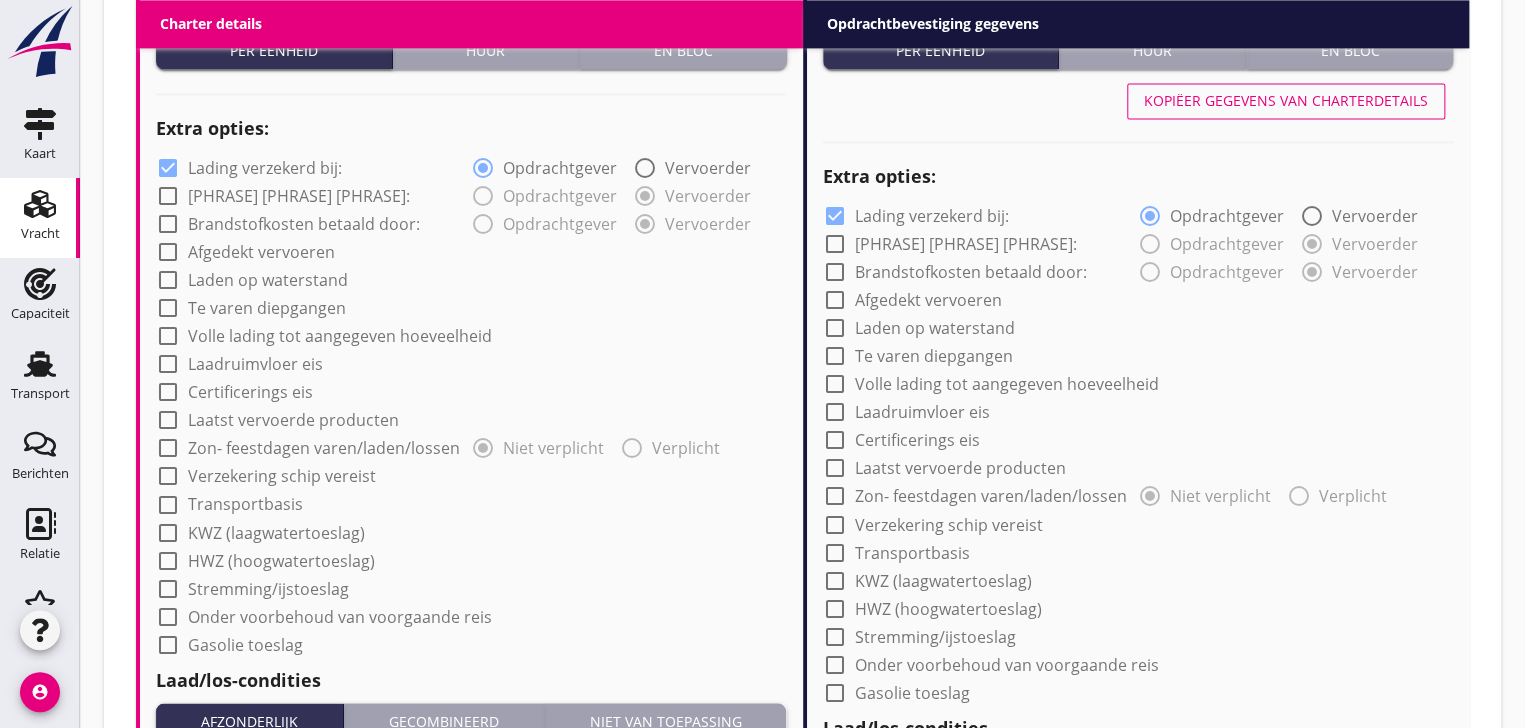 type on "10.50" 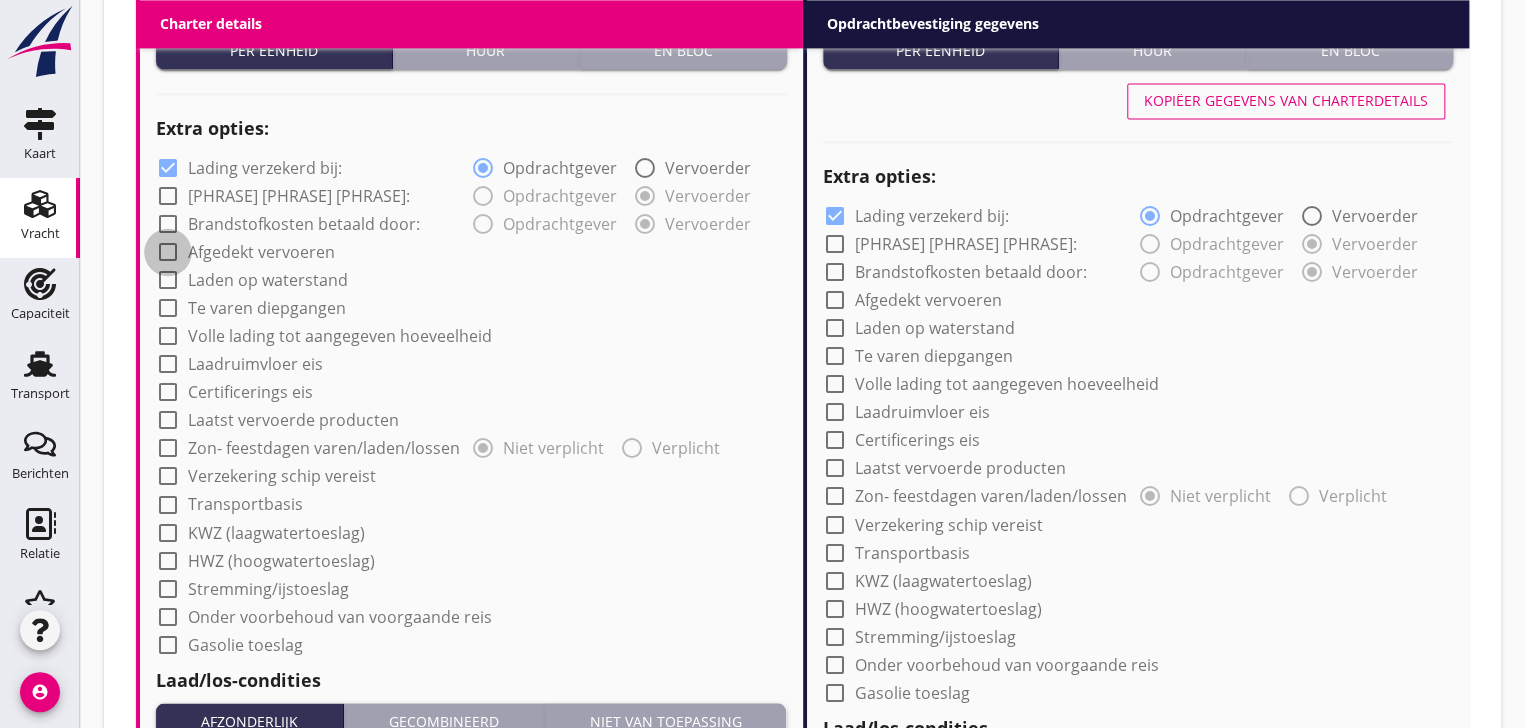 click at bounding box center [168, 252] 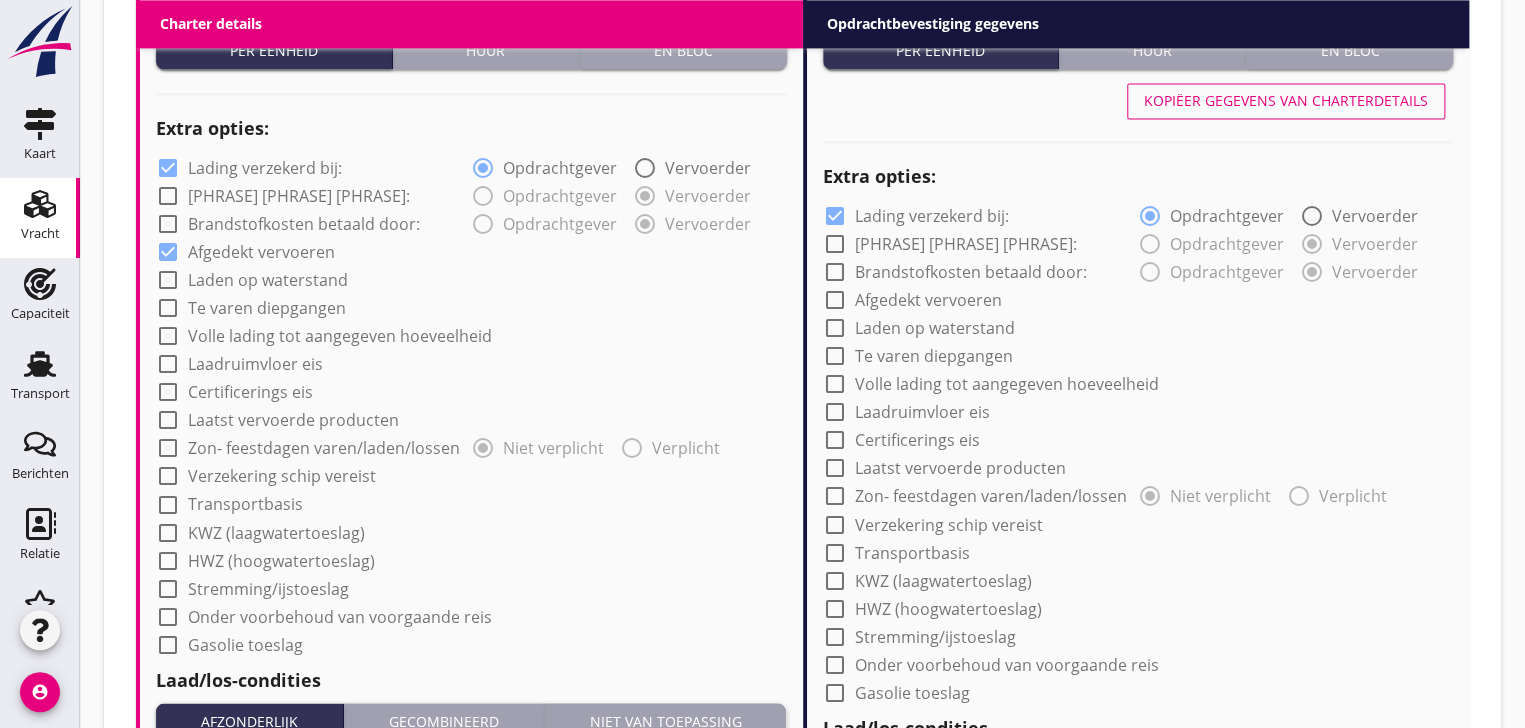 click at bounding box center [168, 476] 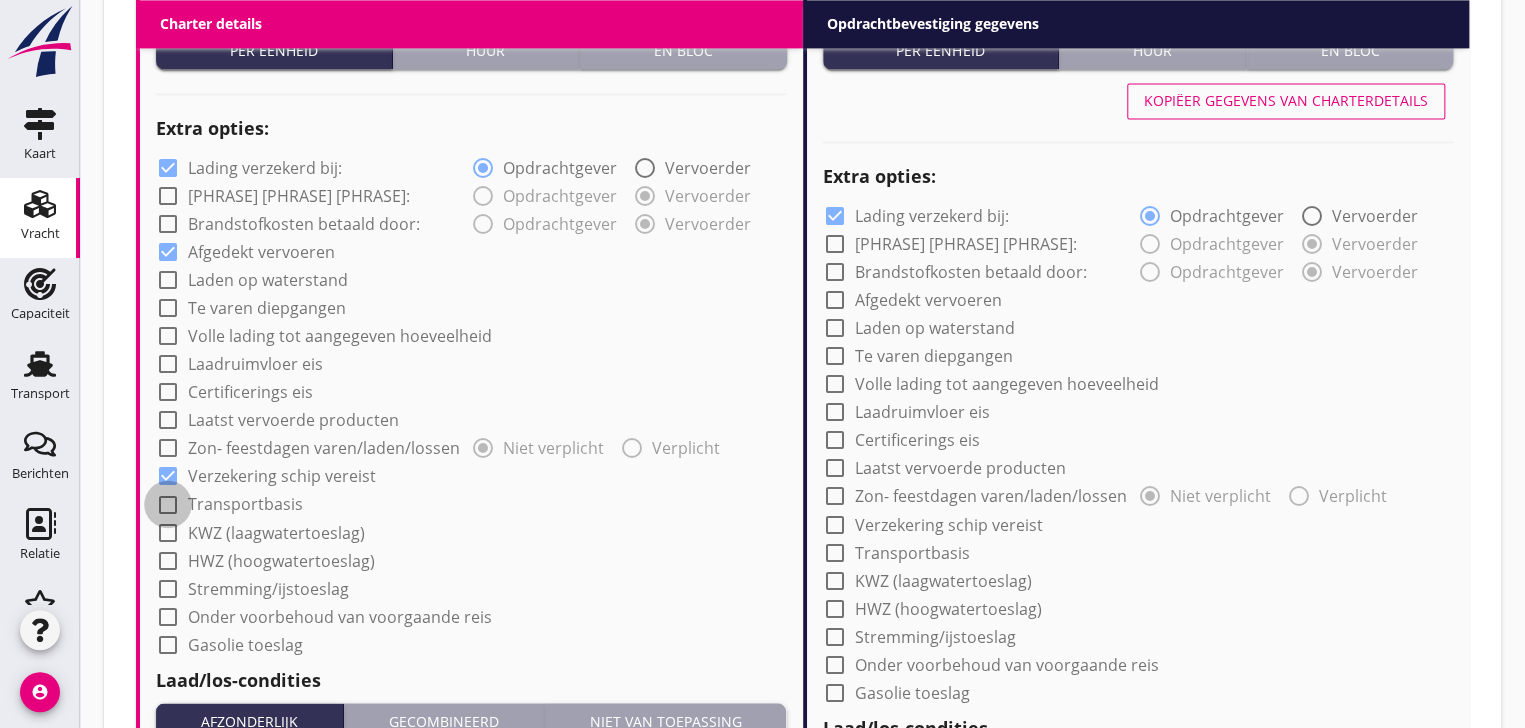 click at bounding box center [168, 504] 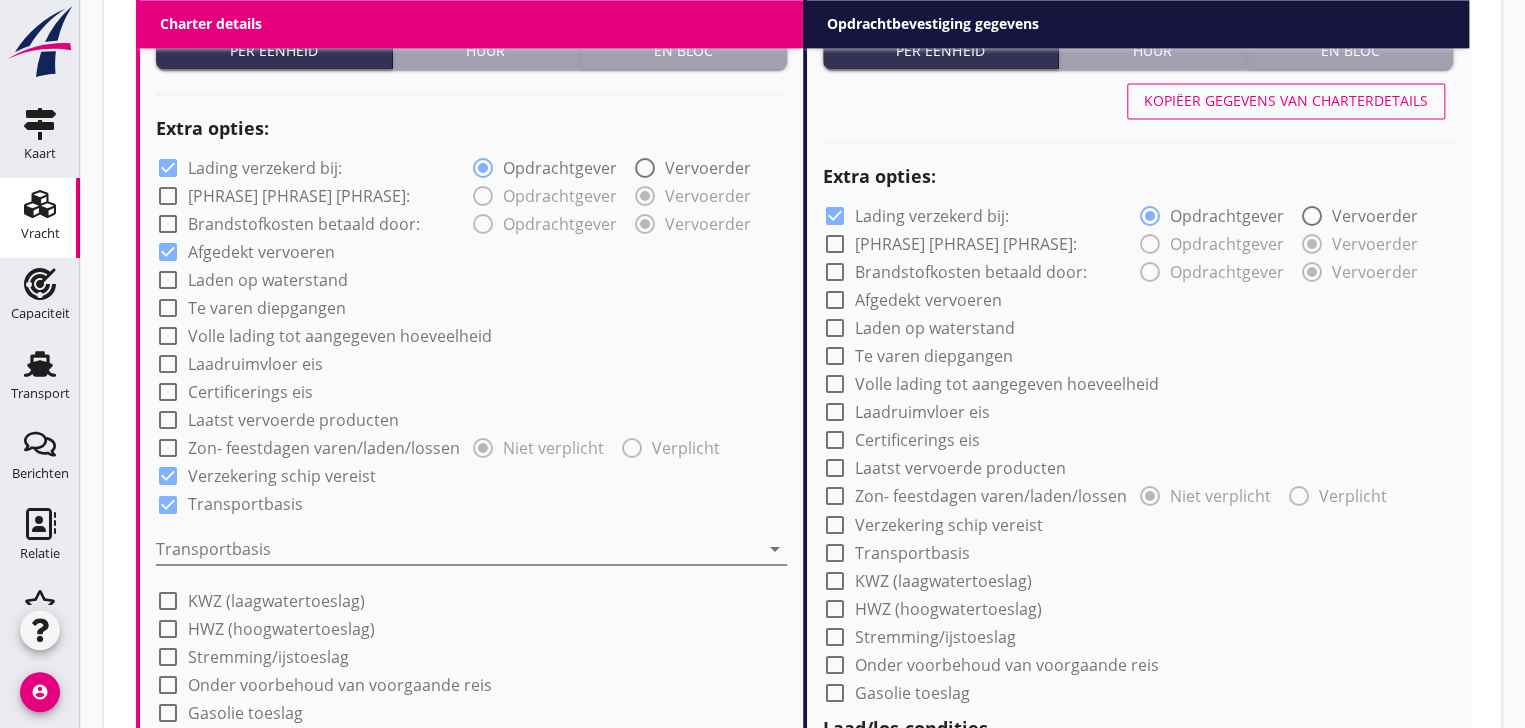 click at bounding box center [457, 548] 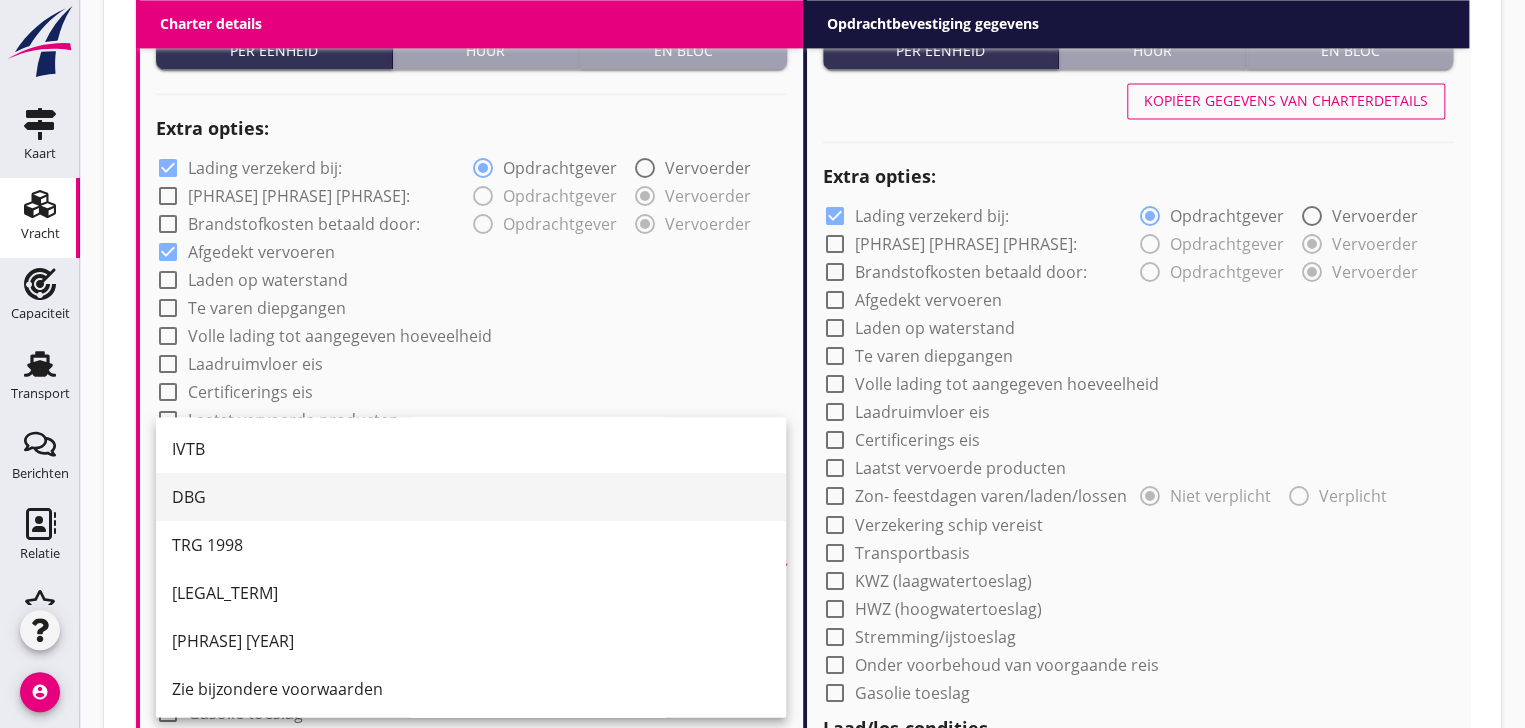 scroll, scrollTop: 51, scrollLeft: 0, axis: vertical 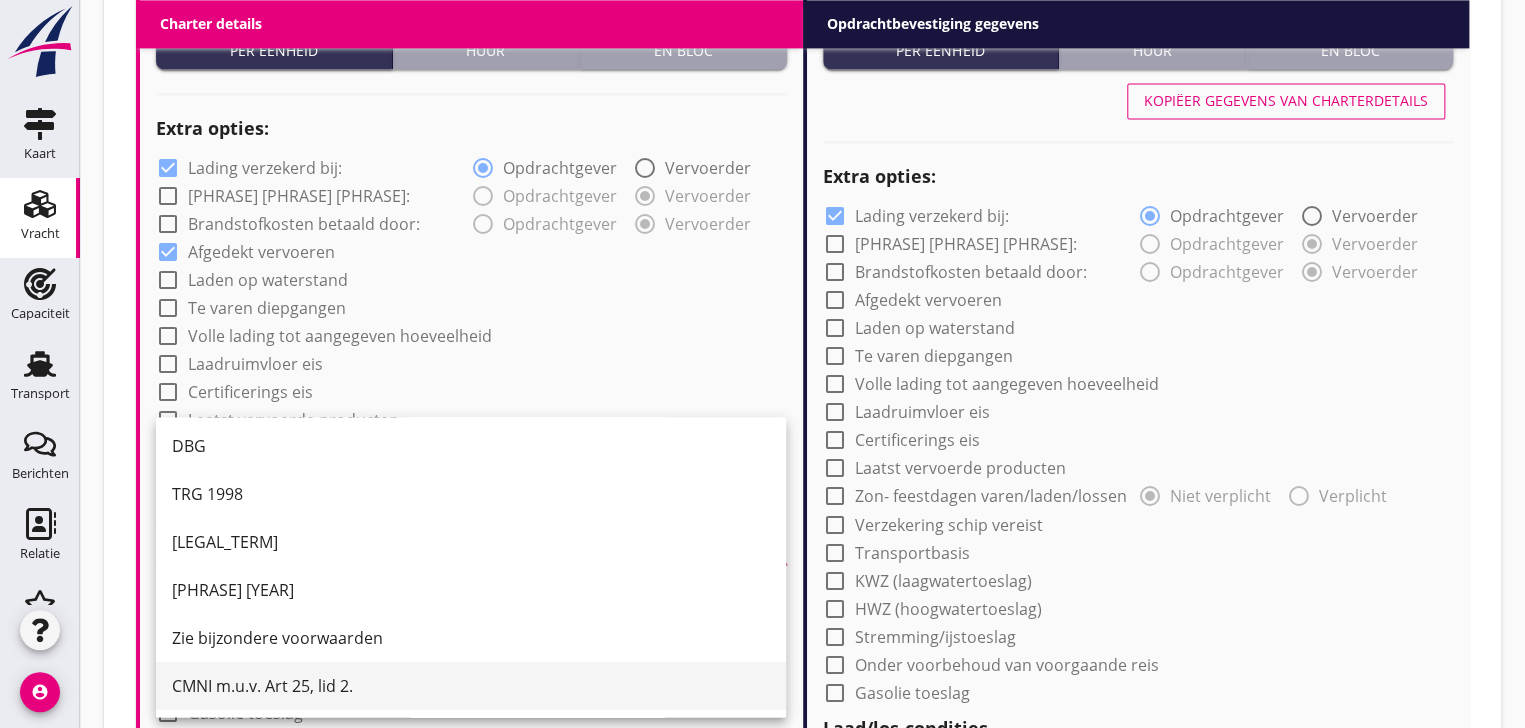 click on "CMNI m.u.v. Art 25, lid 2." at bounding box center (471, 686) 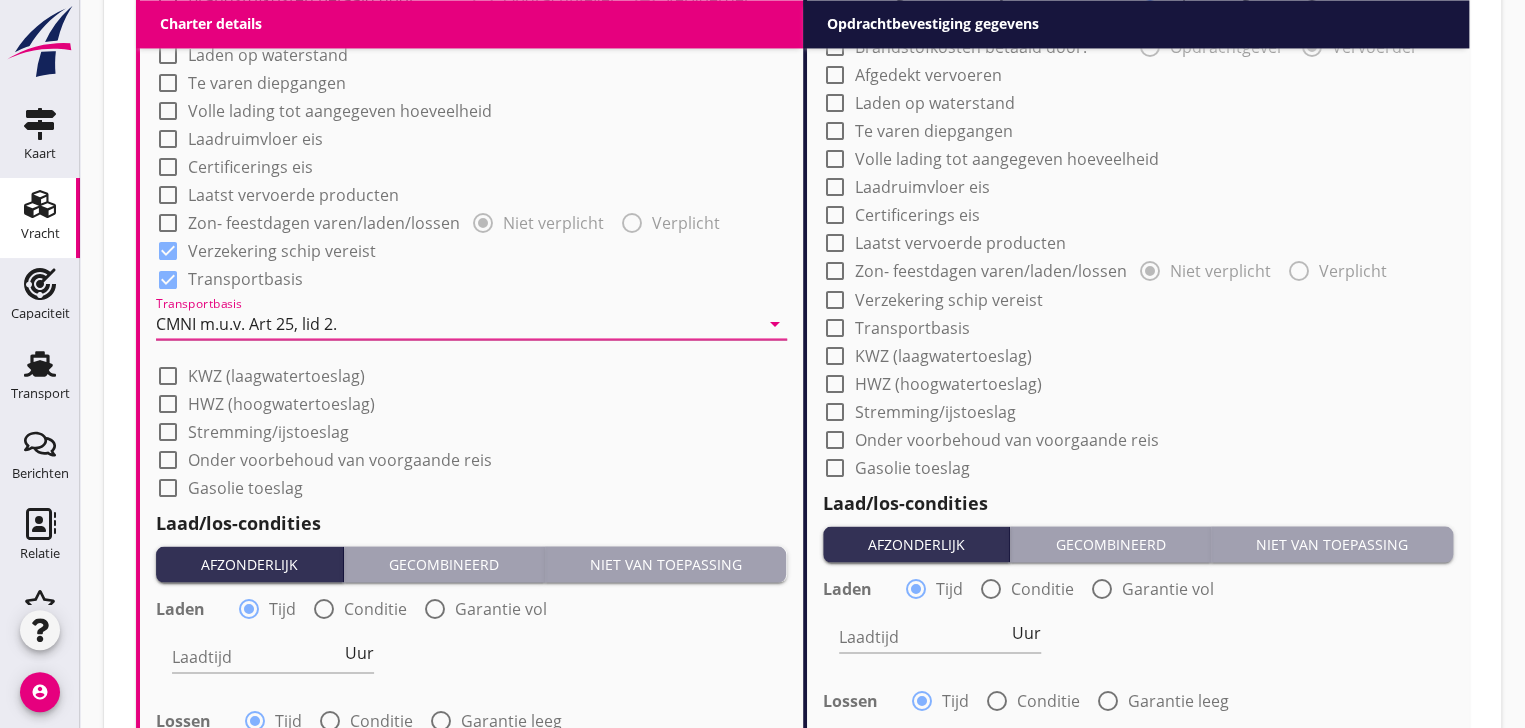 scroll, scrollTop: 1742, scrollLeft: 0, axis: vertical 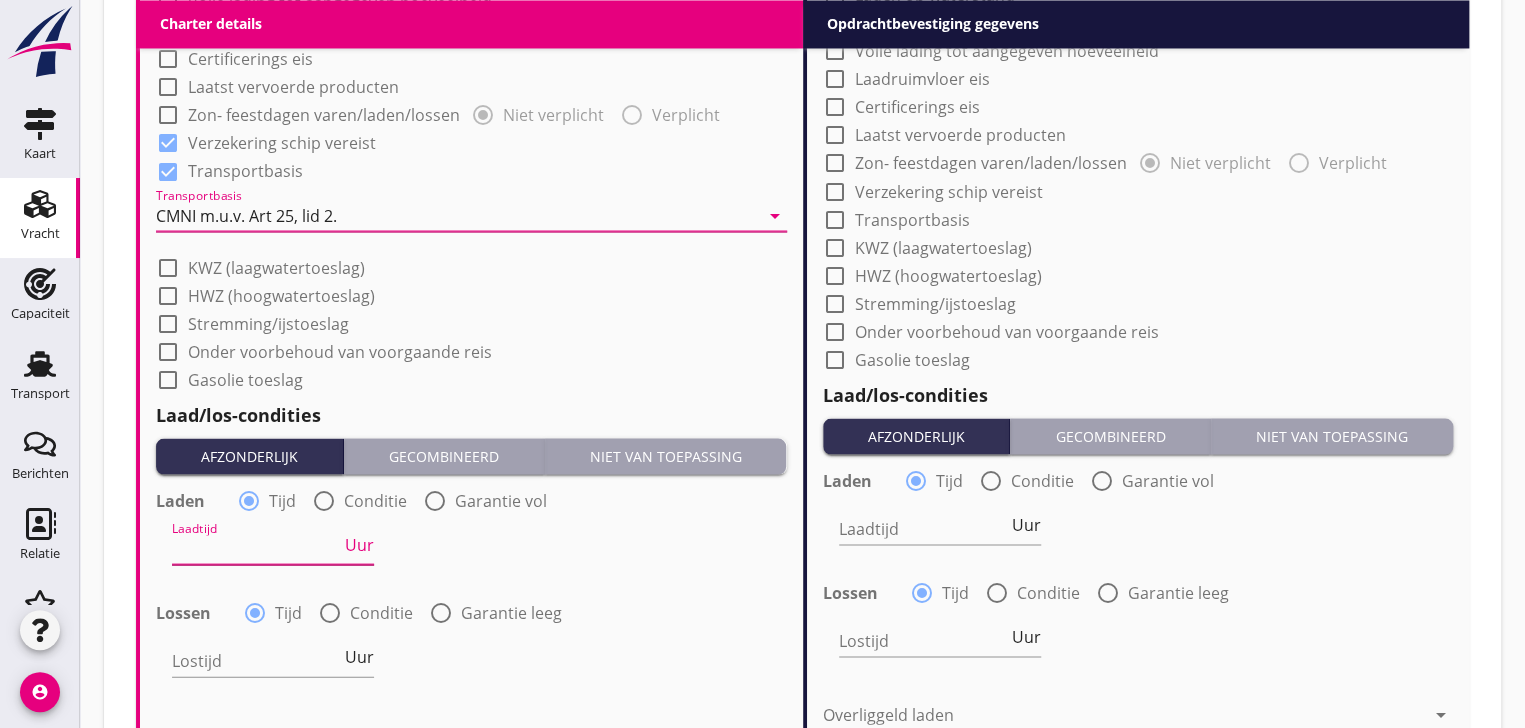 click at bounding box center [256, 548] 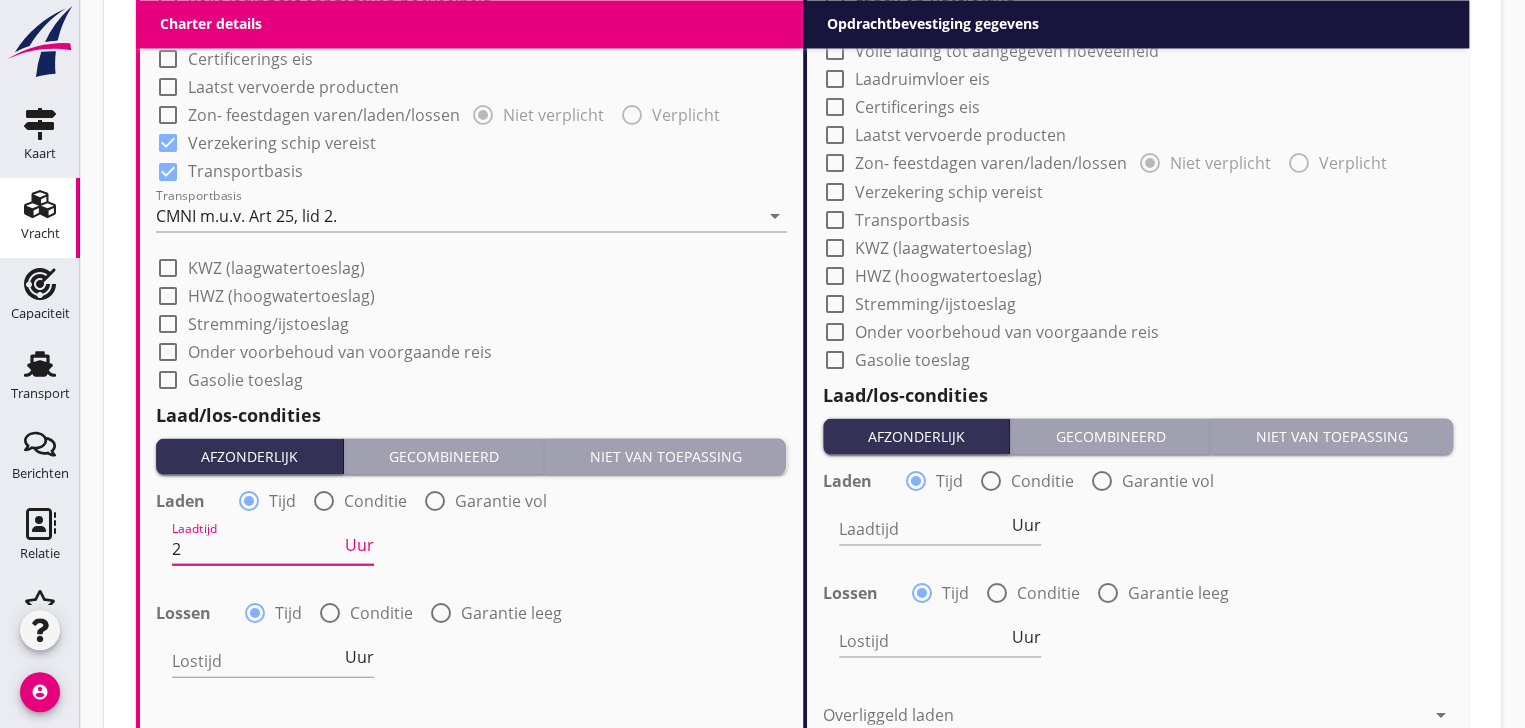 click on "Uur" at bounding box center (359, 544) 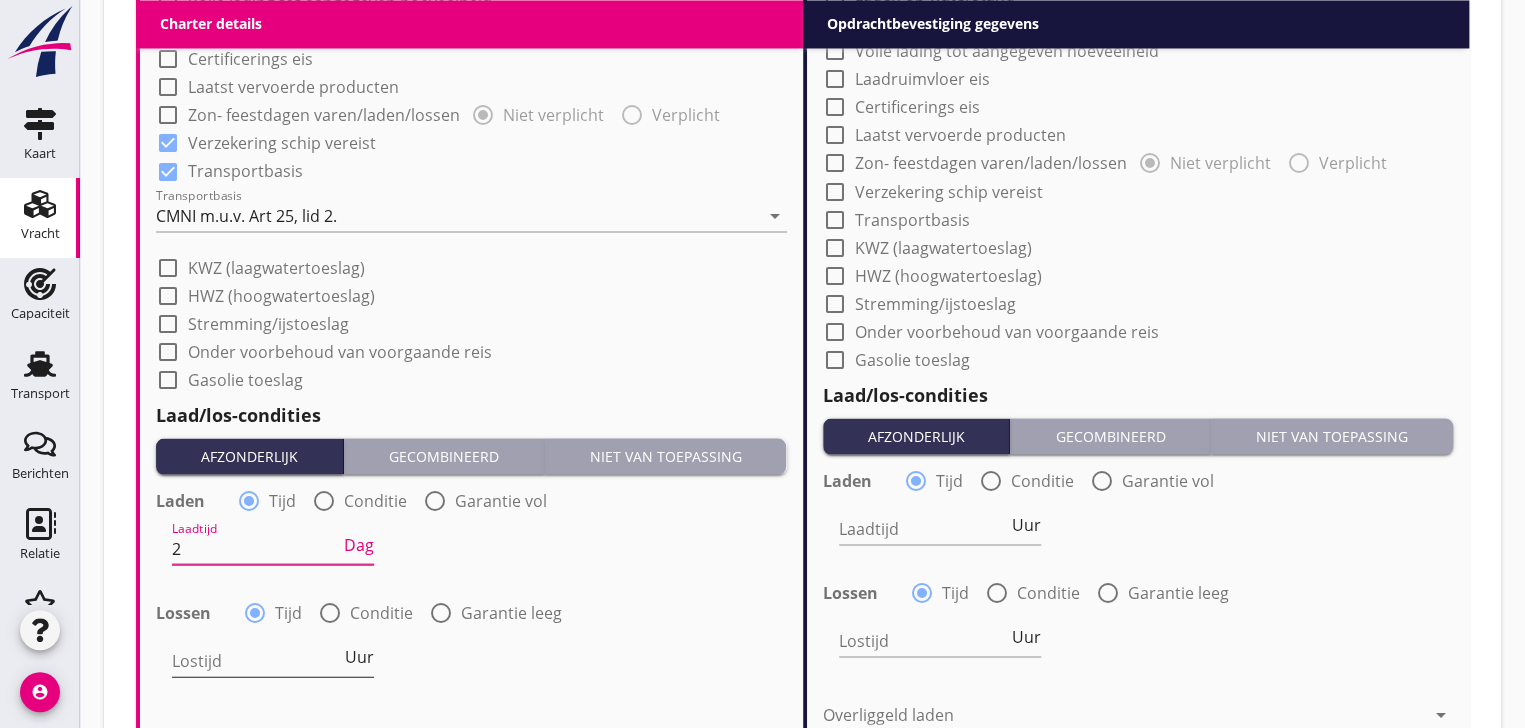 type on "2" 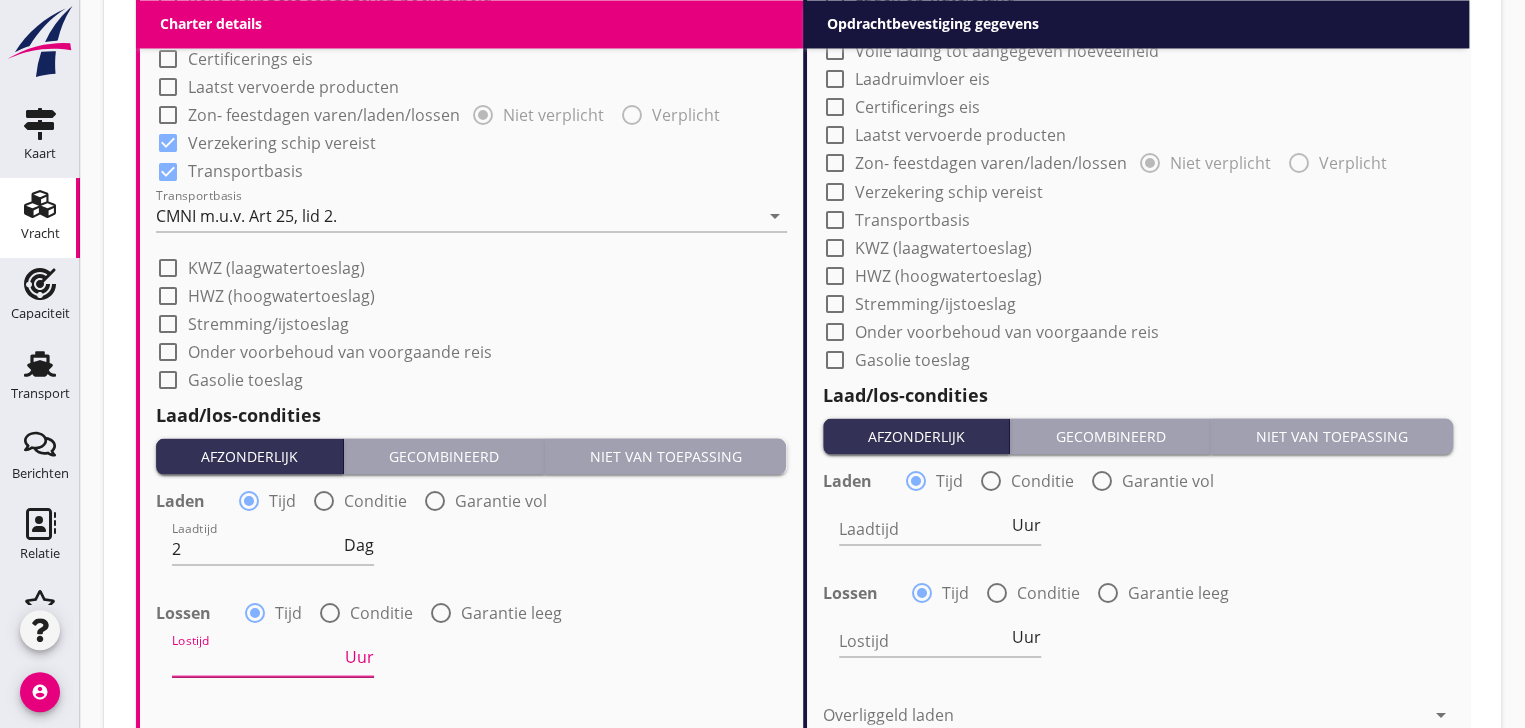 click at bounding box center [256, 660] 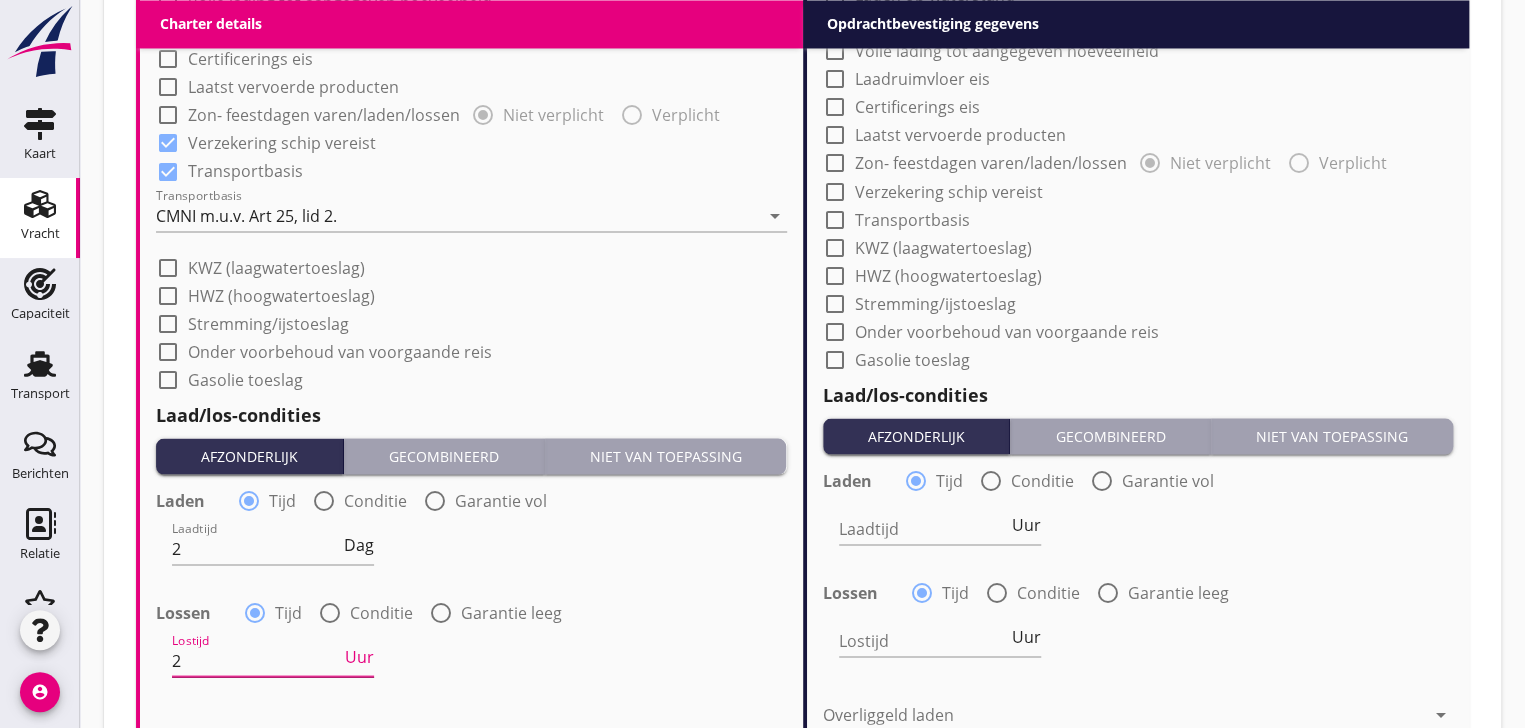 click on "Uur" at bounding box center (359, 656) 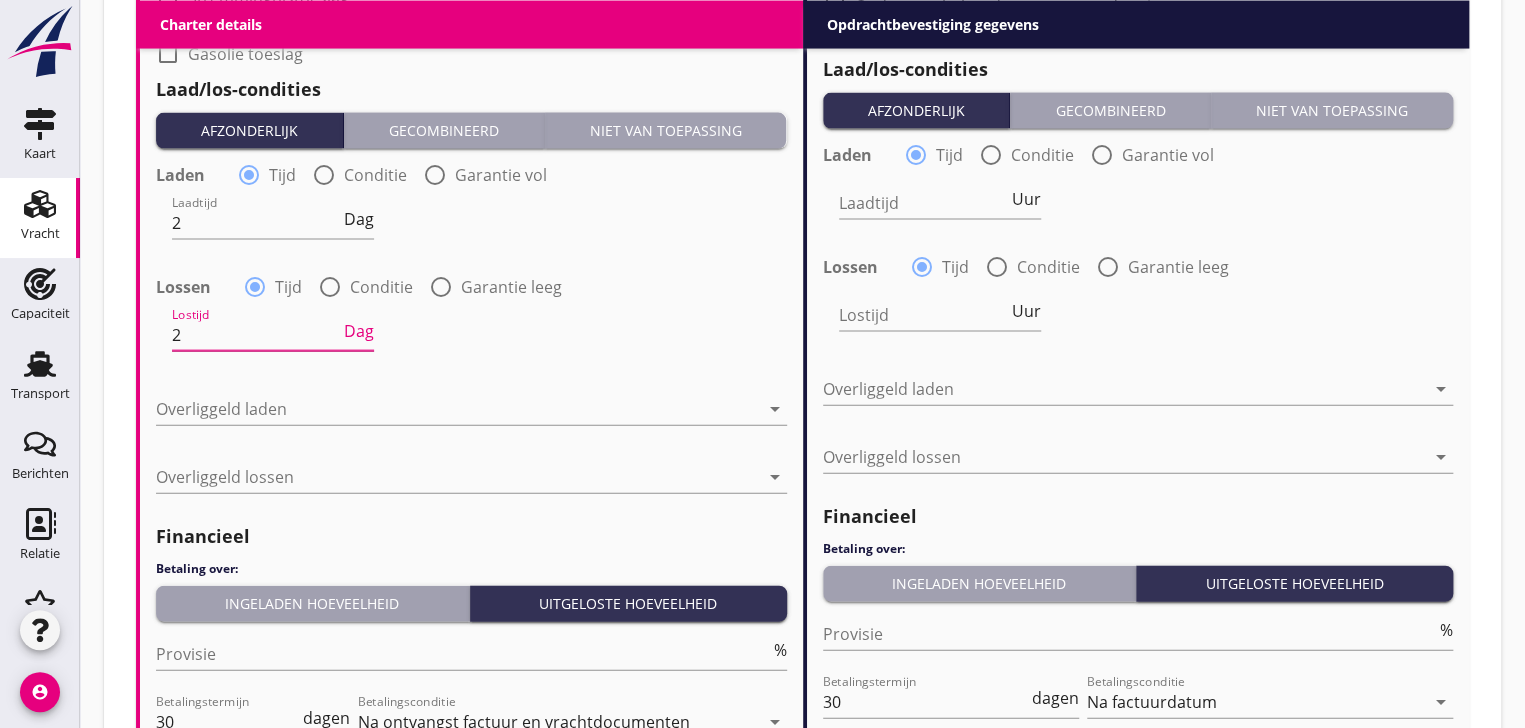 scroll, scrollTop: 2076, scrollLeft: 0, axis: vertical 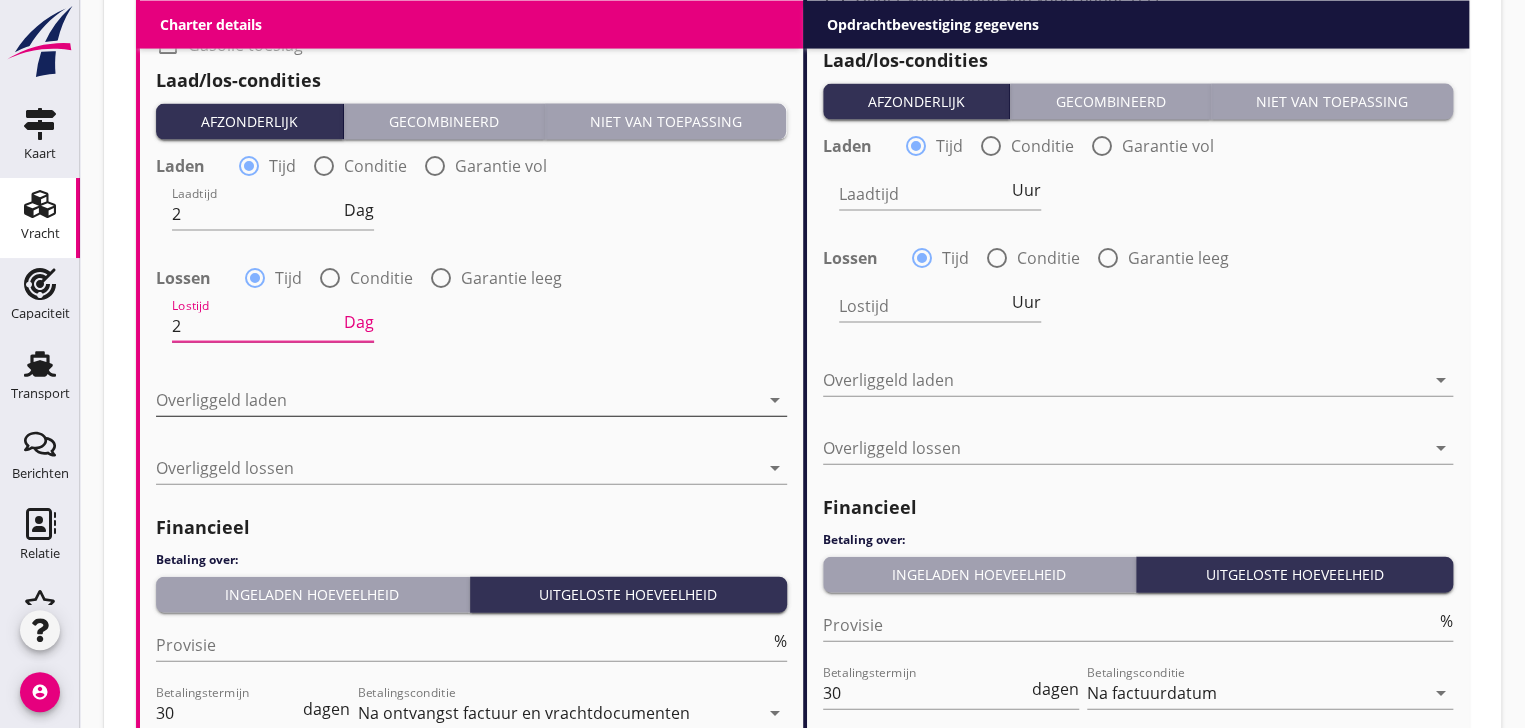 type on "2" 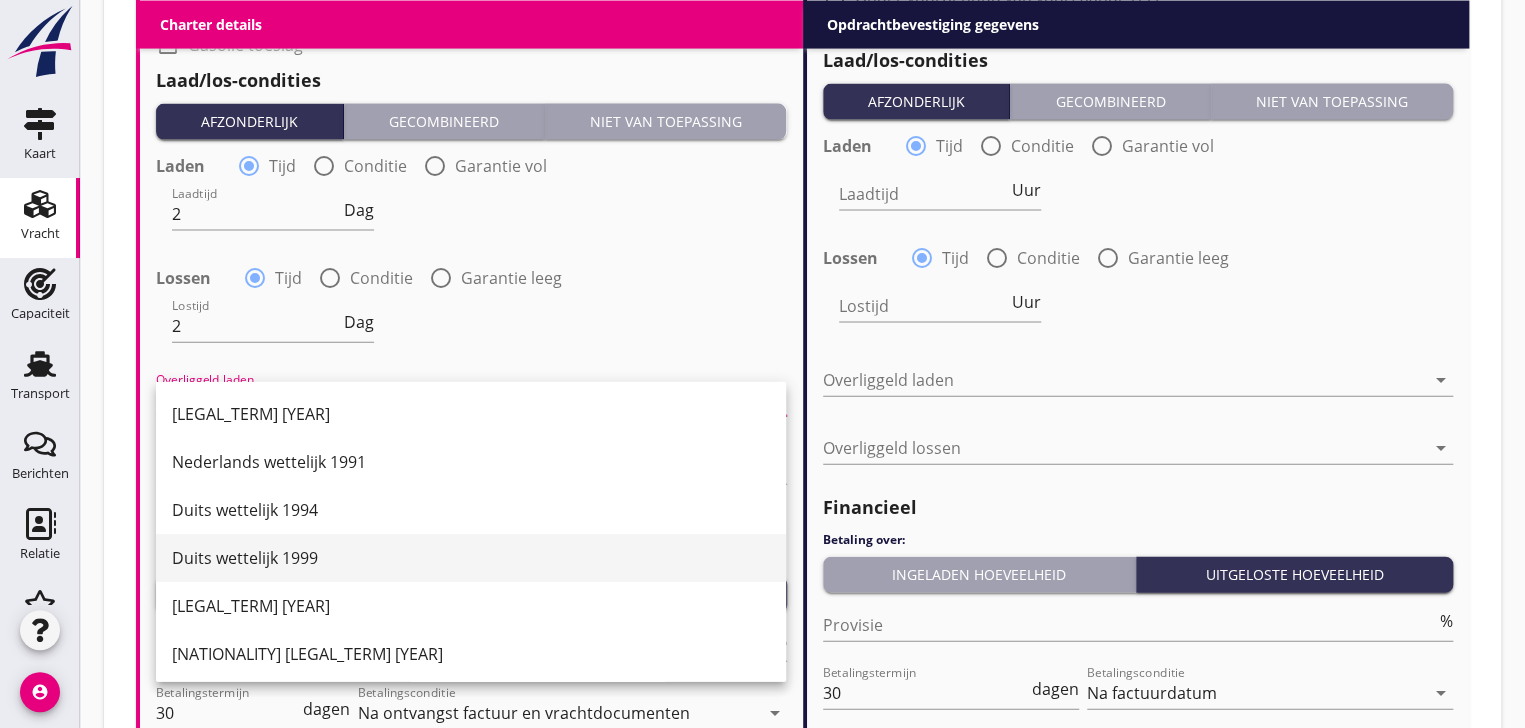 click on "Duits wettelijk 1999" at bounding box center (471, 558) 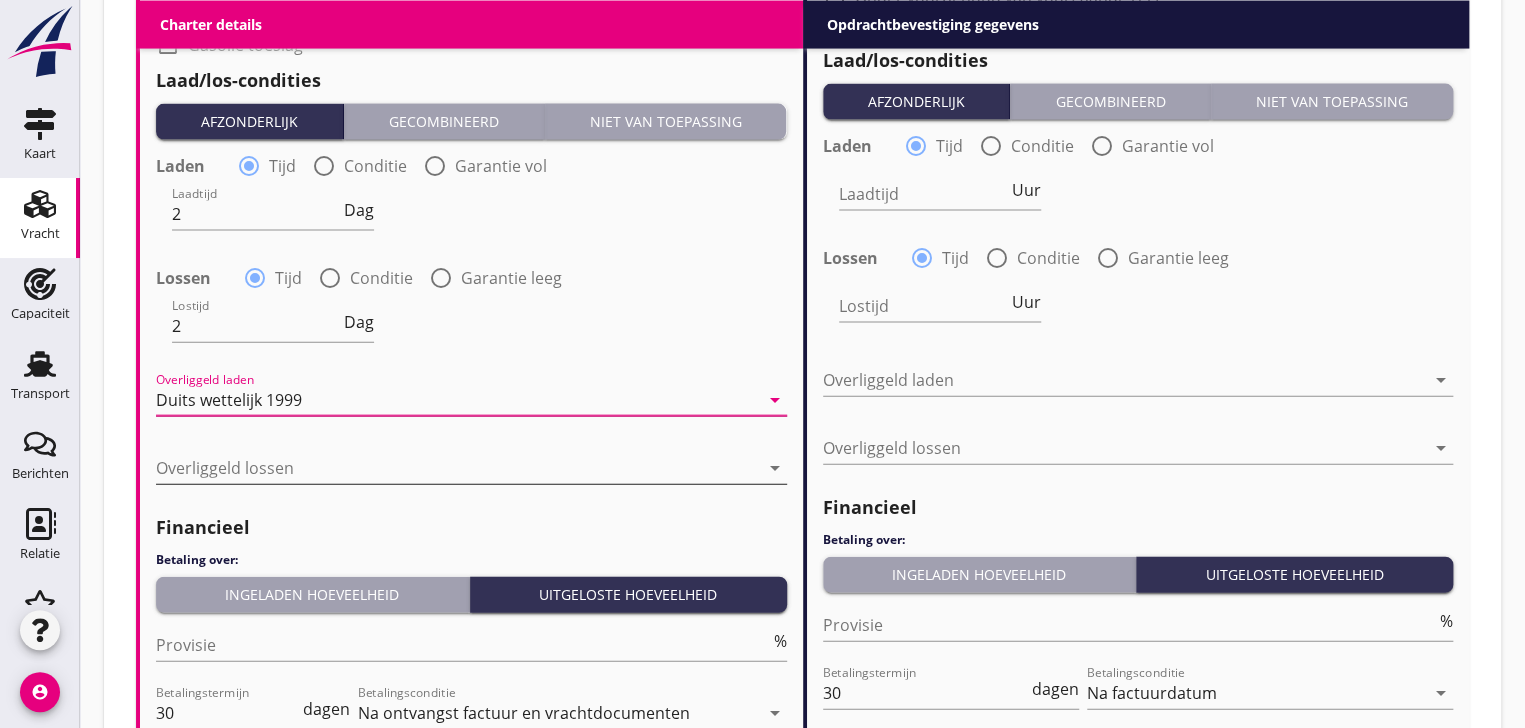 click at bounding box center (457, 468) 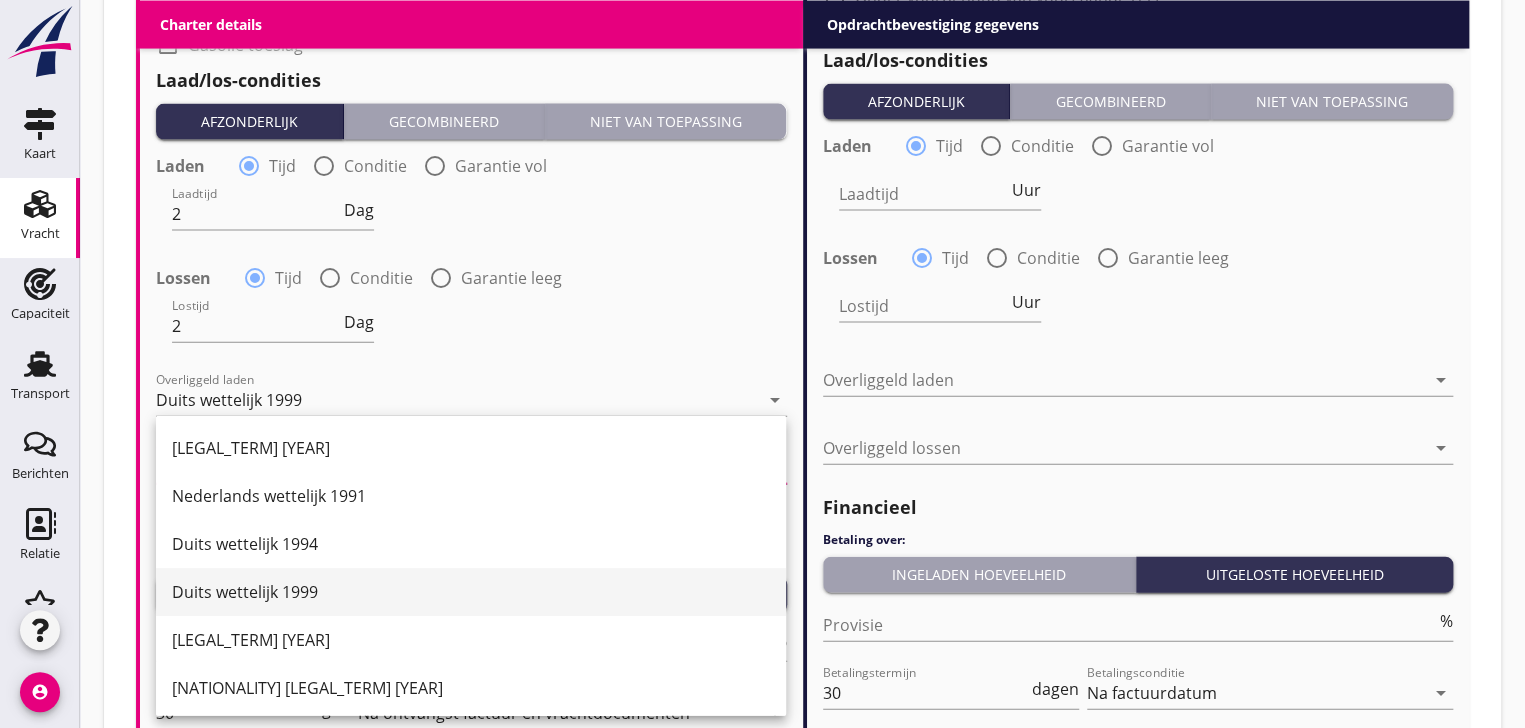 click on "Duits wettelijk 1999" at bounding box center (471, 592) 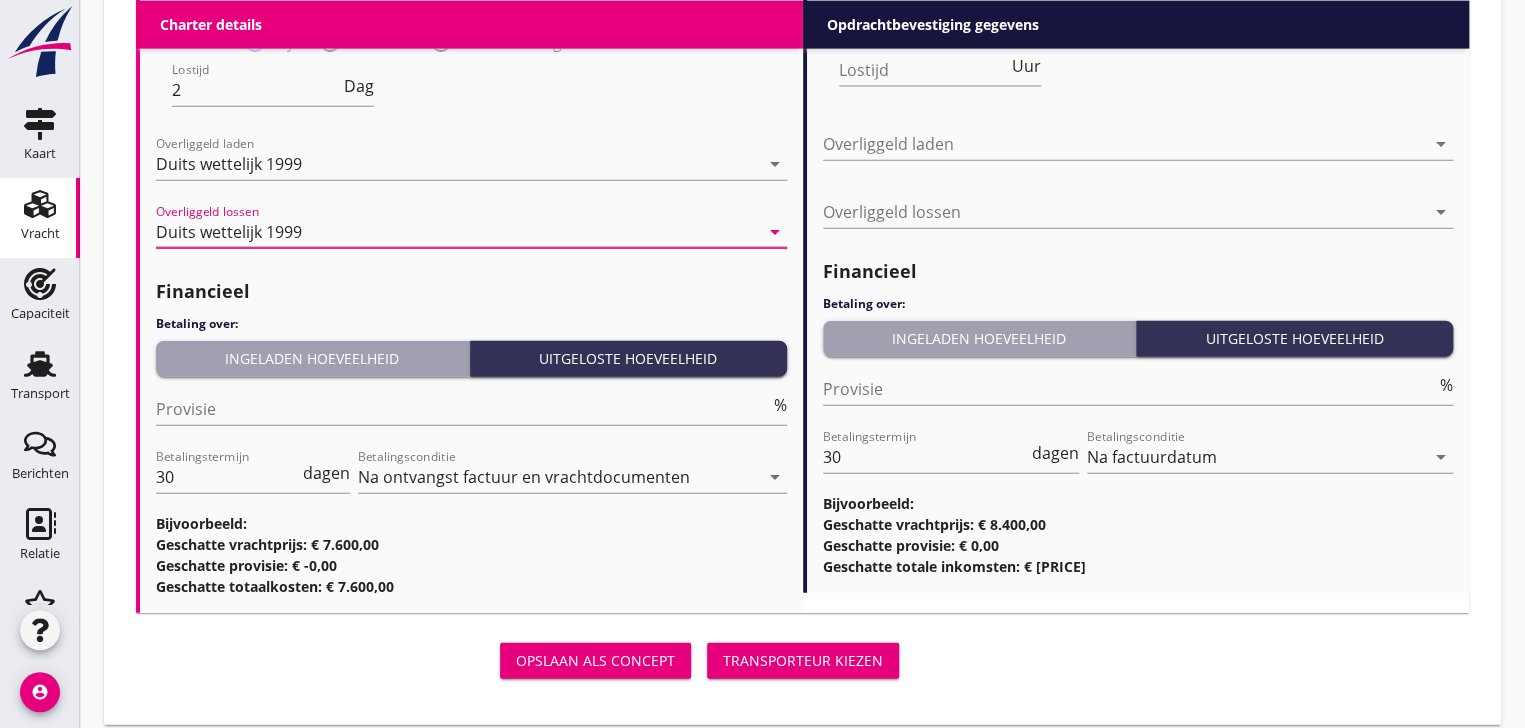 scroll, scrollTop: 2331, scrollLeft: 0, axis: vertical 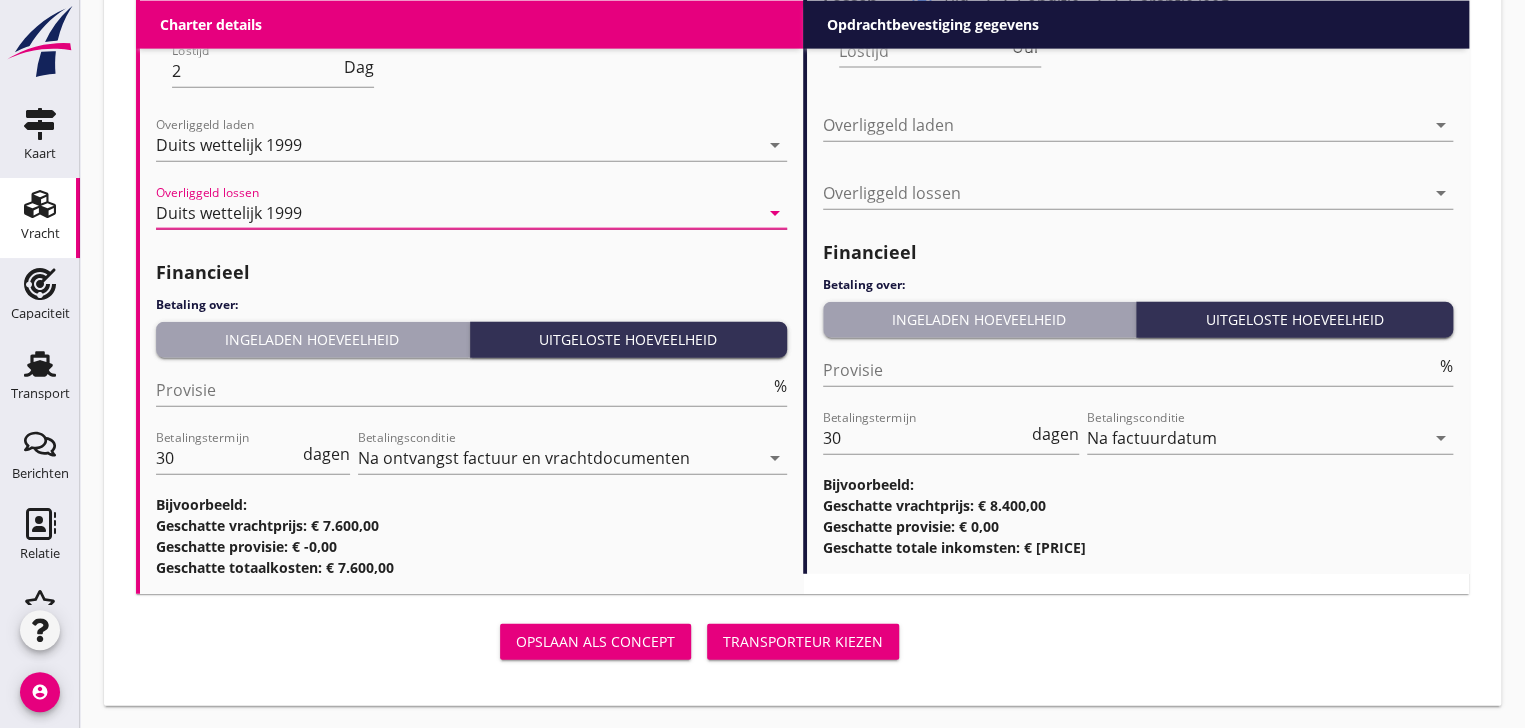 click on "Ingeladen hoeveelheid" at bounding box center (312, 339) 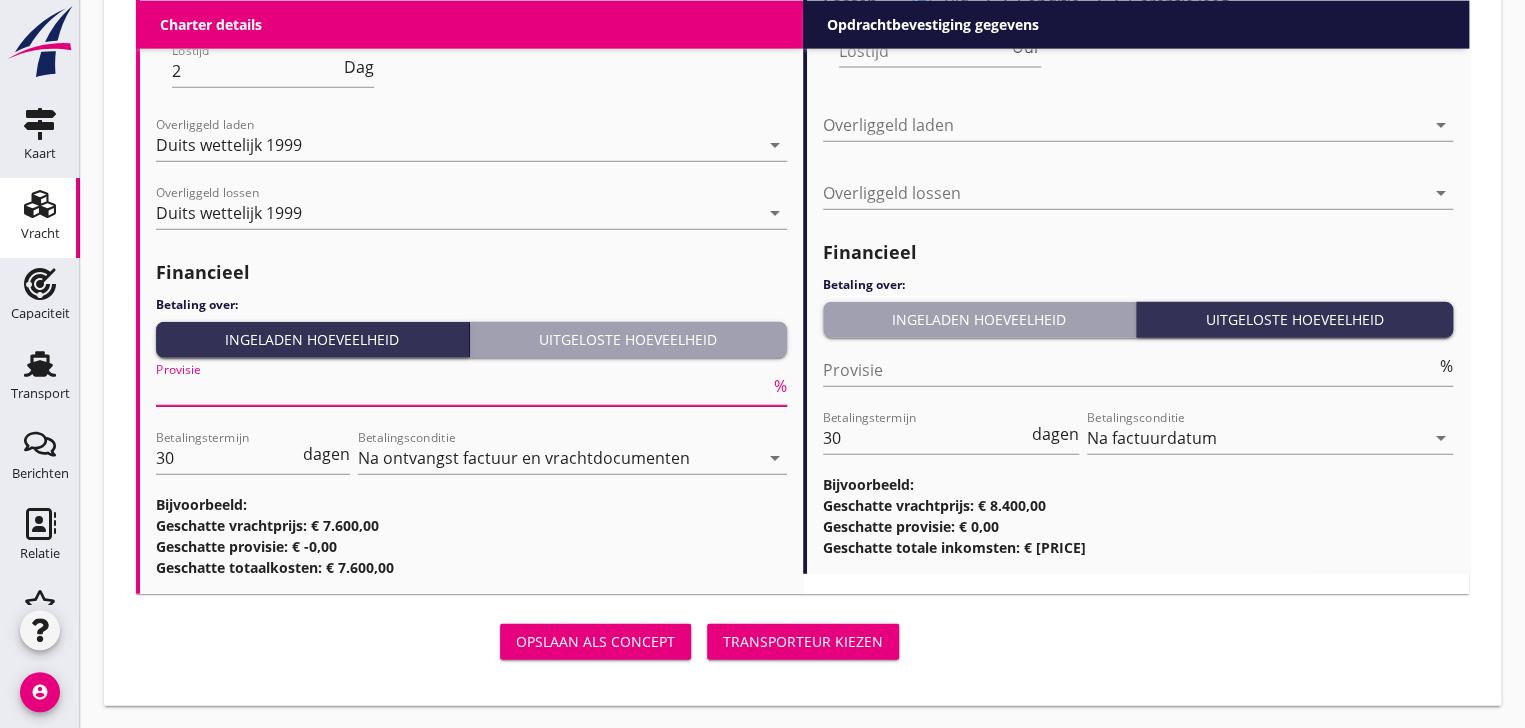 click at bounding box center (463, 390) 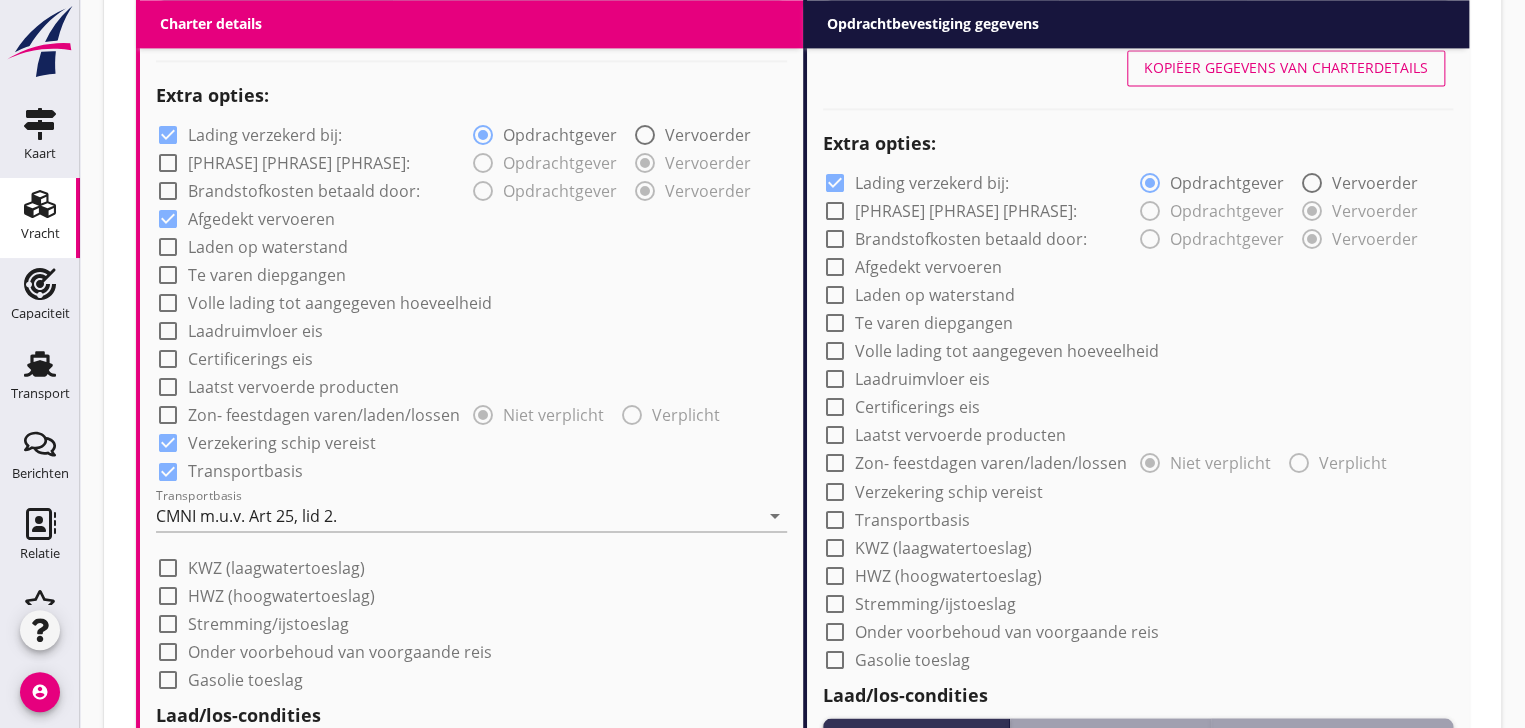 scroll, scrollTop: 1442, scrollLeft: 0, axis: vertical 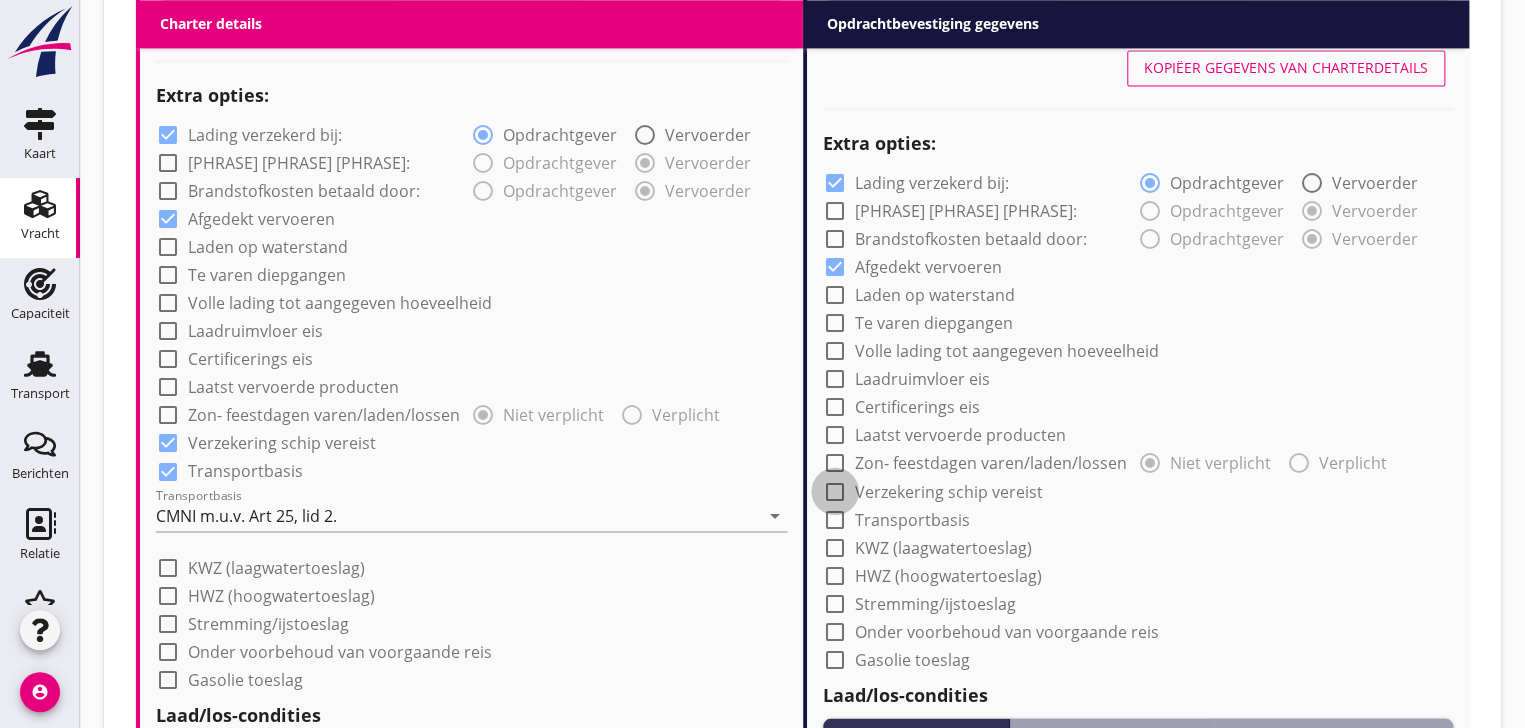 click at bounding box center [835, 491] 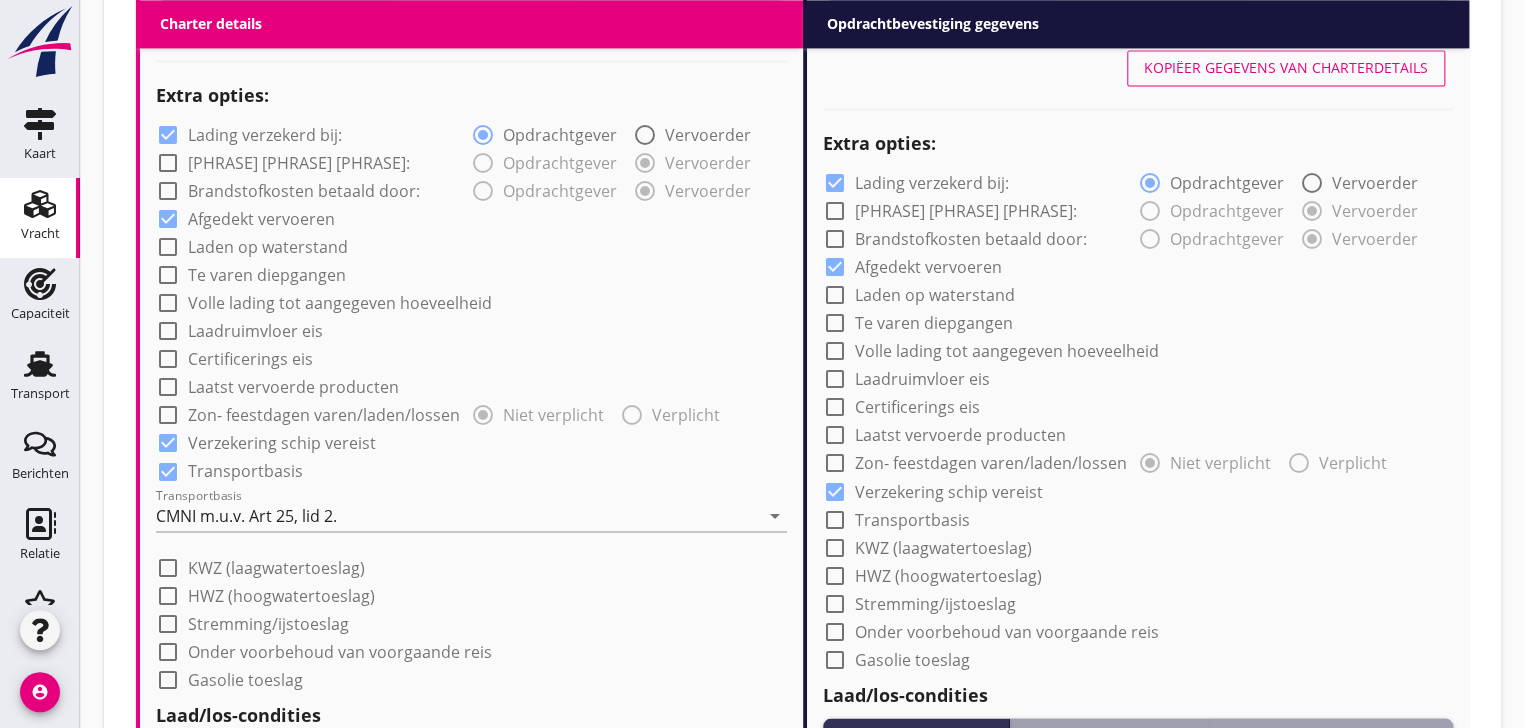 drag, startPoint x: 835, startPoint y: 522, endPoint x: 843, endPoint y: 513, distance: 12.0415945 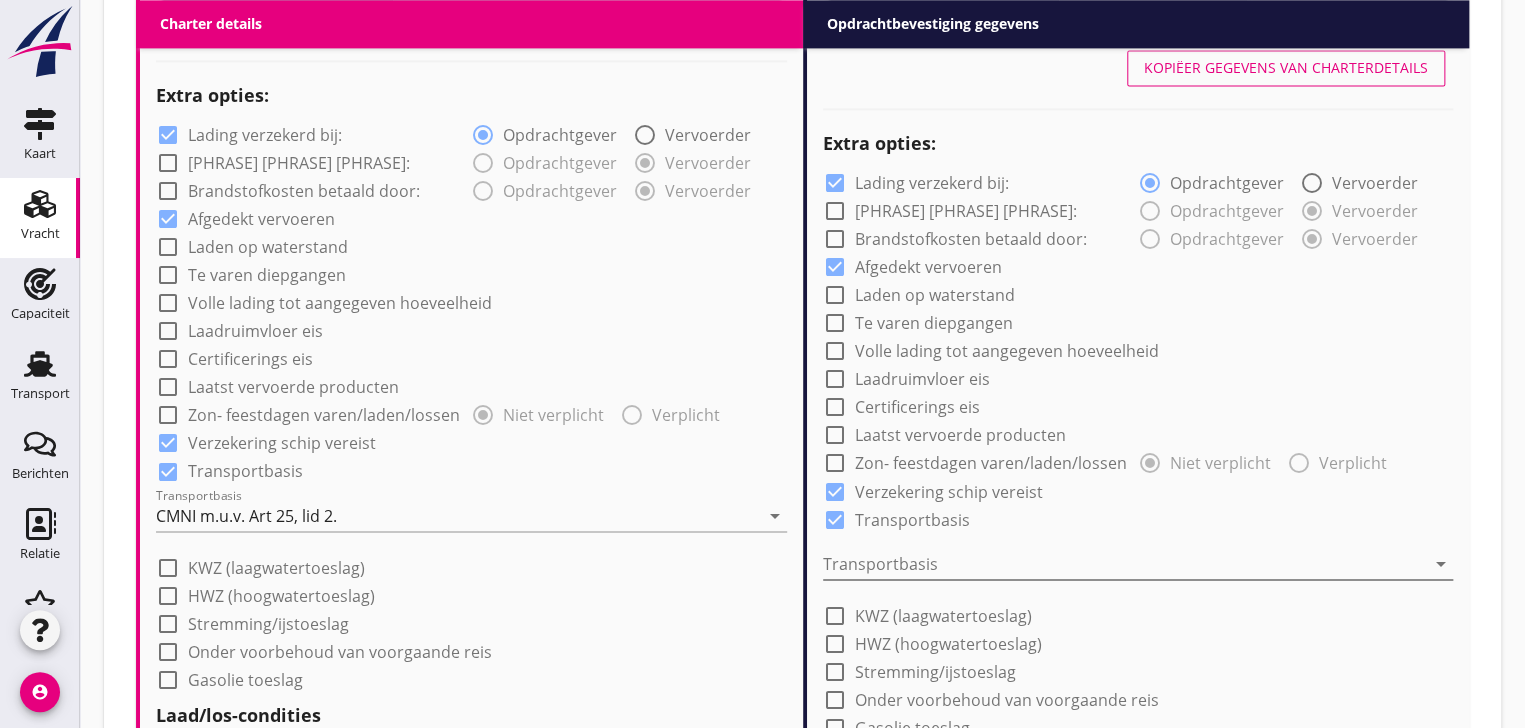 click at bounding box center (1124, 563) 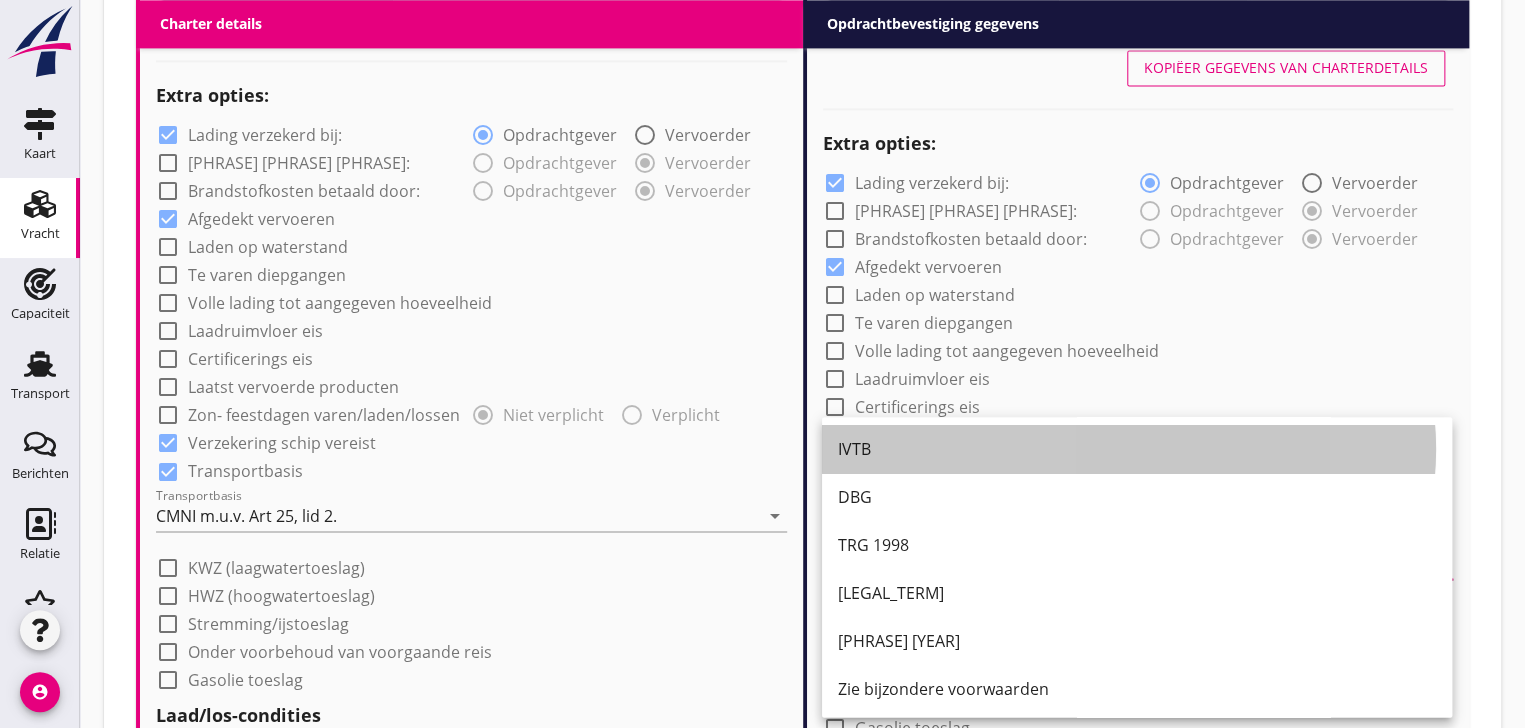 click on "IVTB" at bounding box center [1137, 449] 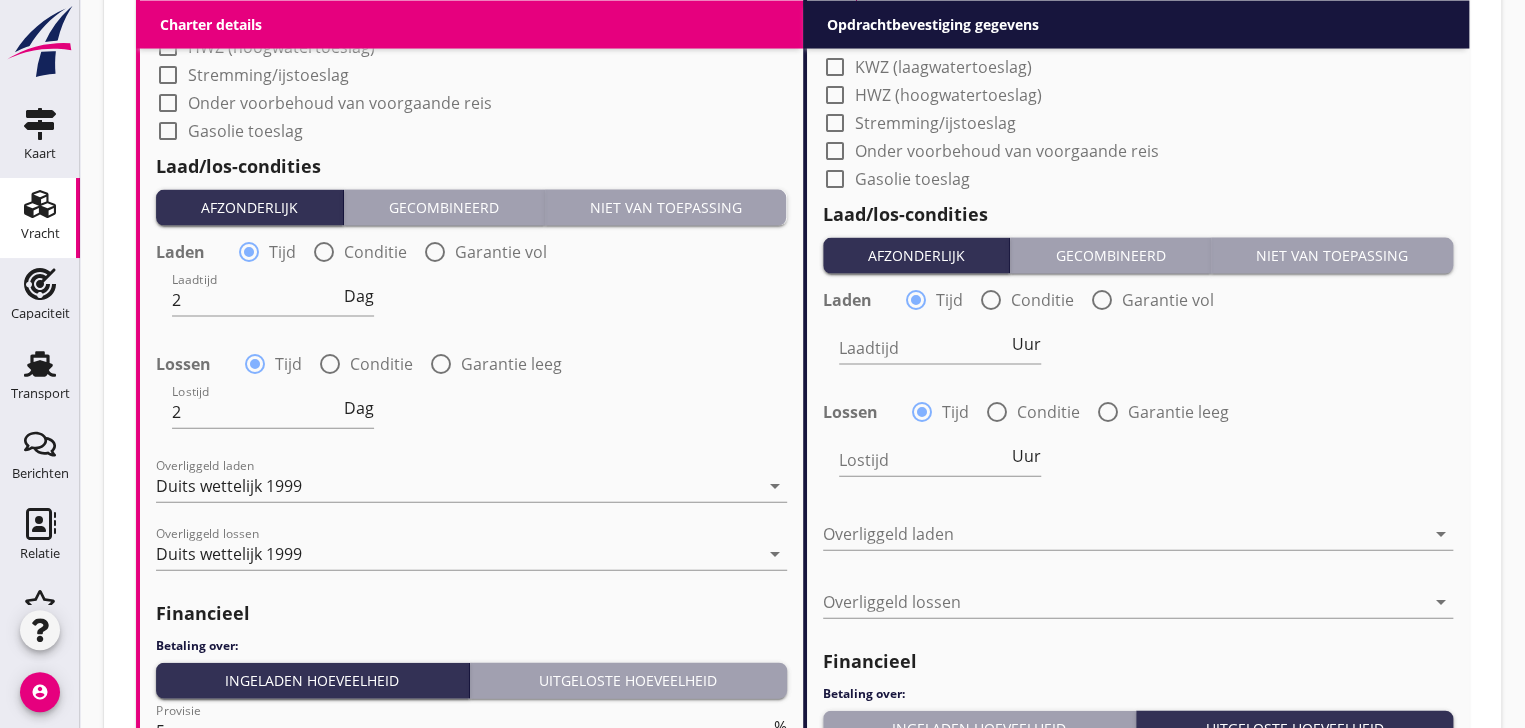 scroll, scrollTop: 1998, scrollLeft: 0, axis: vertical 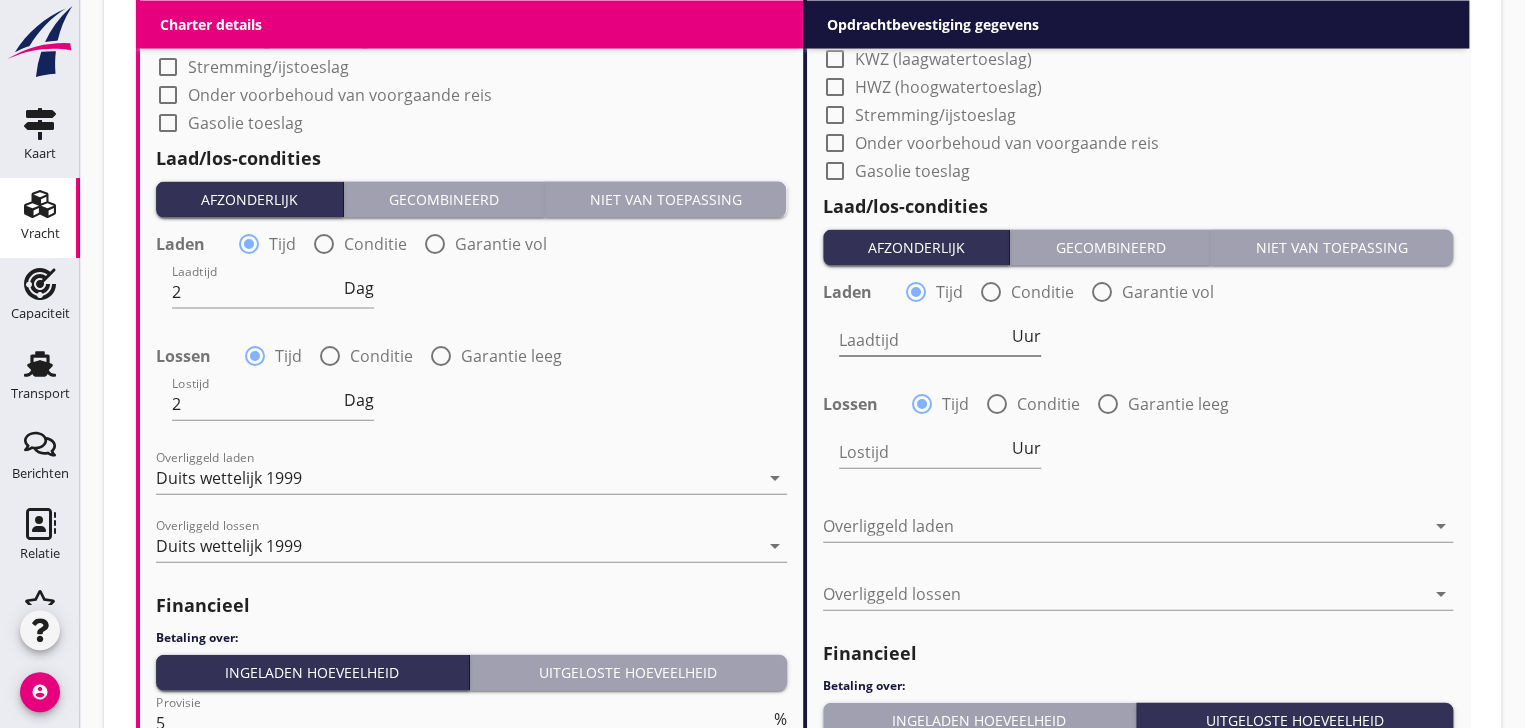 click at bounding box center [923, 340] 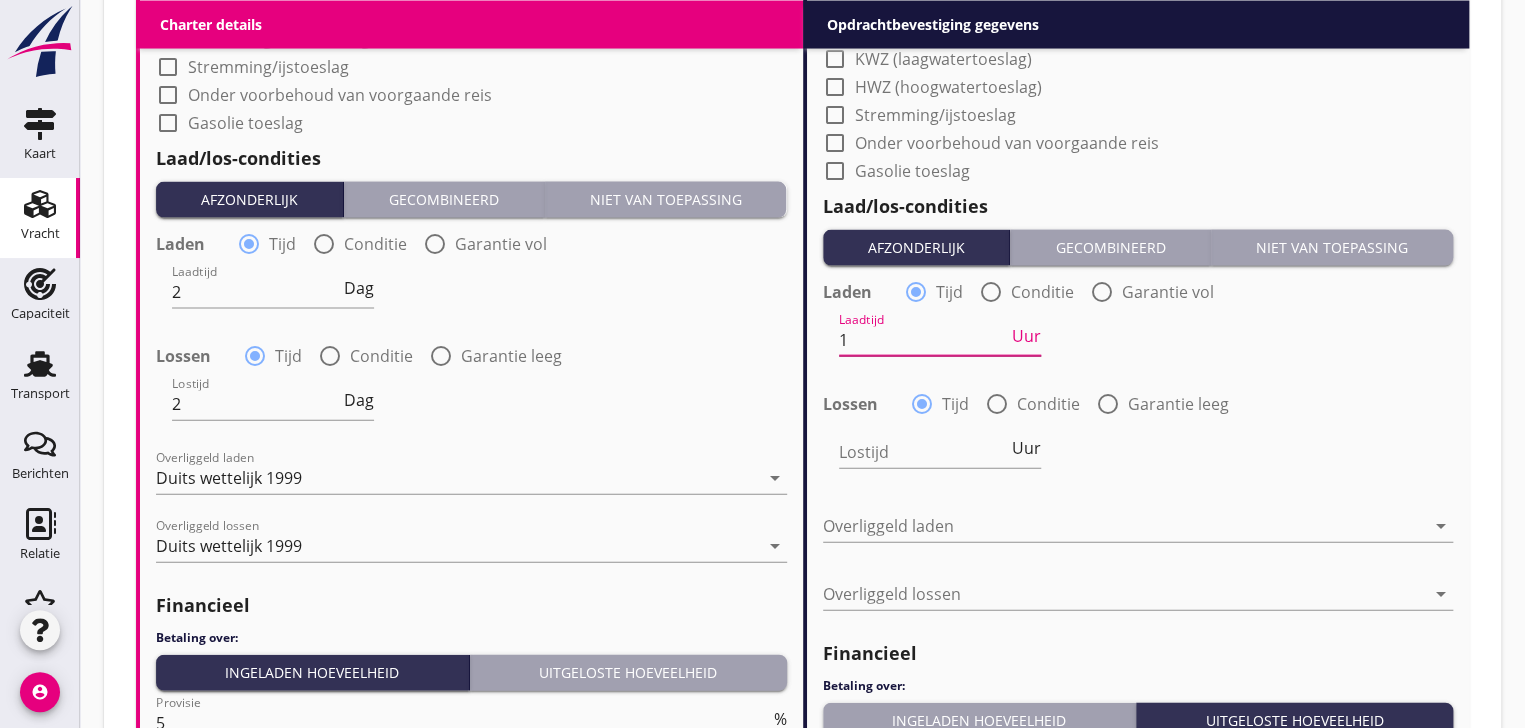 click on "Uur" at bounding box center (1026, 336) 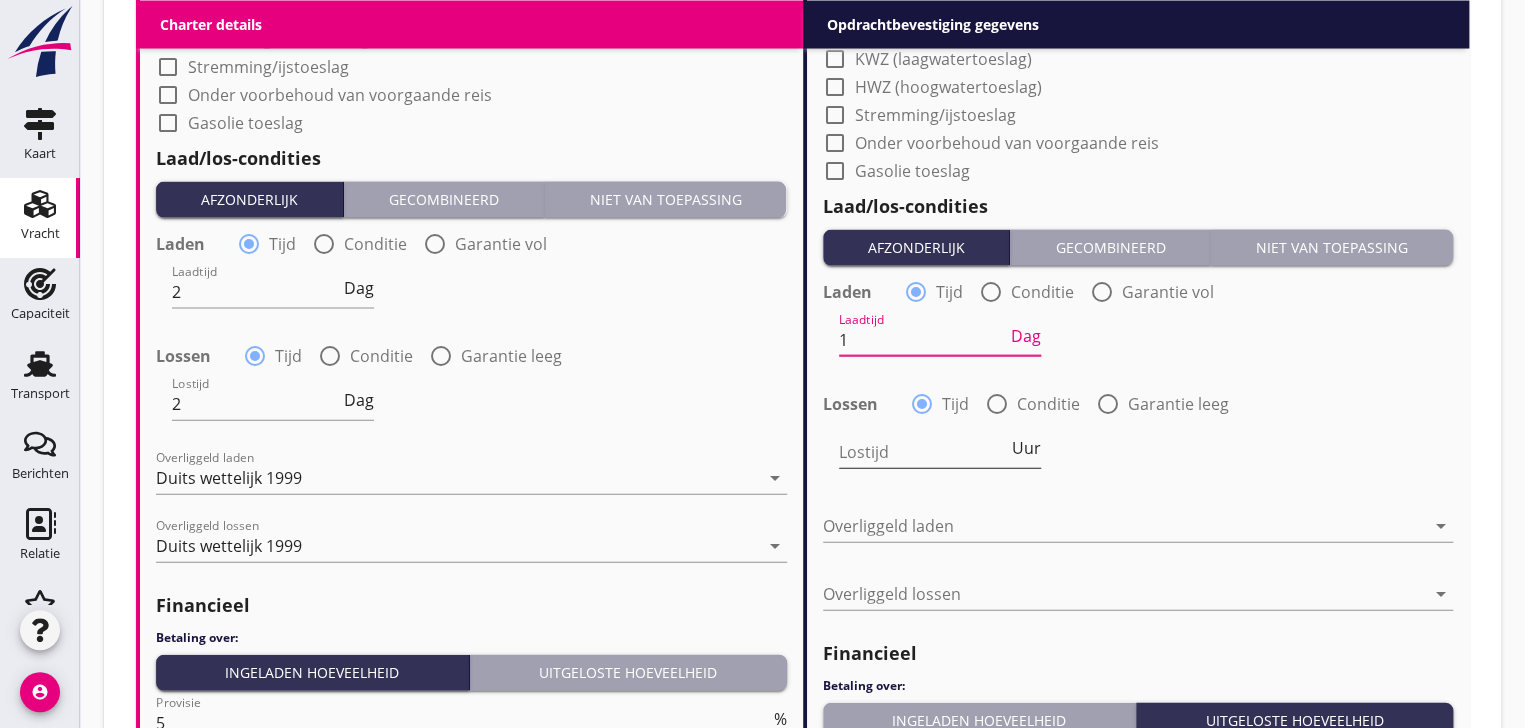 type on "1" 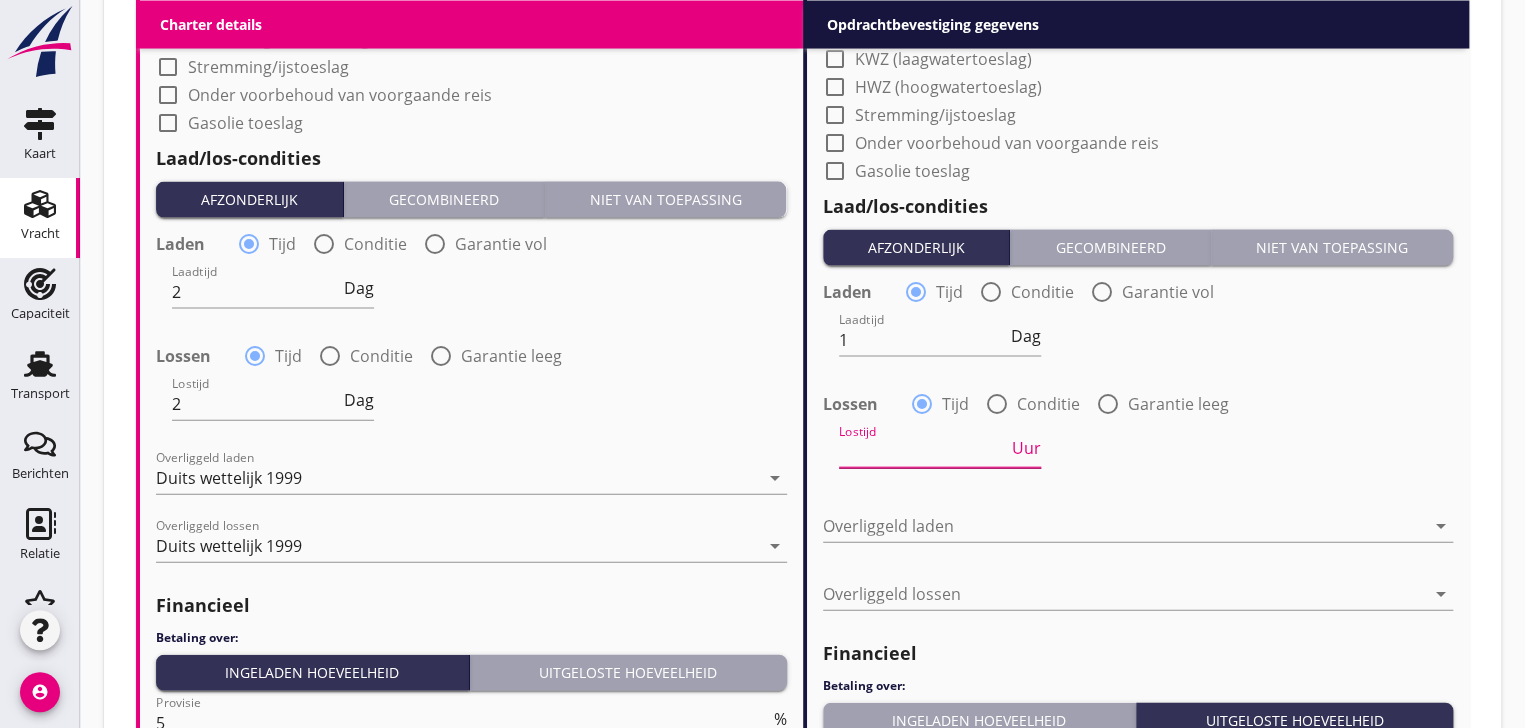 click at bounding box center (923, 452) 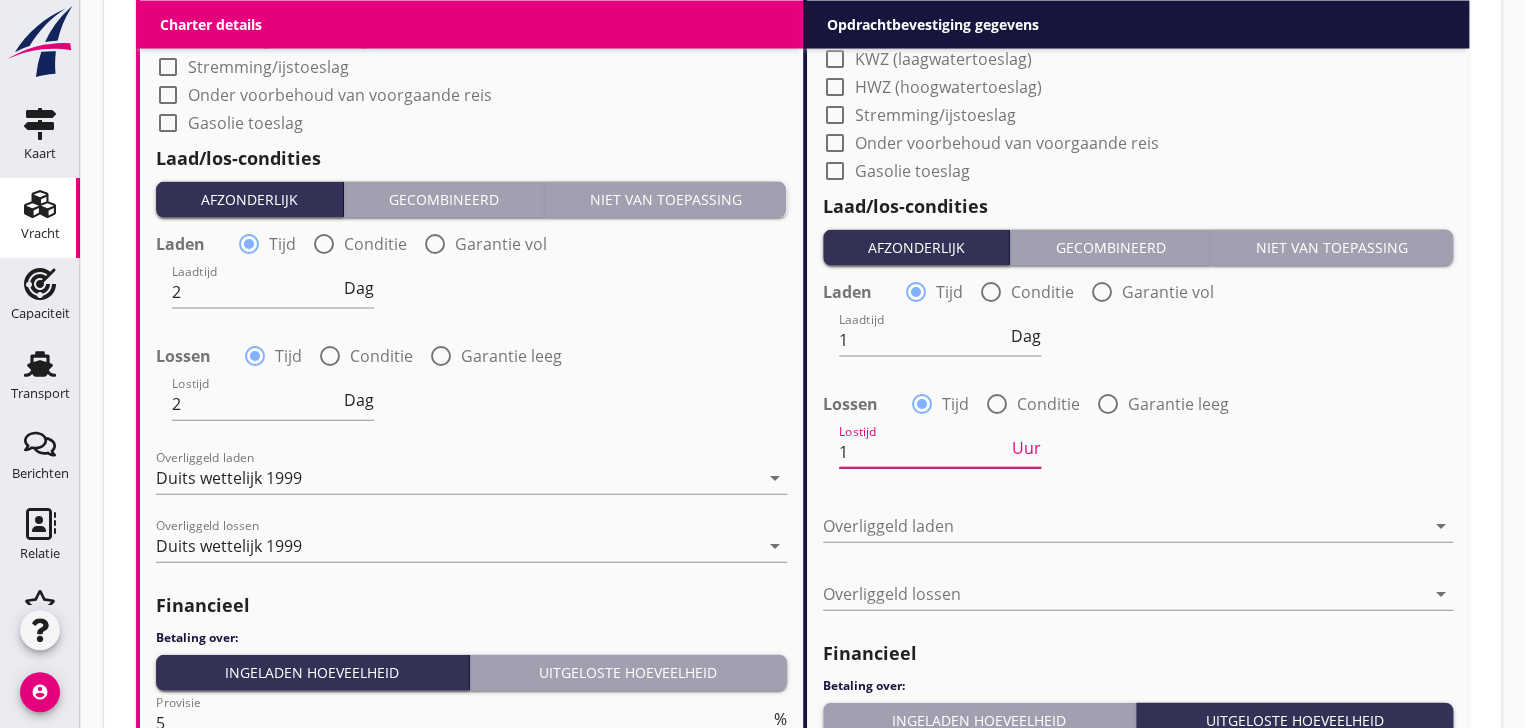 click on "Uur" at bounding box center (1026, 448) 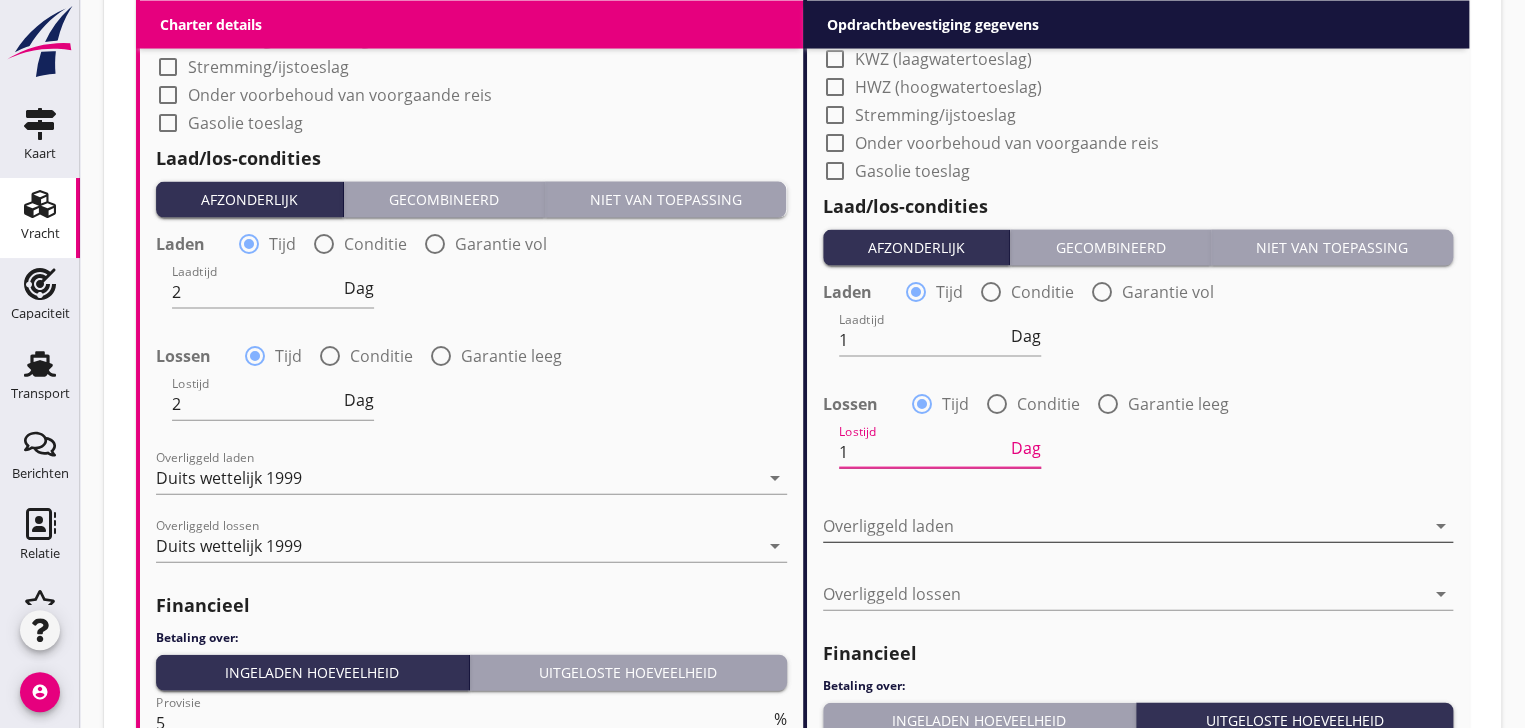 type on "1" 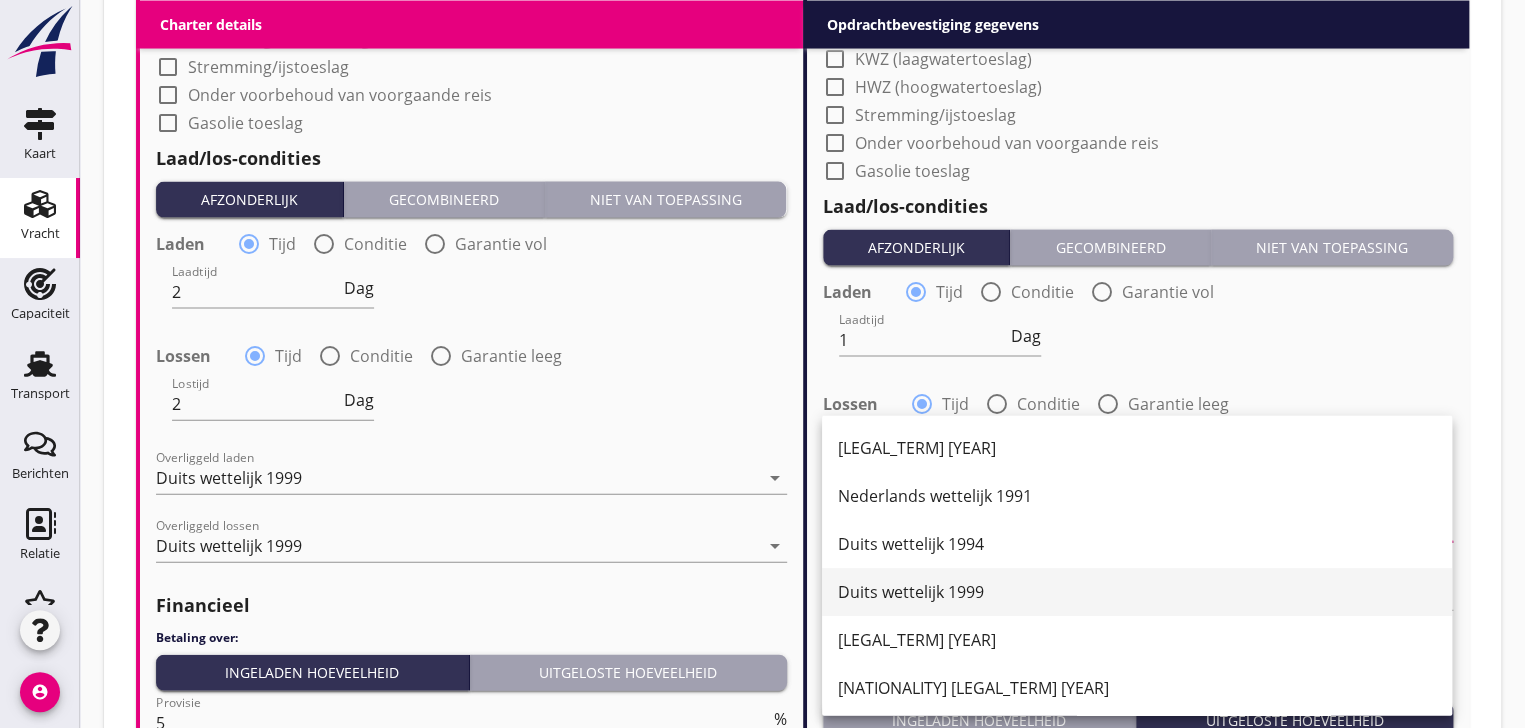 click on "Duits wettelijk 1999" at bounding box center (1137, 592) 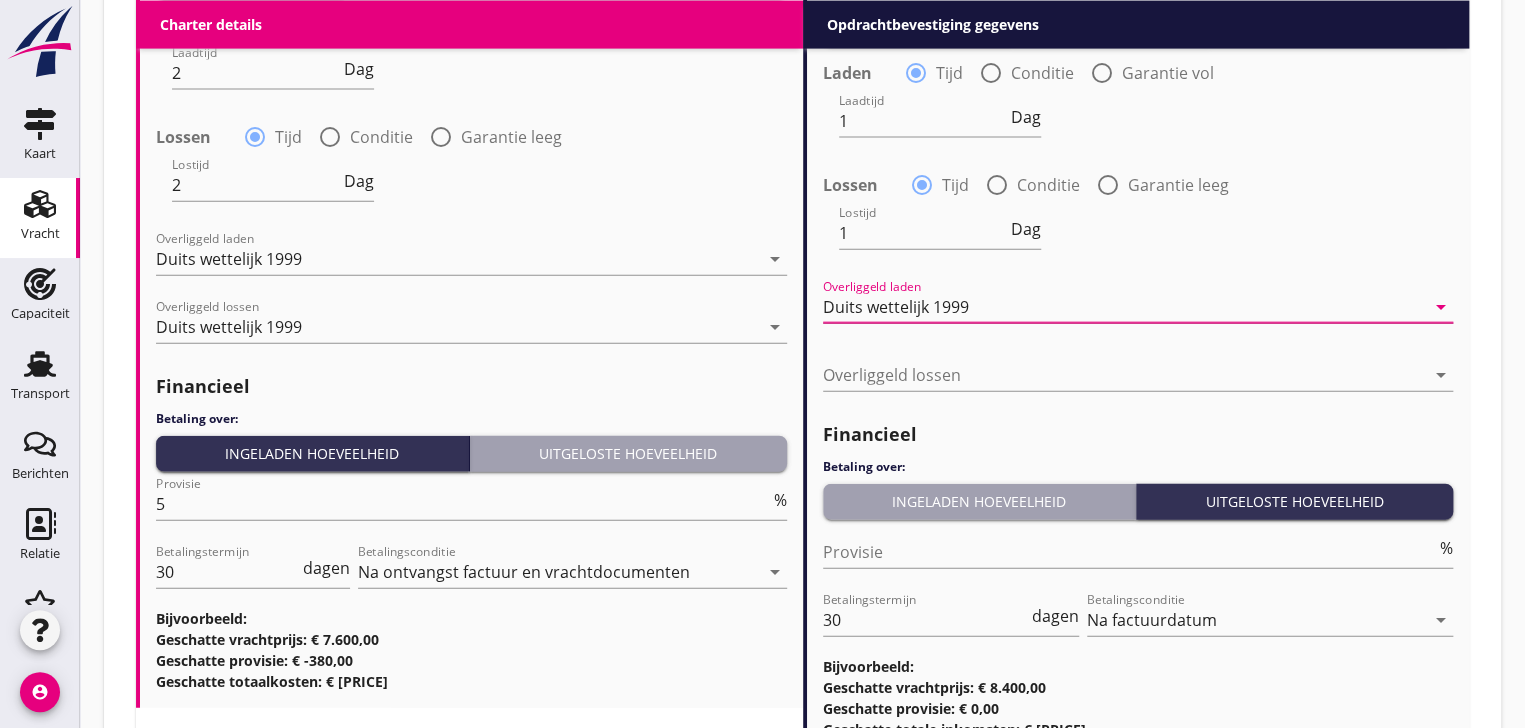 scroll, scrollTop: 2331, scrollLeft: 0, axis: vertical 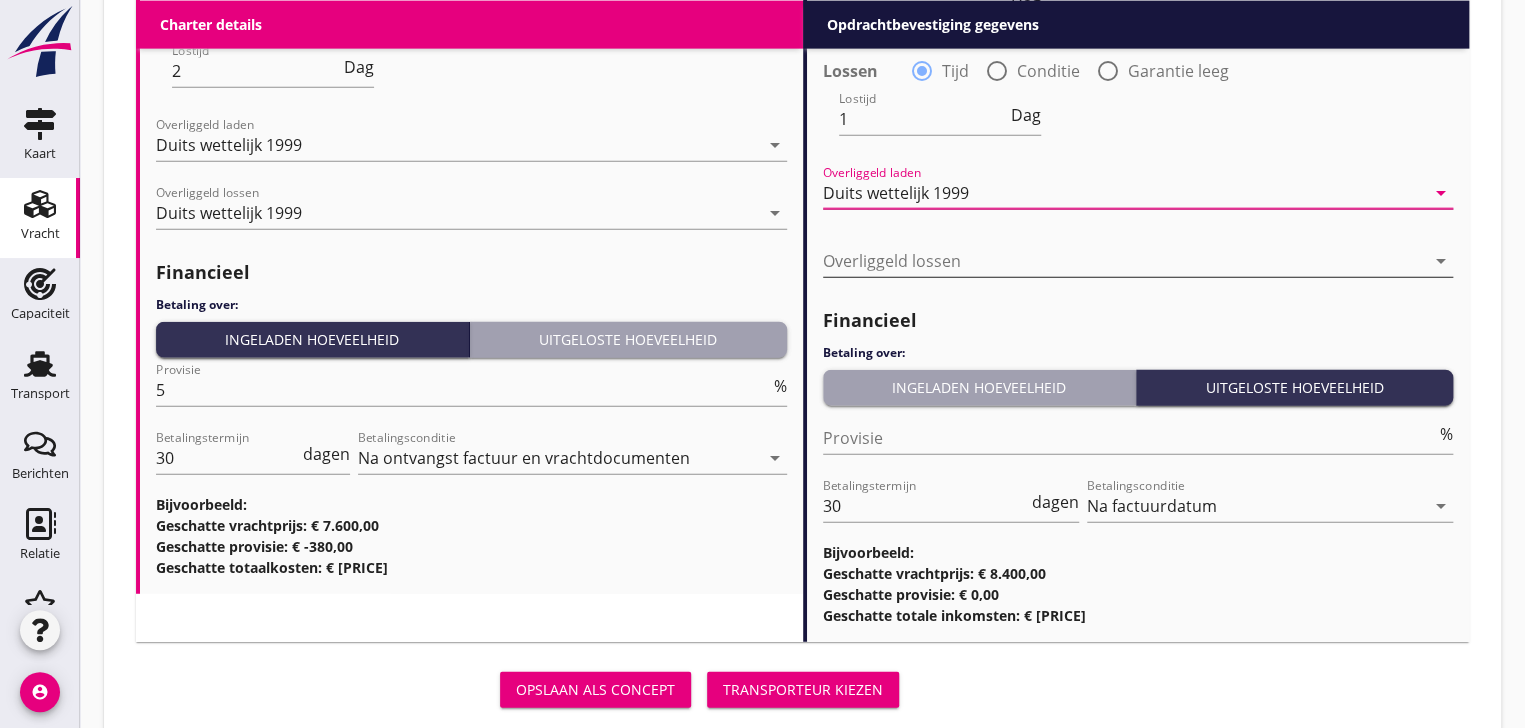 click at bounding box center (1124, 261) 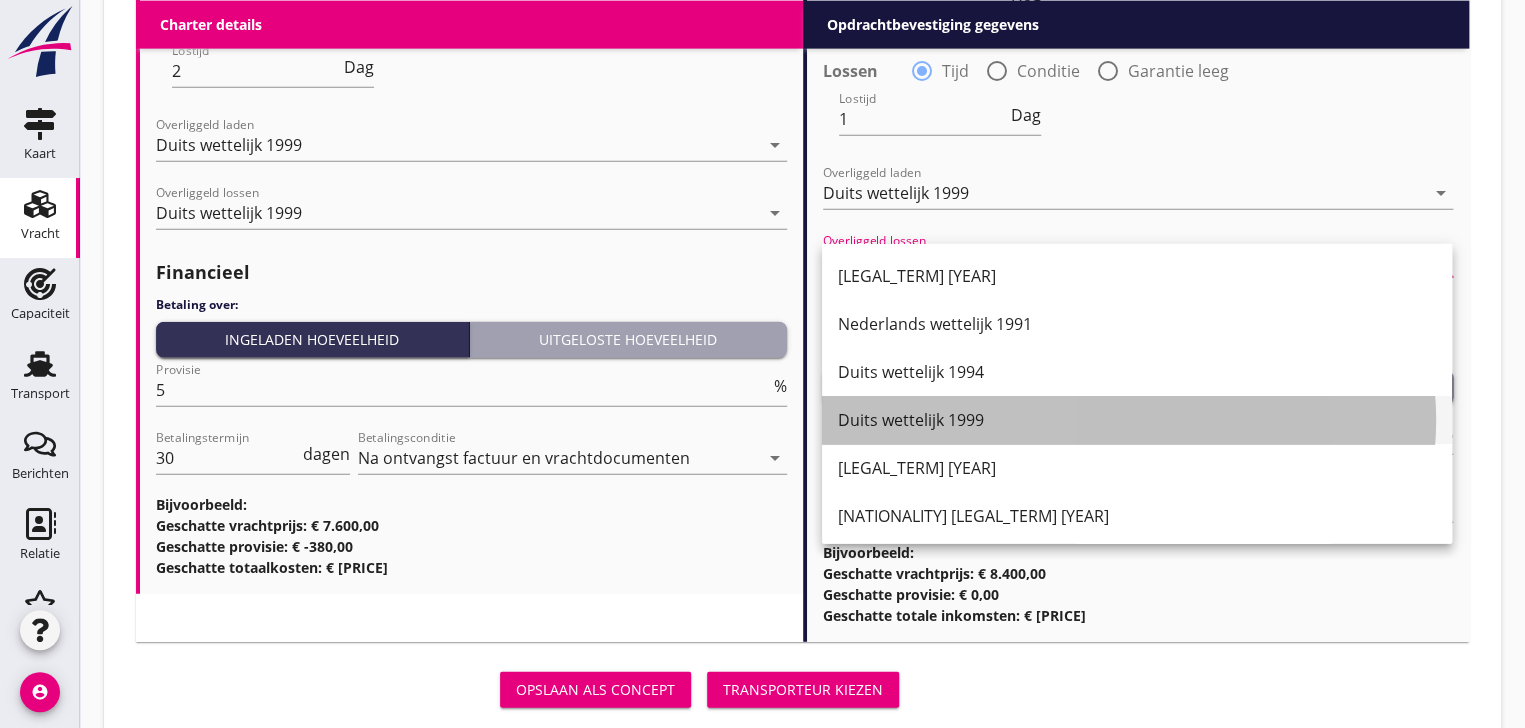 click on "Duits wettelijk 1999" at bounding box center [1137, 420] 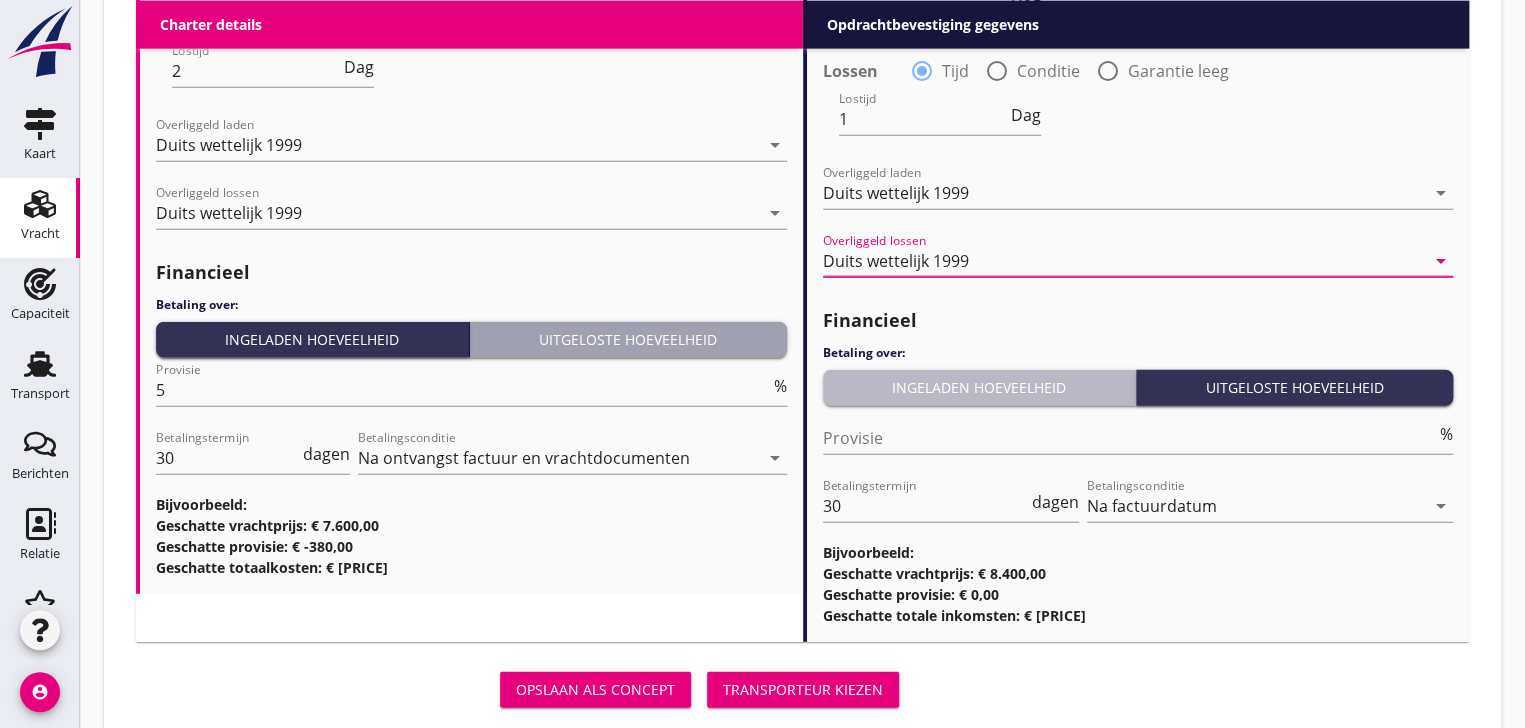 click on "Ingeladen hoeveelheid" at bounding box center (979, 387) 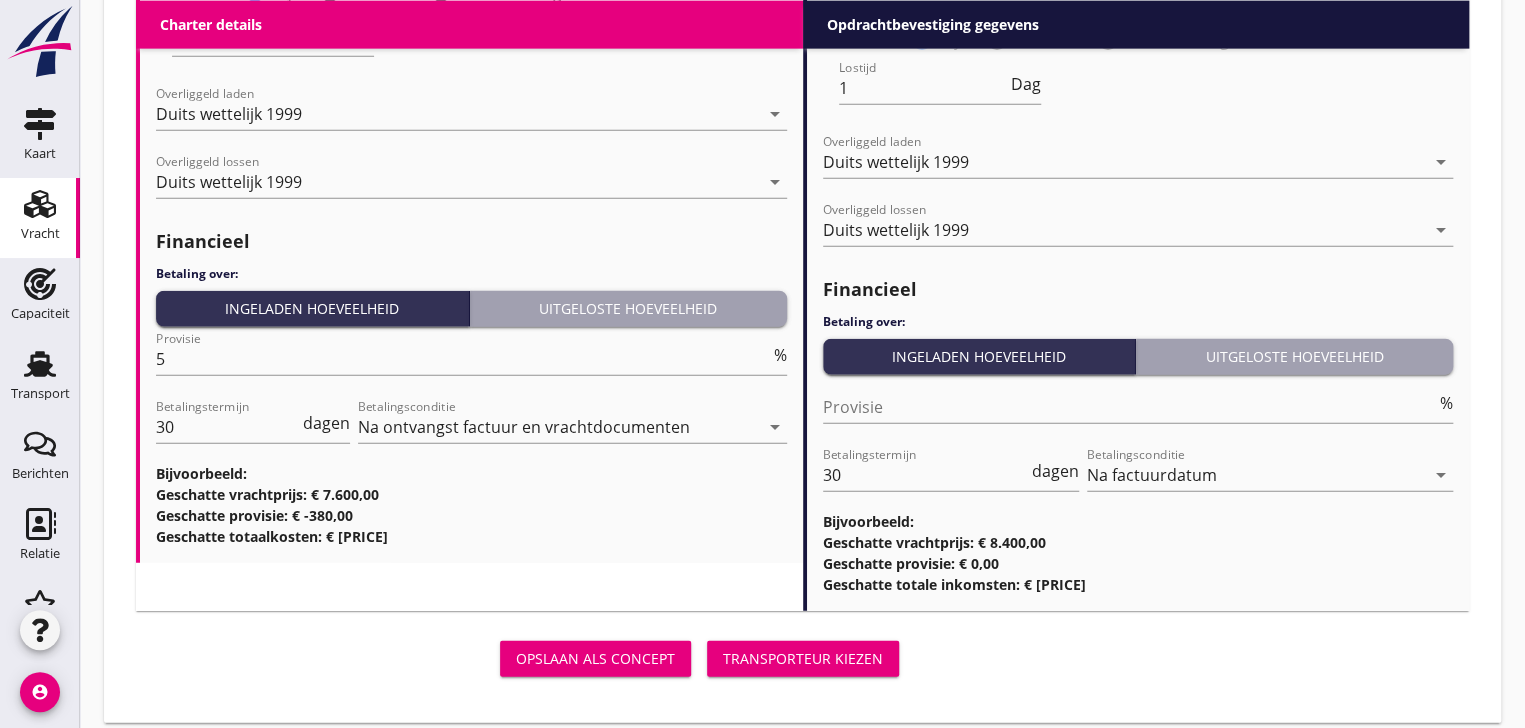 scroll, scrollTop: 2379, scrollLeft: 0, axis: vertical 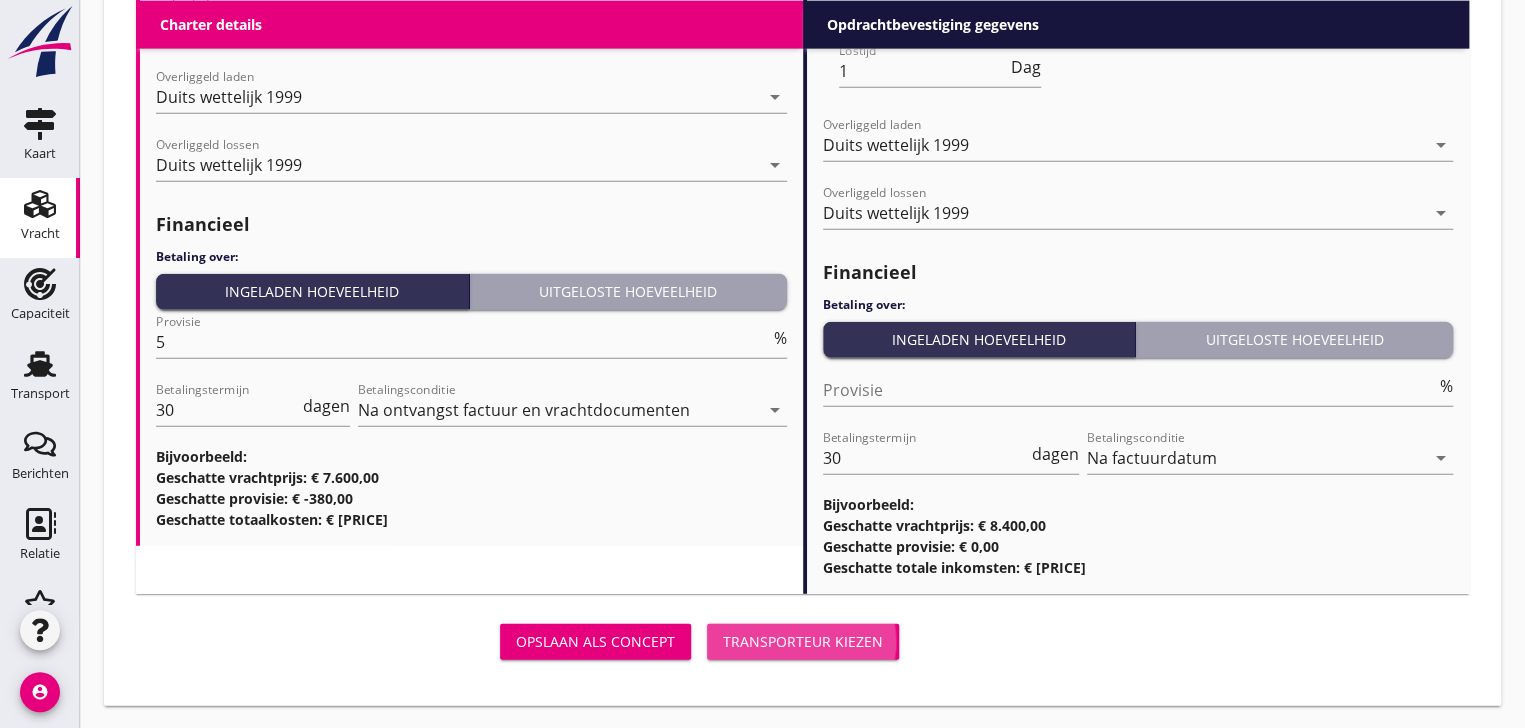 click on "Transporteur kiezen" at bounding box center [803, 642] 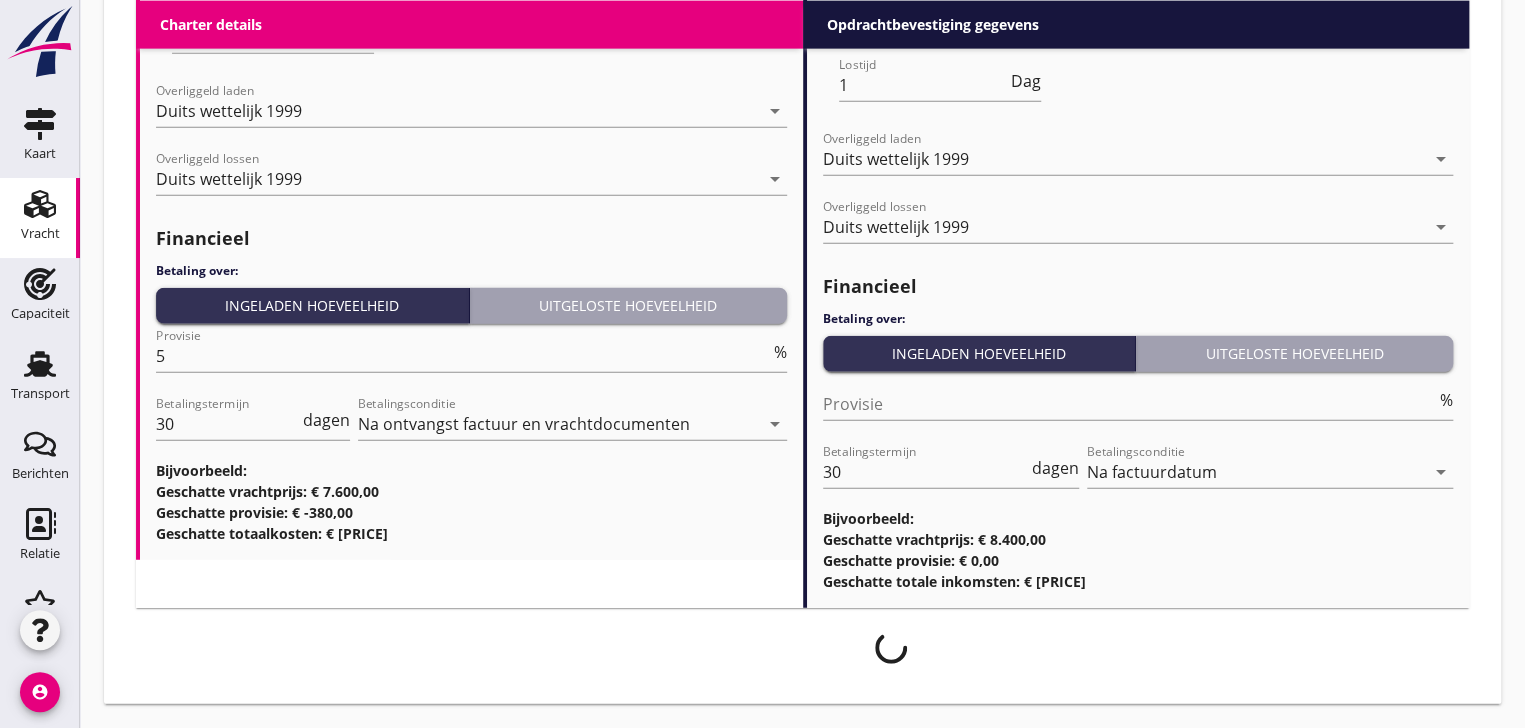 scroll, scrollTop: 2363, scrollLeft: 0, axis: vertical 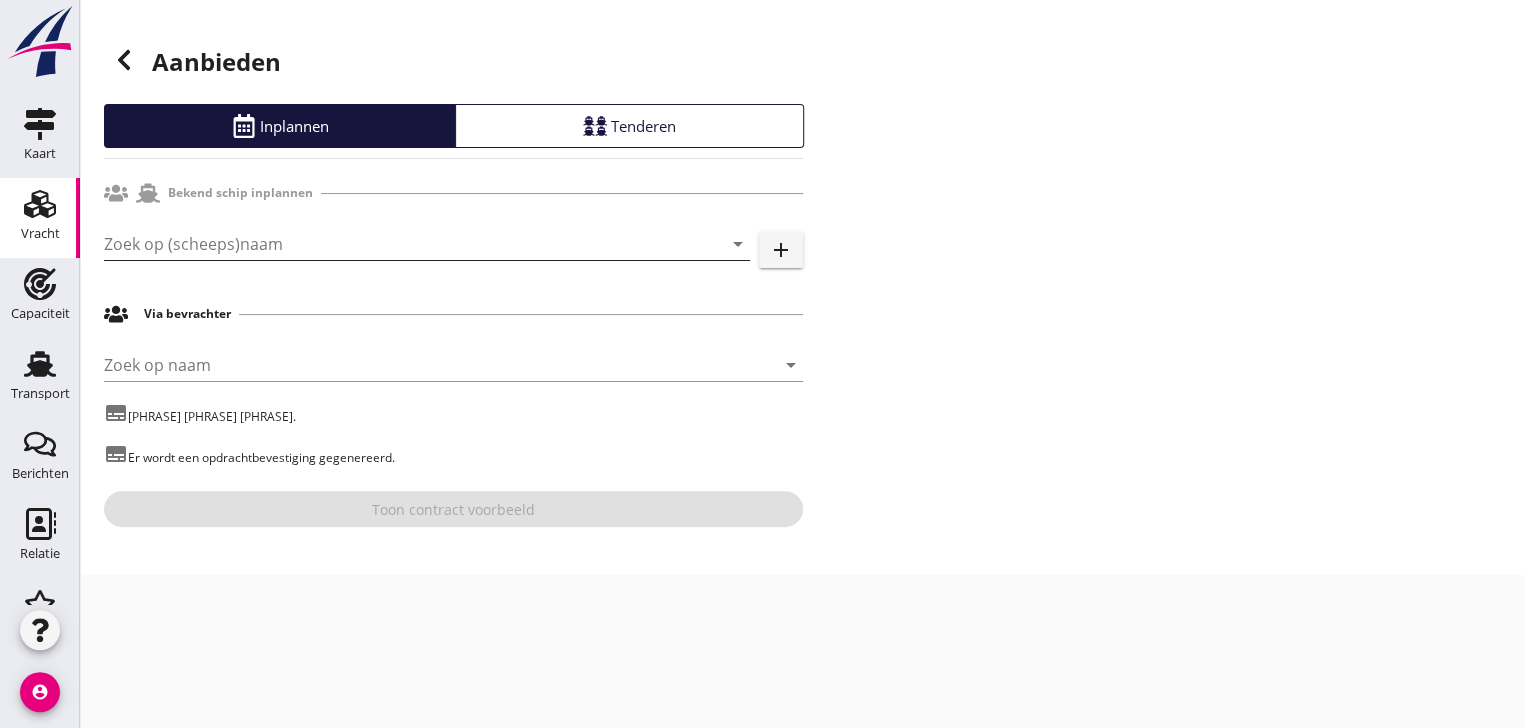 click at bounding box center (399, 244) 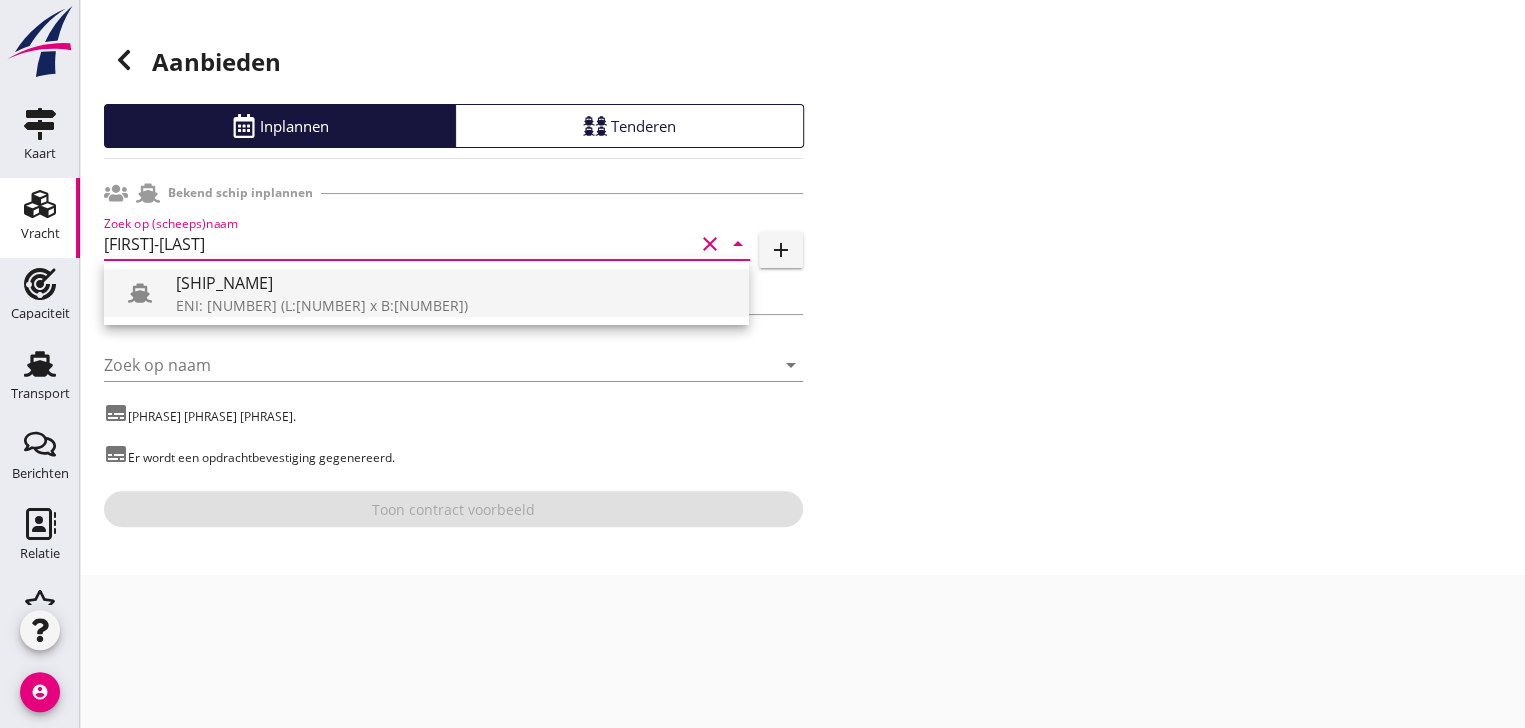 click on "[SHIP_NAME]" at bounding box center [454, 283] 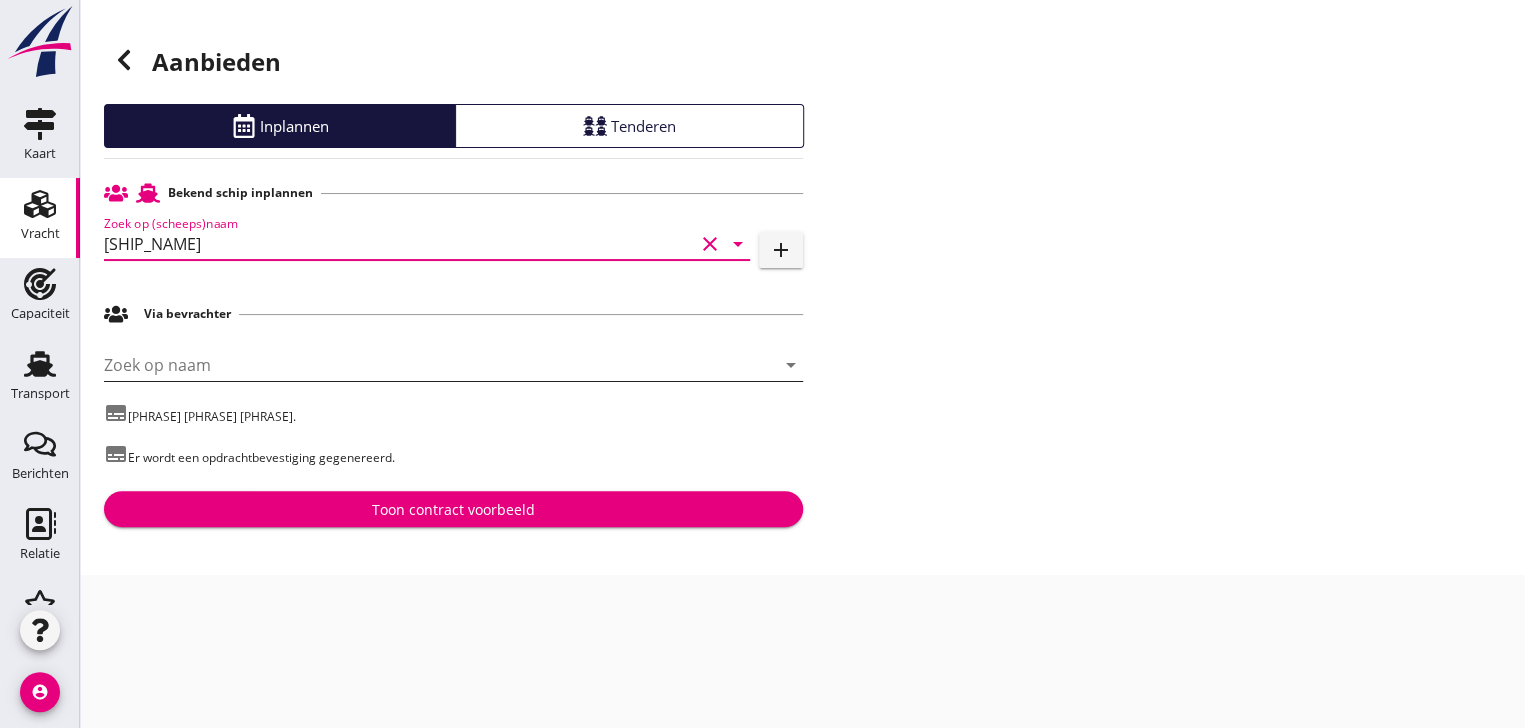 type on "[SHIP_NAME]" 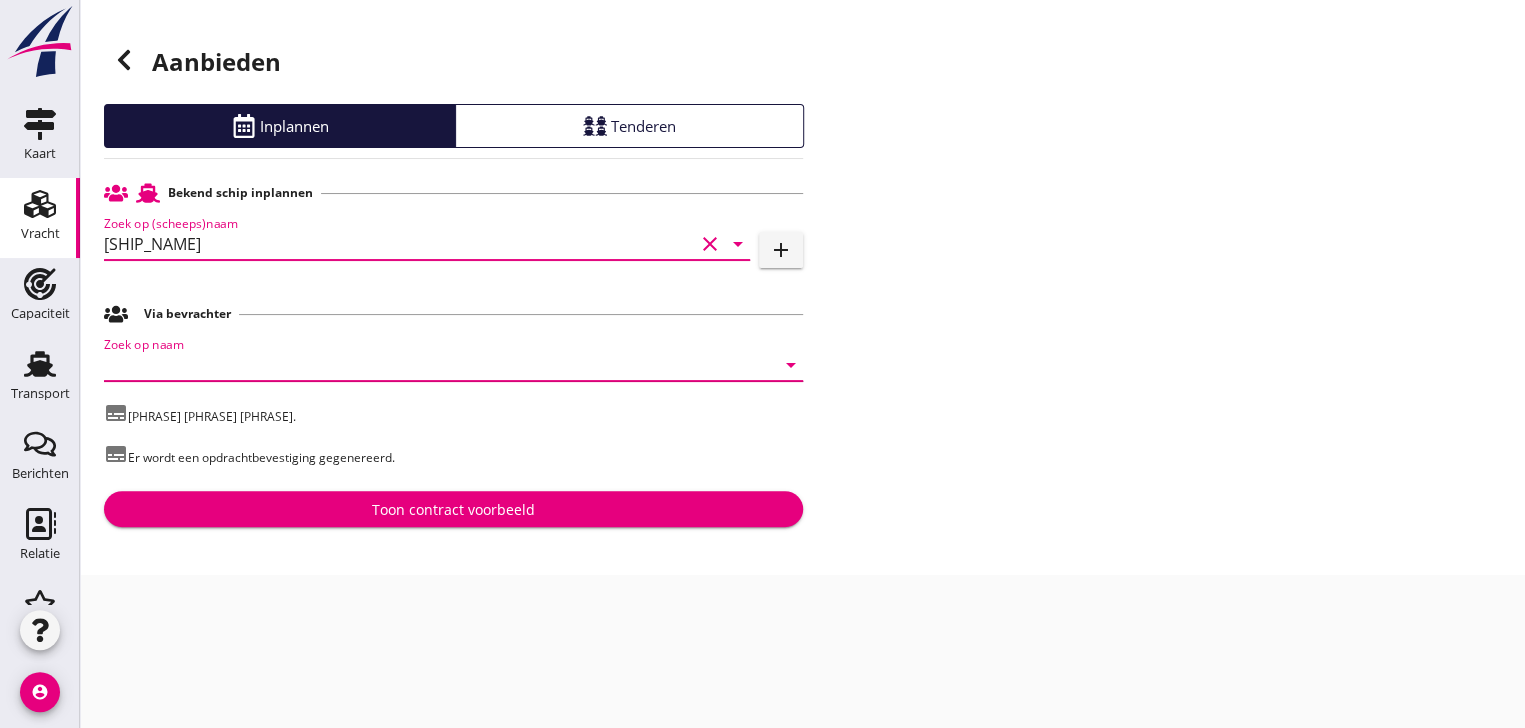 click at bounding box center [425, 365] 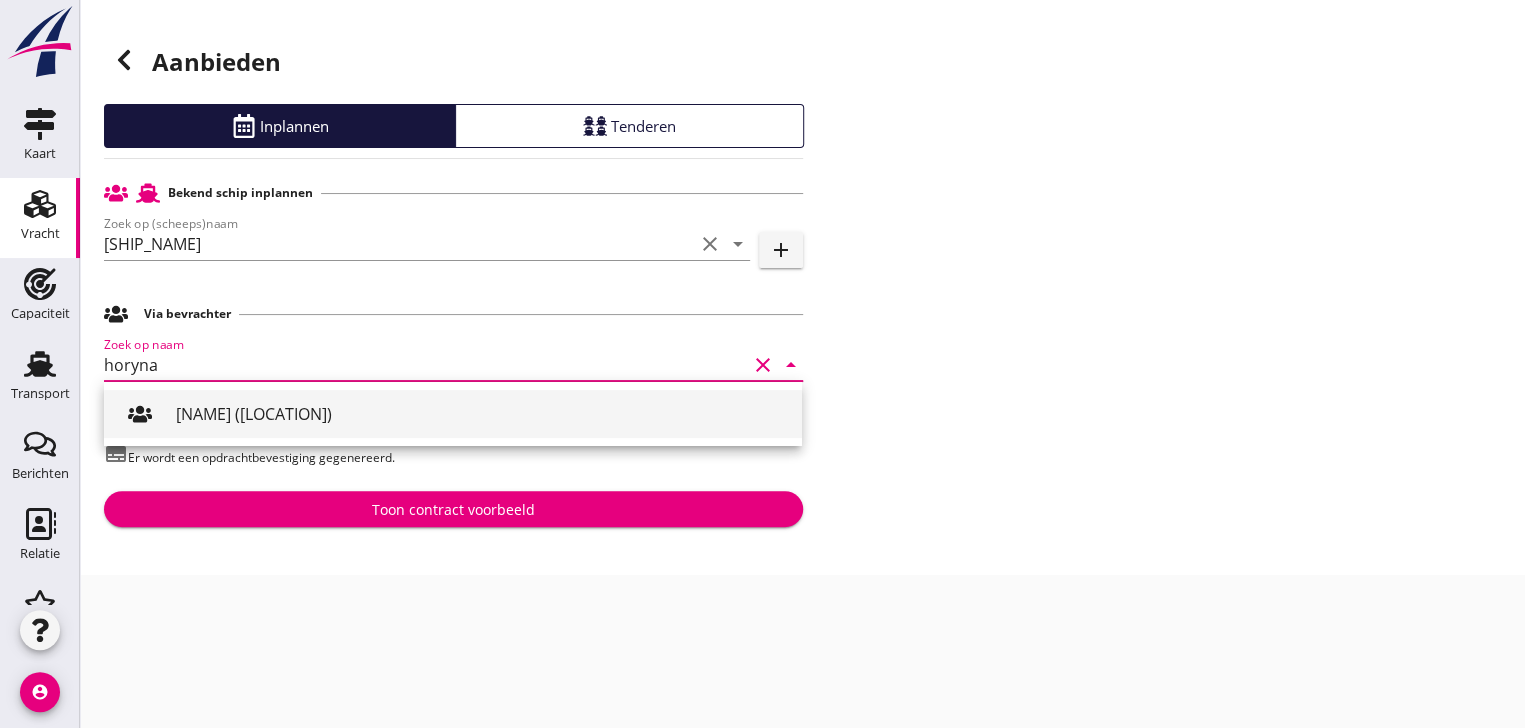 click on "[NAME] ([LOCATION])" at bounding box center [481, 414] 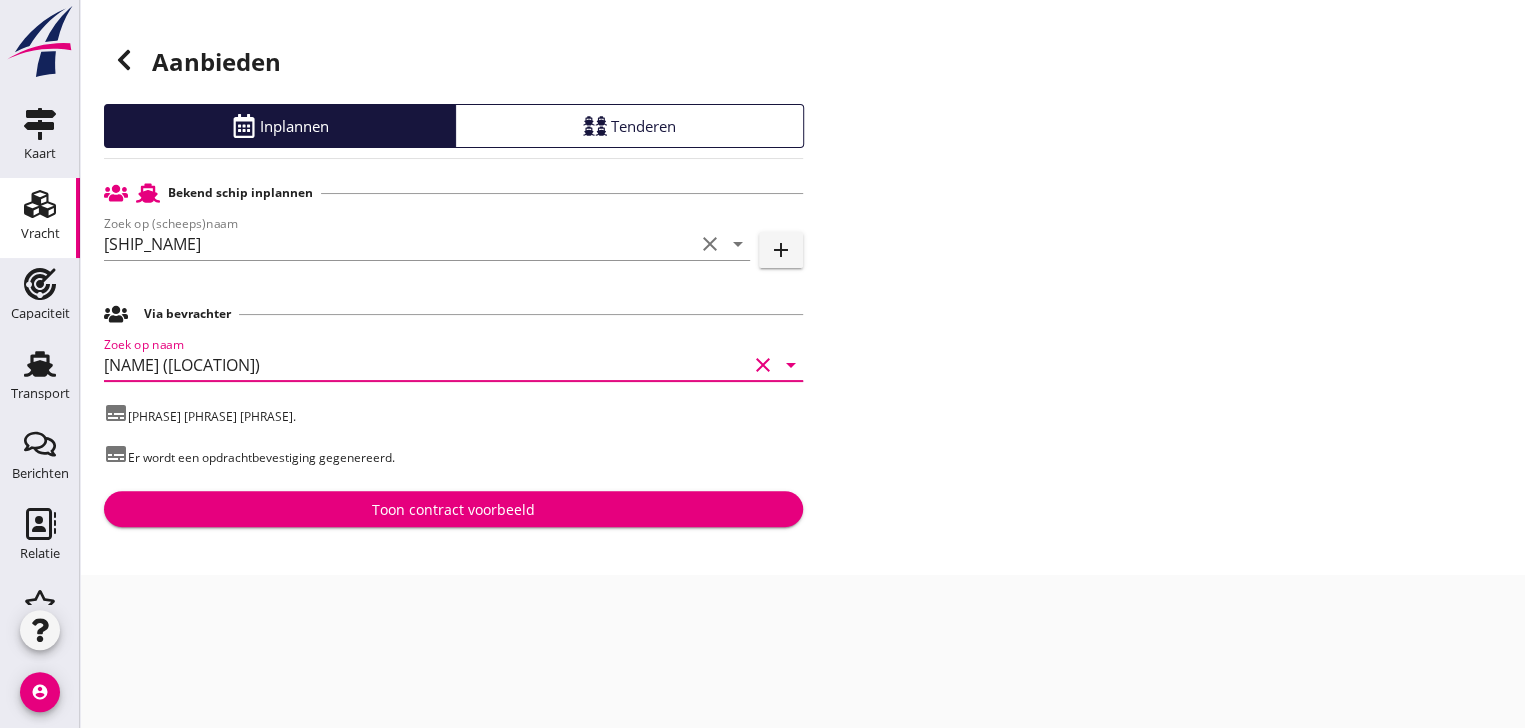 type on "[NAME] ([LOCATION])" 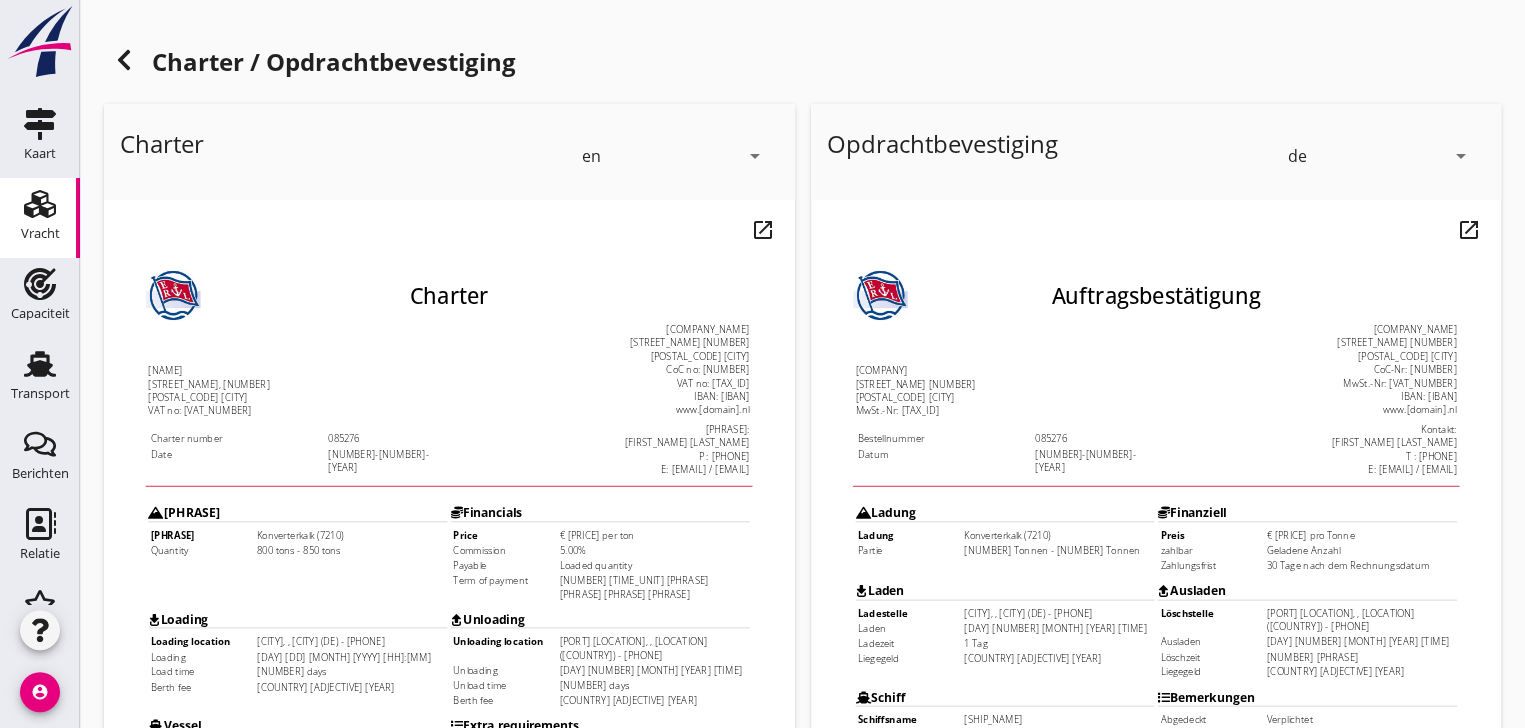 scroll, scrollTop: 0, scrollLeft: 0, axis: both 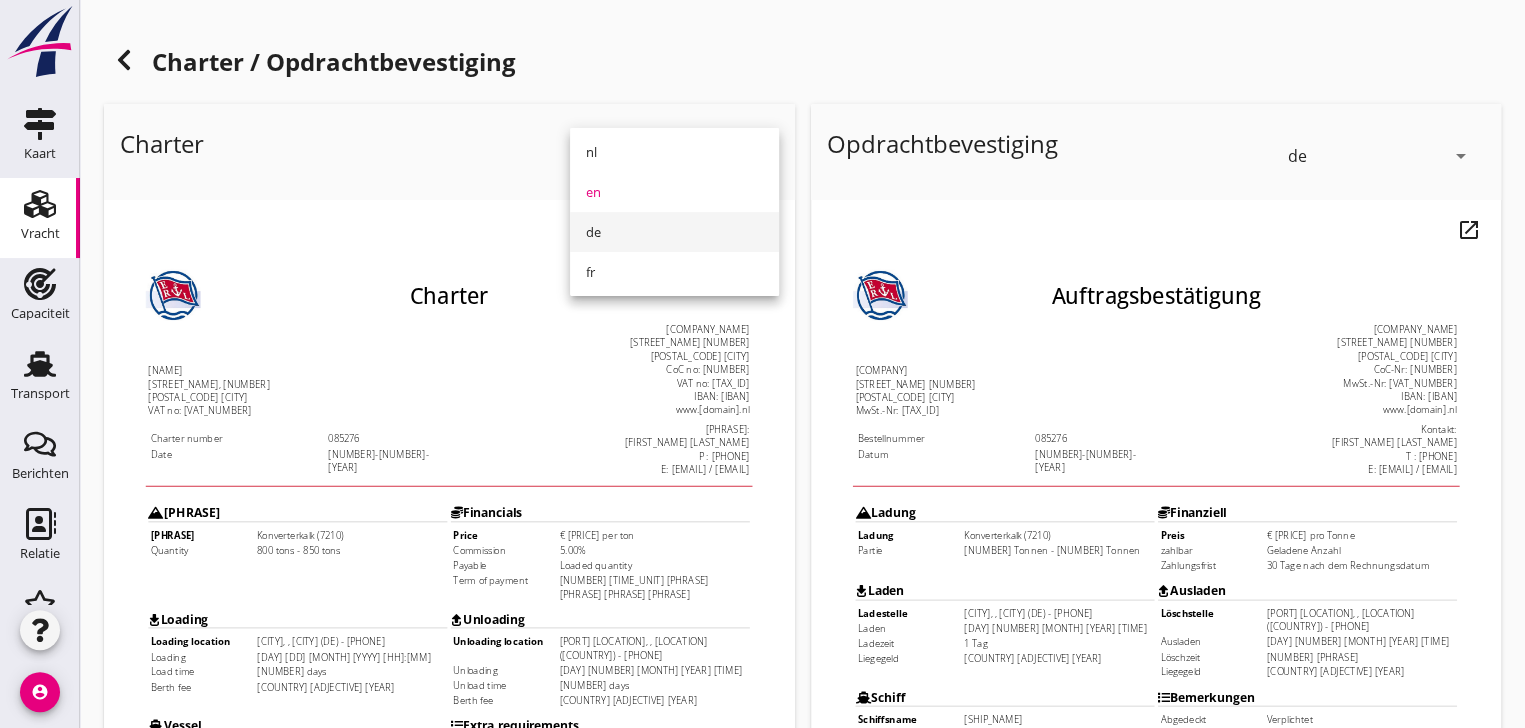 click on "de" at bounding box center [674, 232] 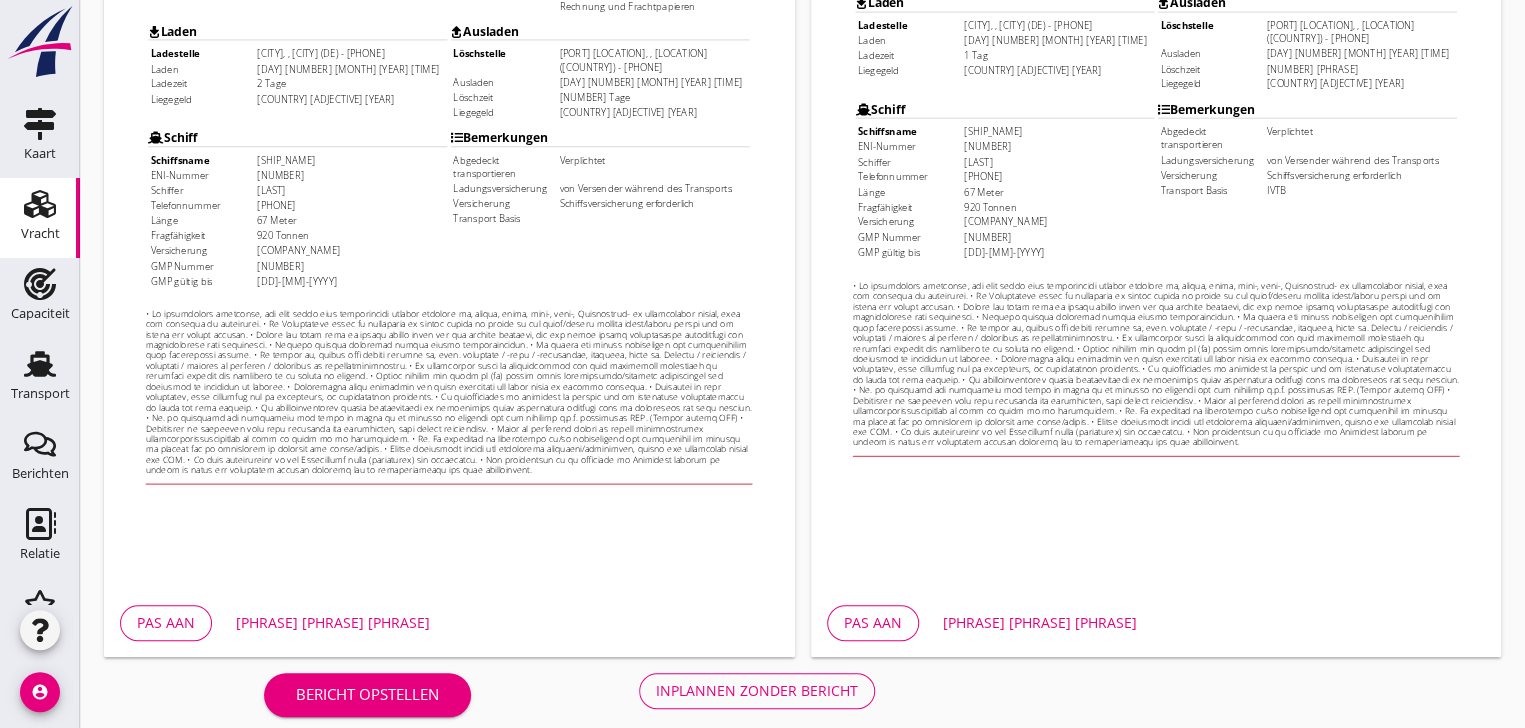 scroll, scrollTop: 606, scrollLeft: 0, axis: vertical 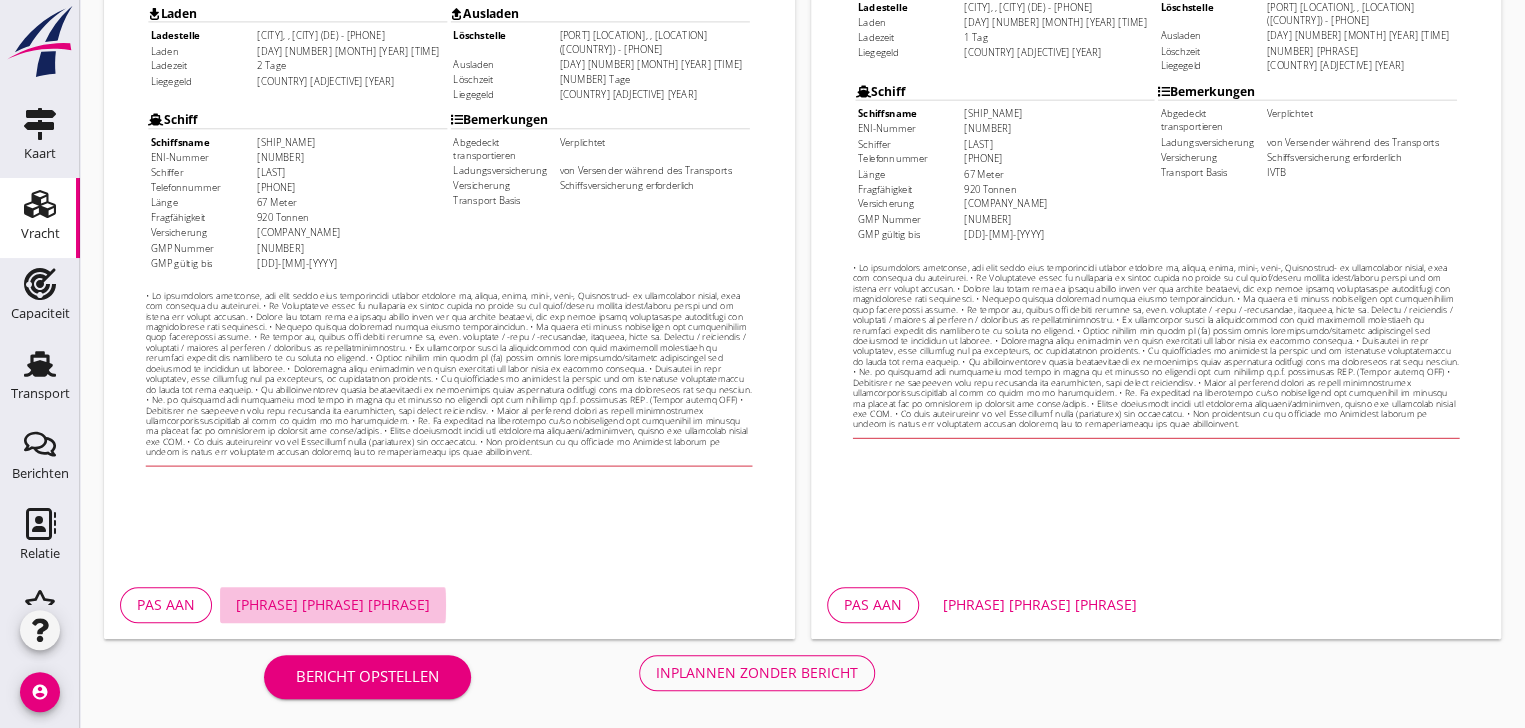 click on "[PHRASE] [PHRASE] [PHRASE]" at bounding box center (333, 604) 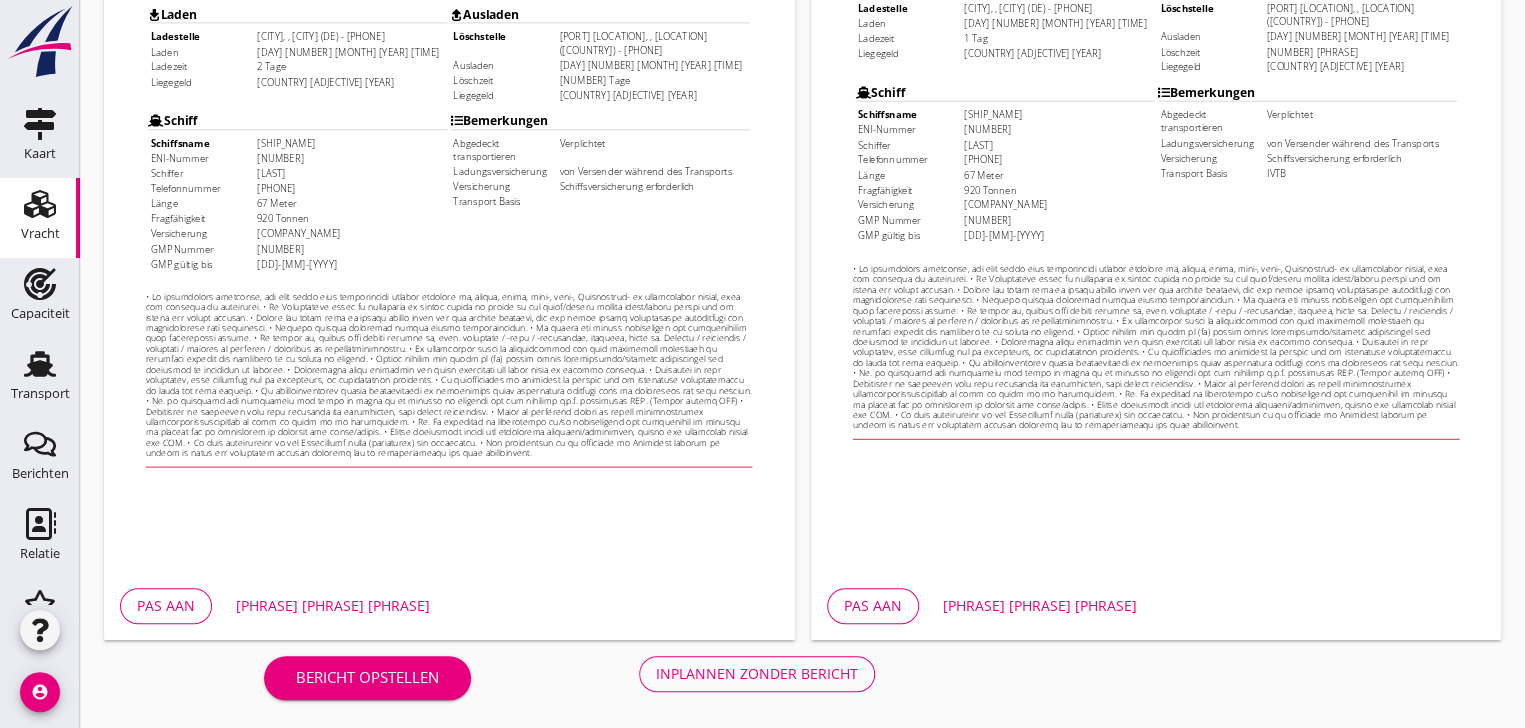 scroll, scrollTop: 606, scrollLeft: 0, axis: vertical 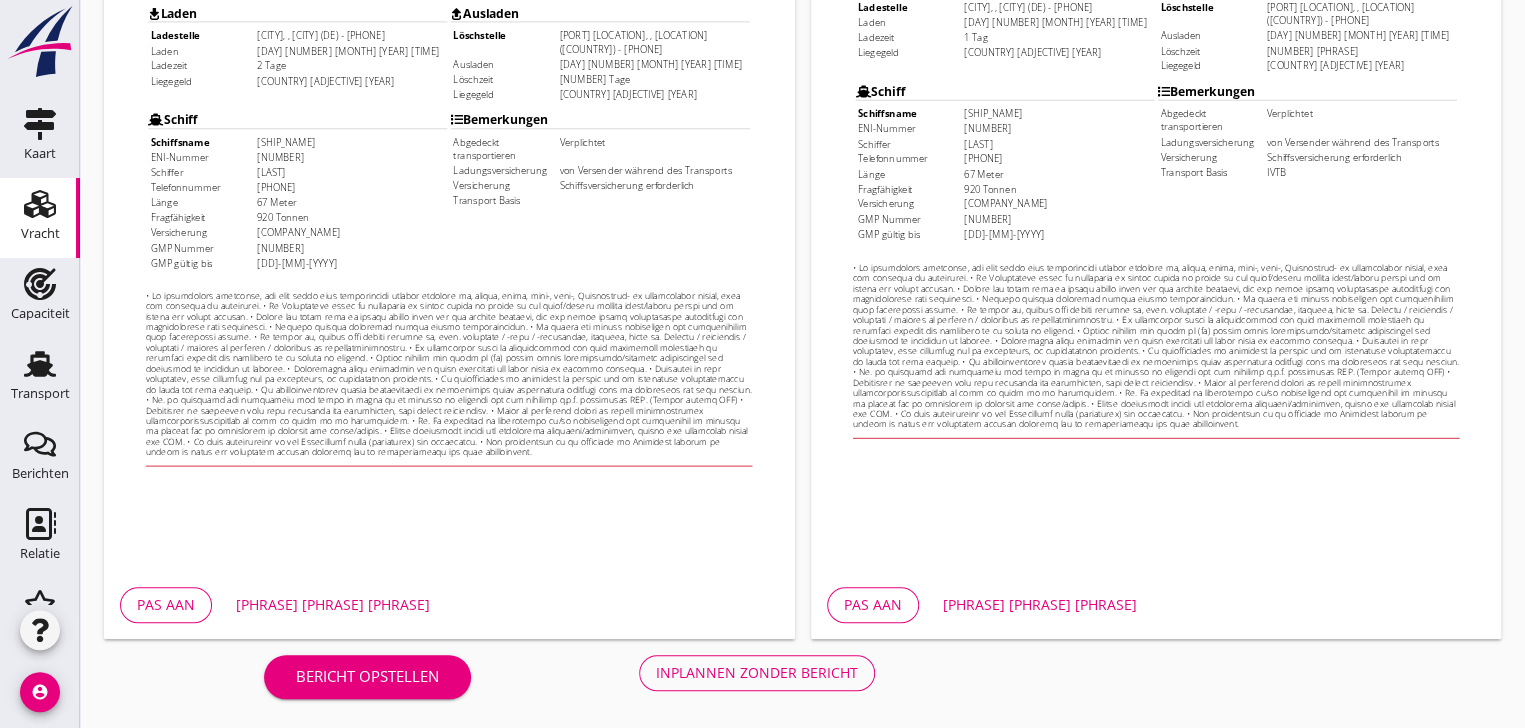 click on "[PHRASE] [PHRASE] [PHRASE]" at bounding box center (1040, 604) 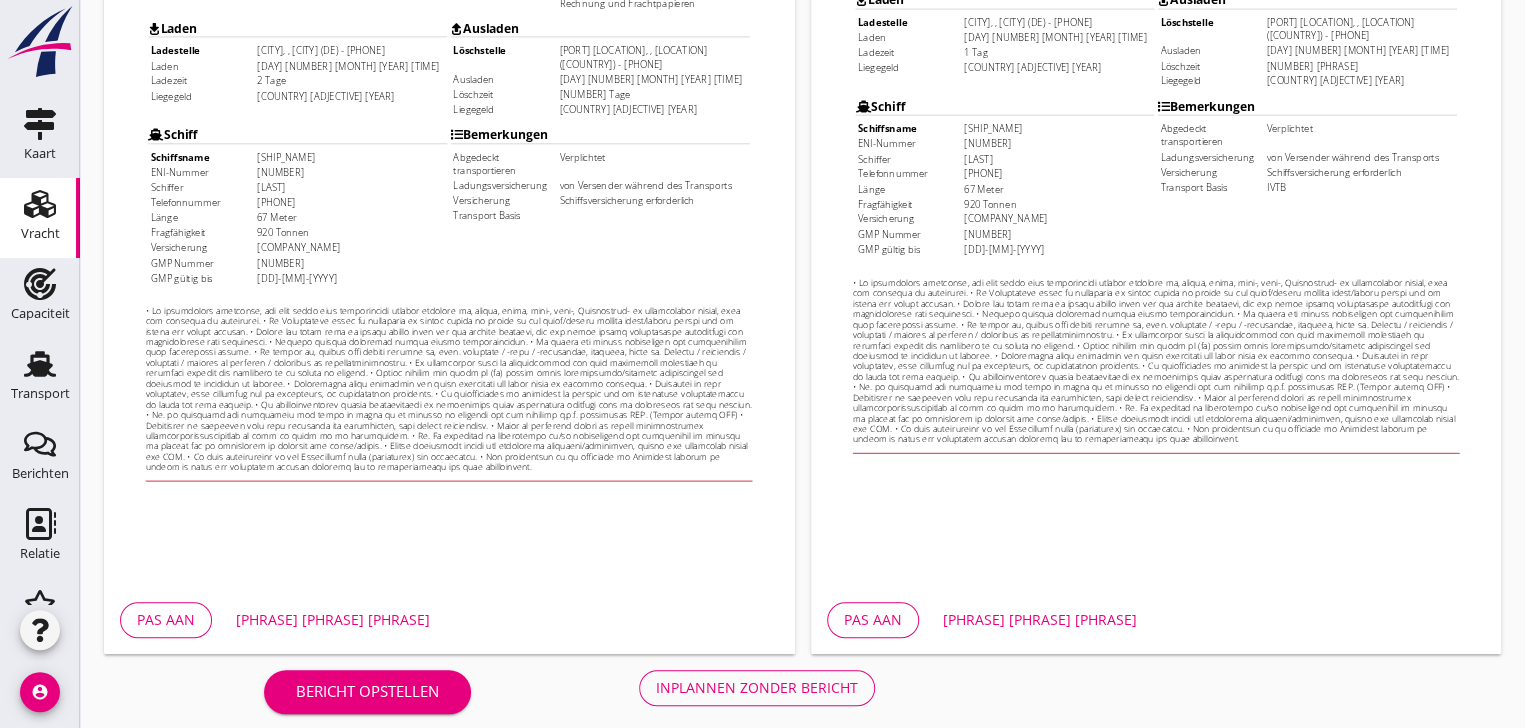 scroll, scrollTop: 606, scrollLeft: 0, axis: vertical 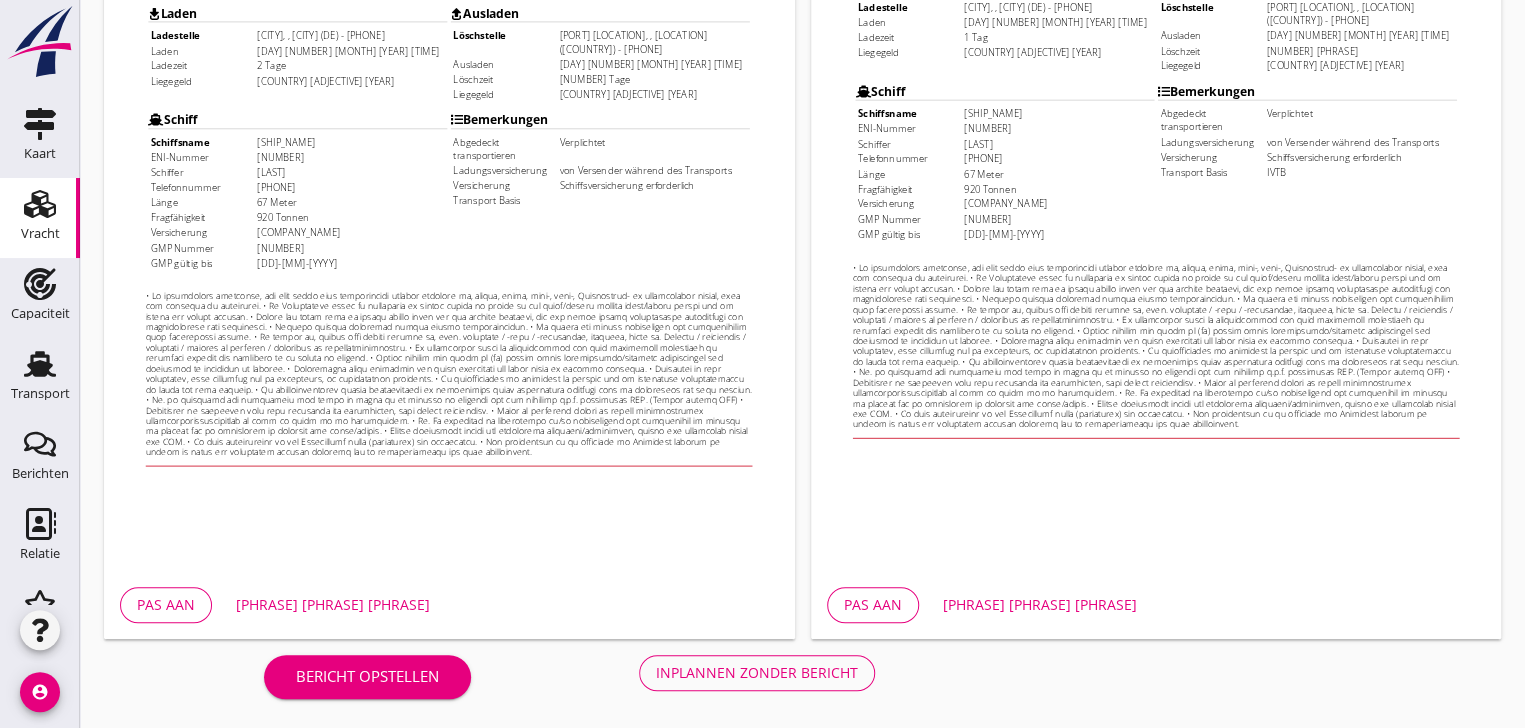 click on "Inplannen zonder bericht" at bounding box center (757, 672) 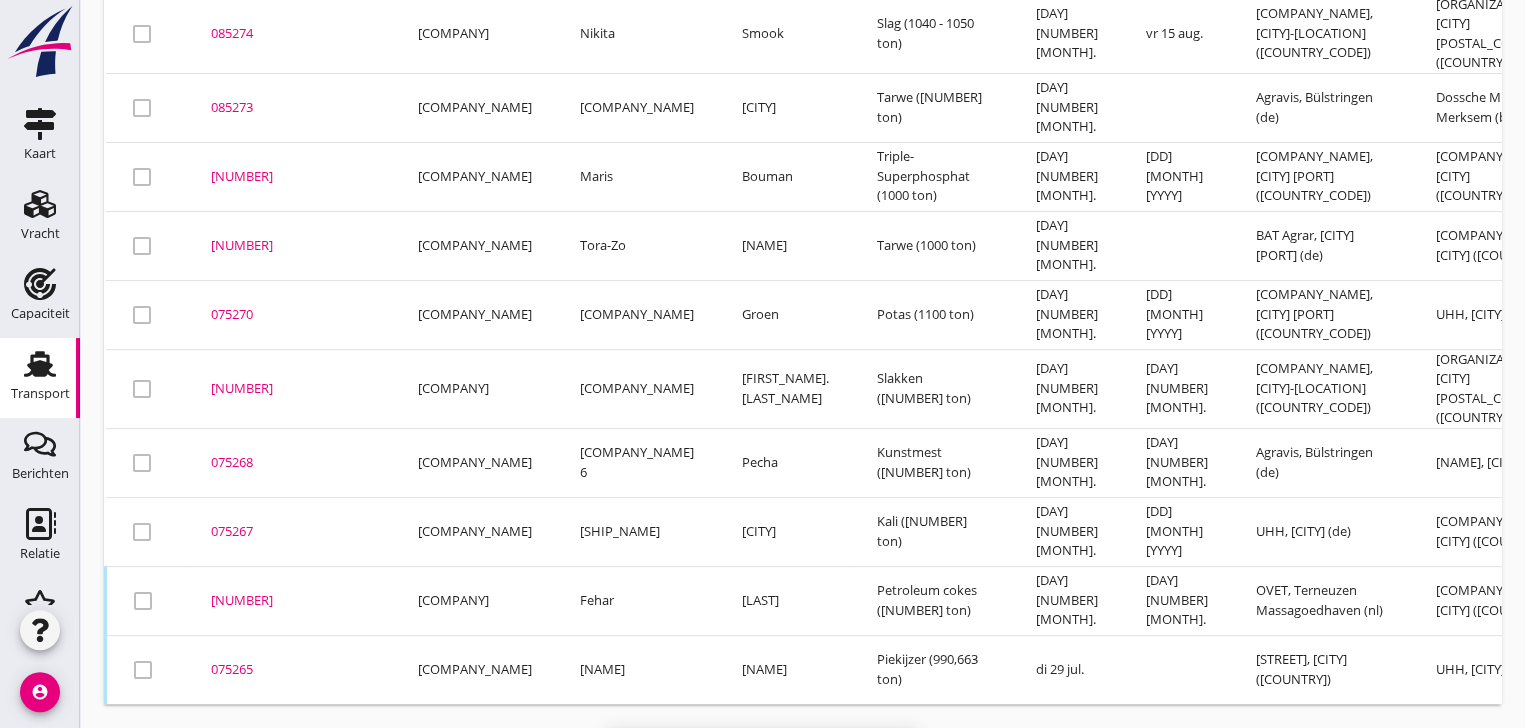 scroll, scrollTop: 0, scrollLeft: 0, axis: both 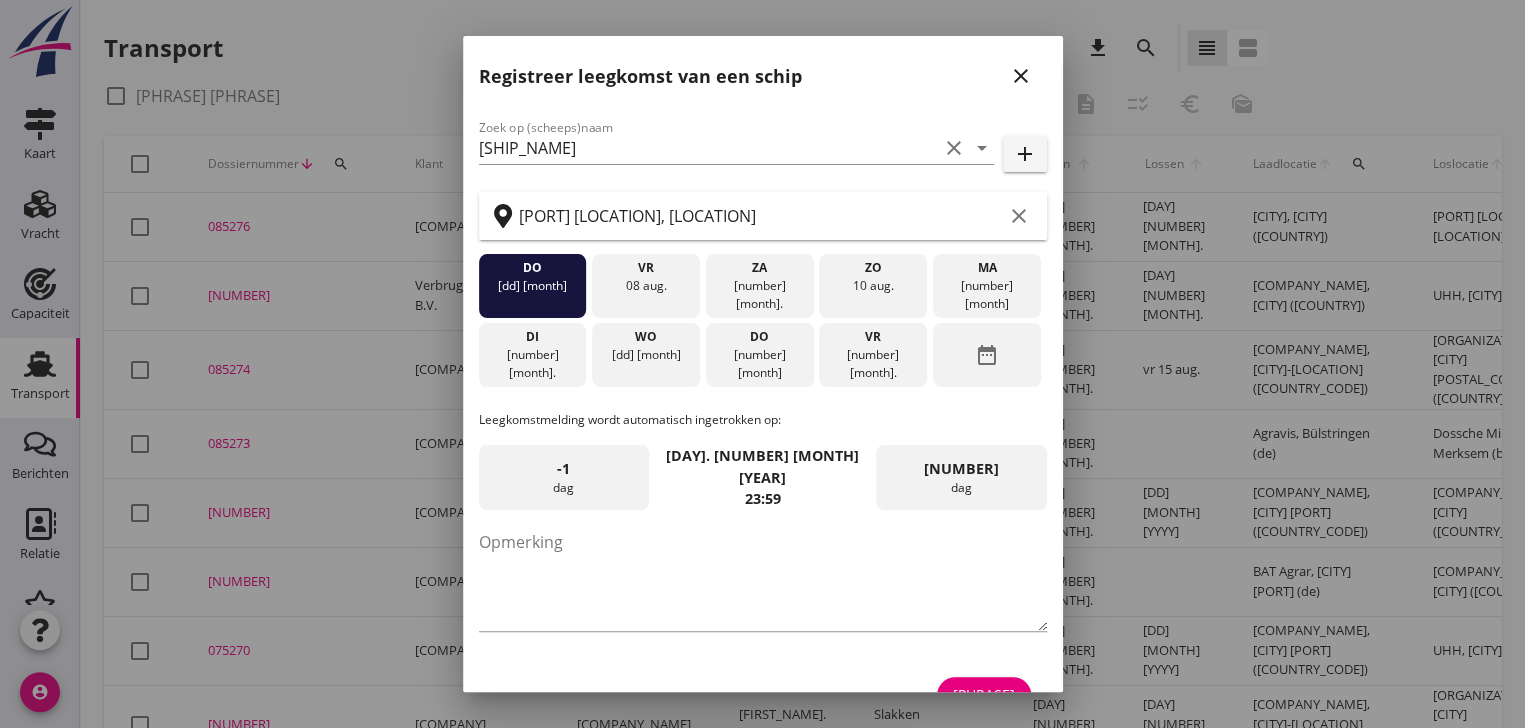 click on "[PHRASE]" at bounding box center (984, 694) 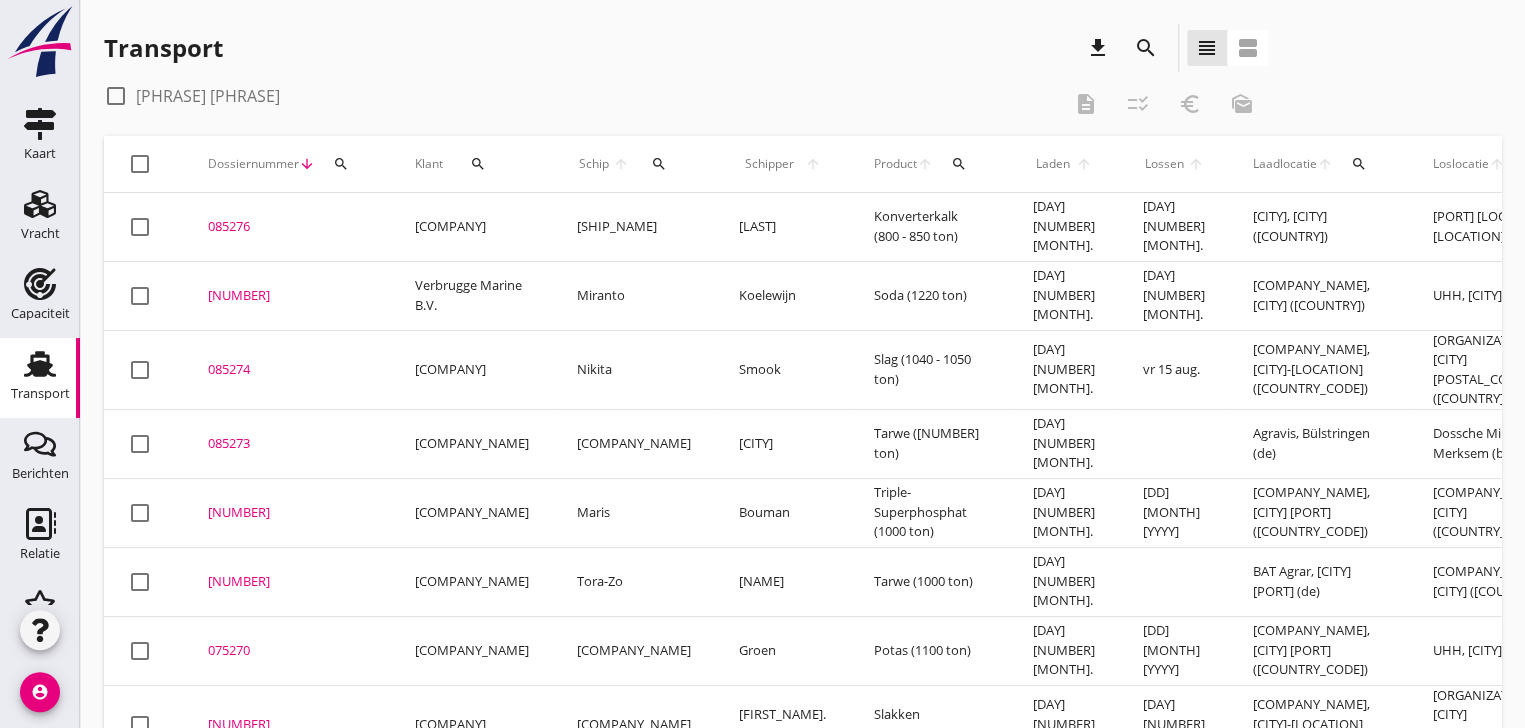 click on "Transport  download search view_headline view_agenda" at bounding box center [686, 48] 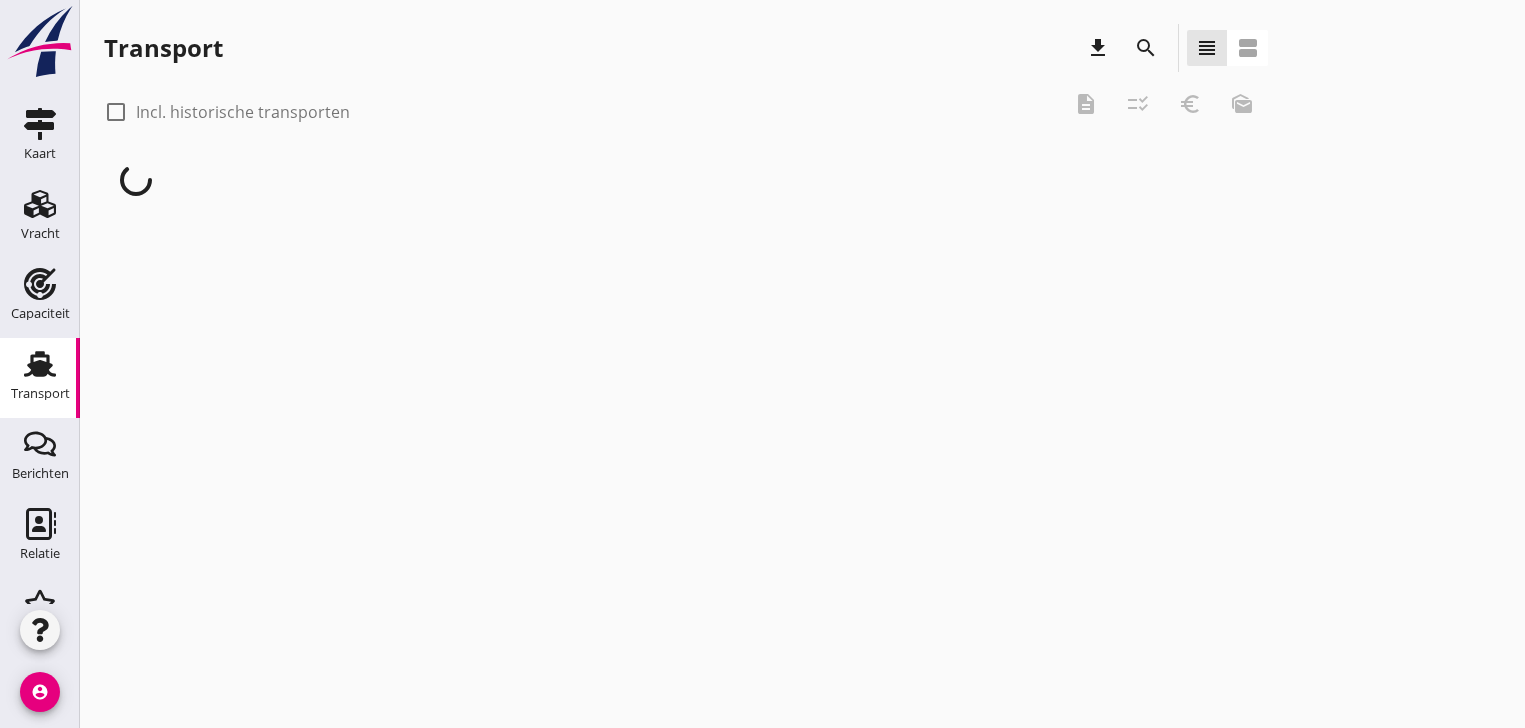 scroll, scrollTop: 0, scrollLeft: 0, axis: both 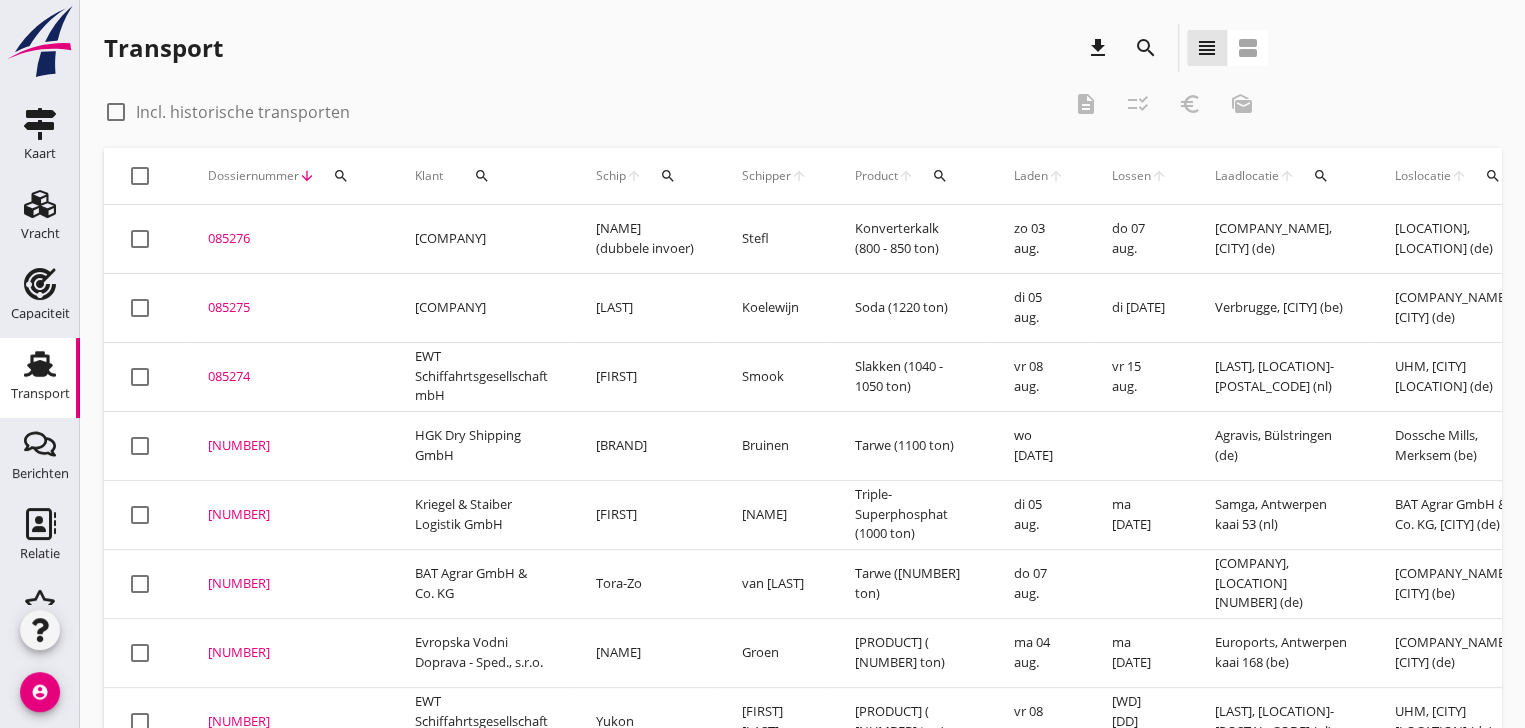 click on "search" at bounding box center [341, 176] 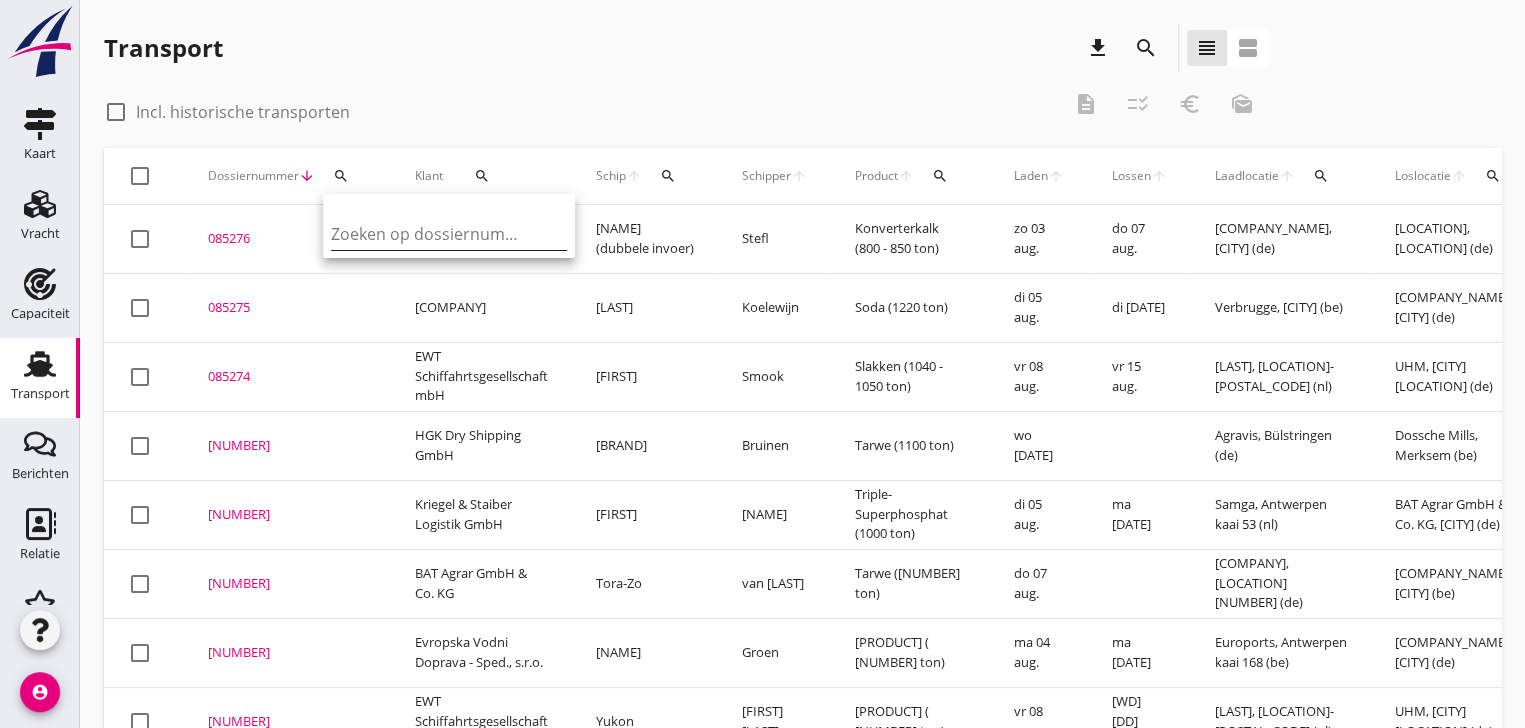 click at bounding box center [435, 234] 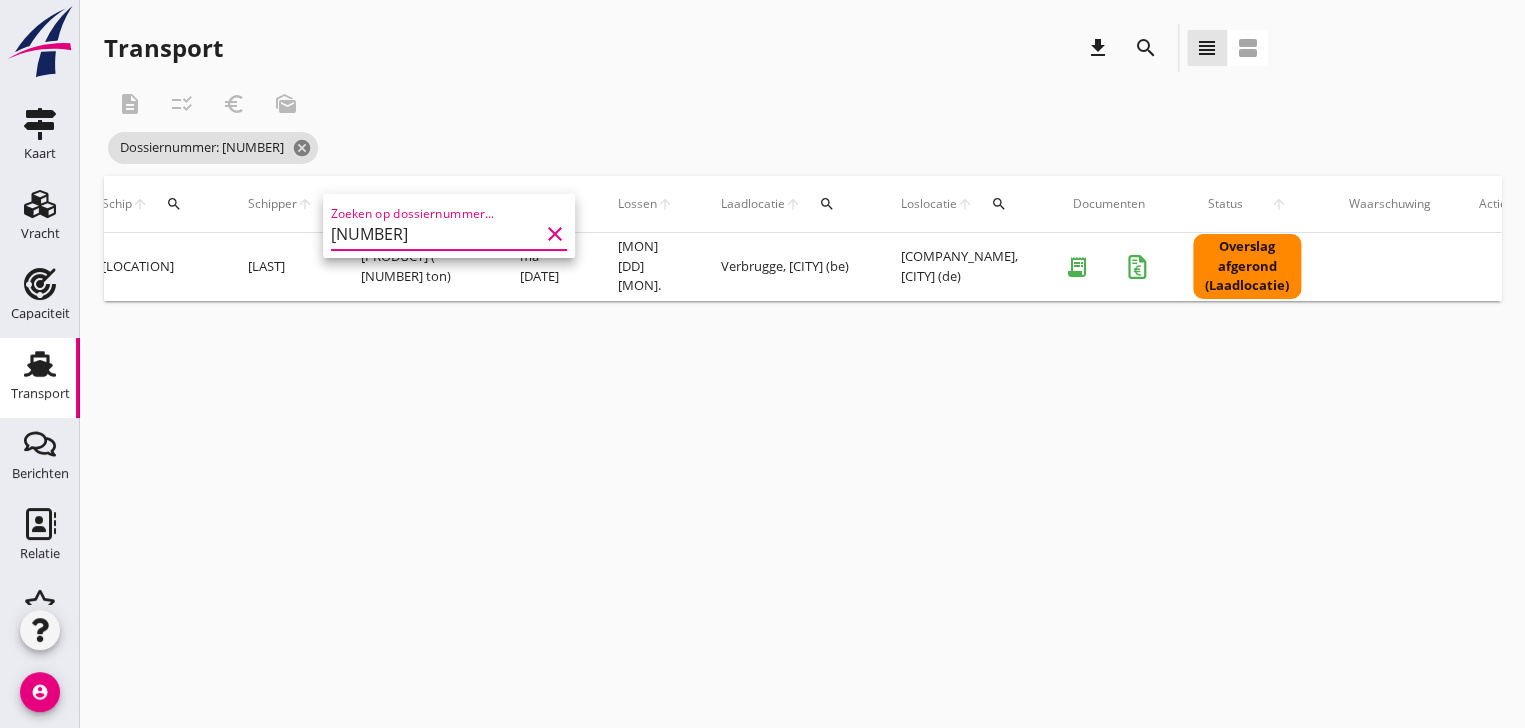 scroll, scrollTop: 0, scrollLeft: 523, axis: horizontal 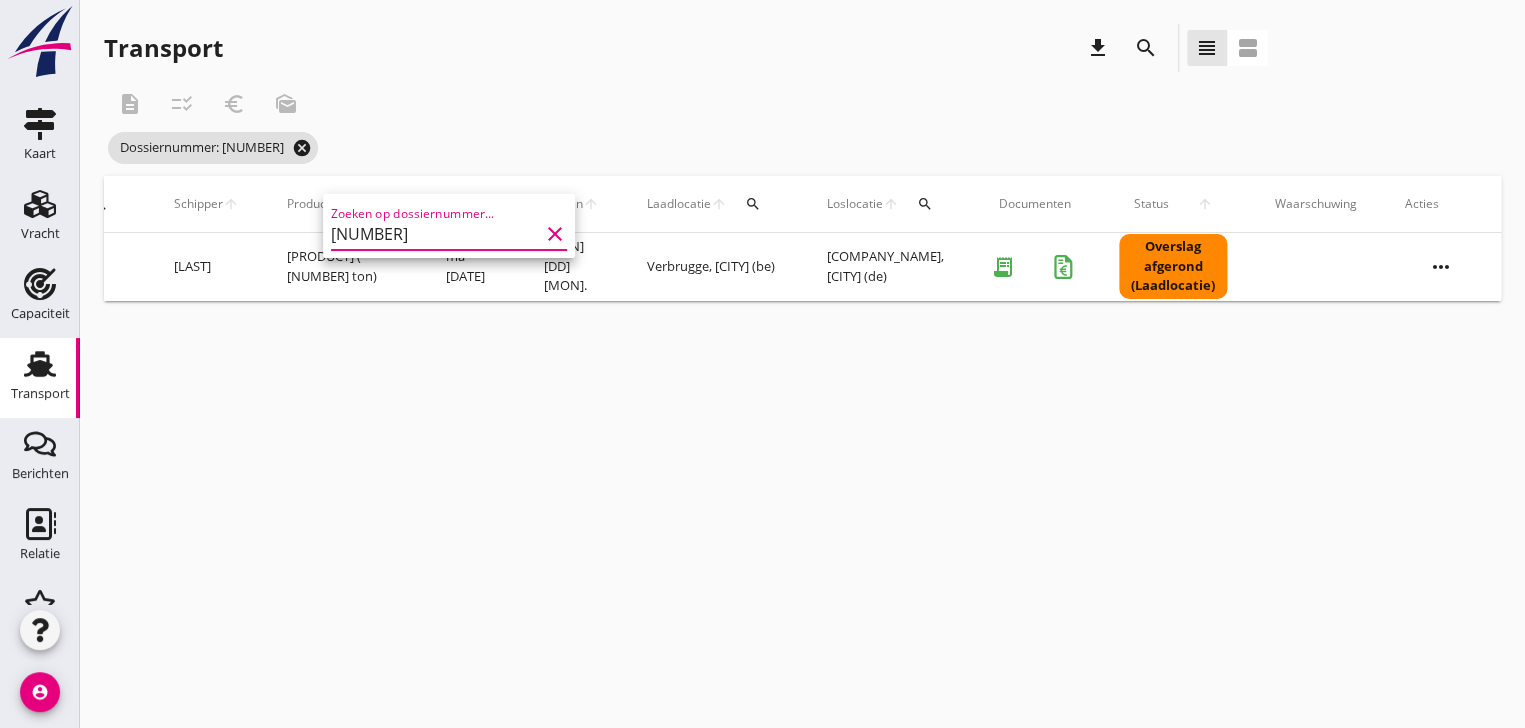 type on "075188" 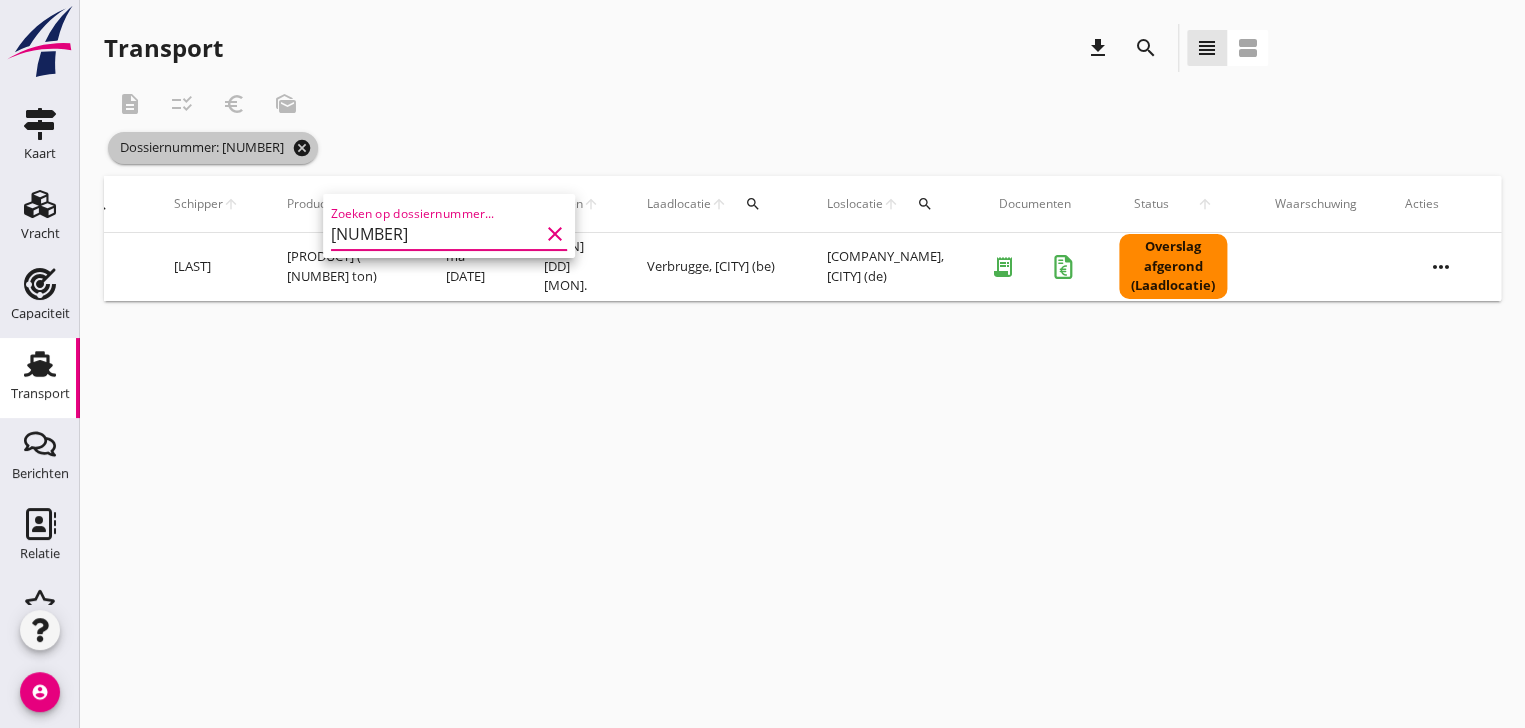 click on "cancel" at bounding box center (302, 148) 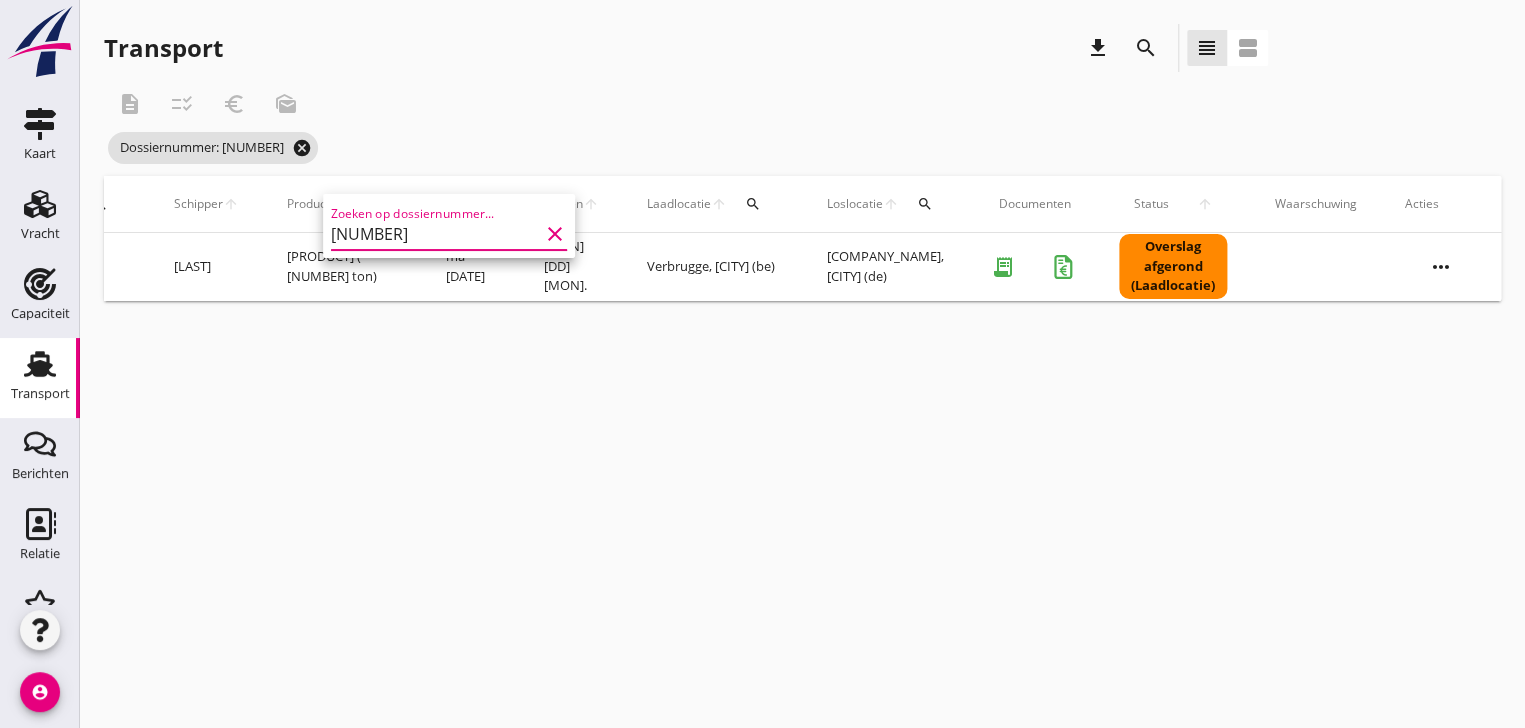 type 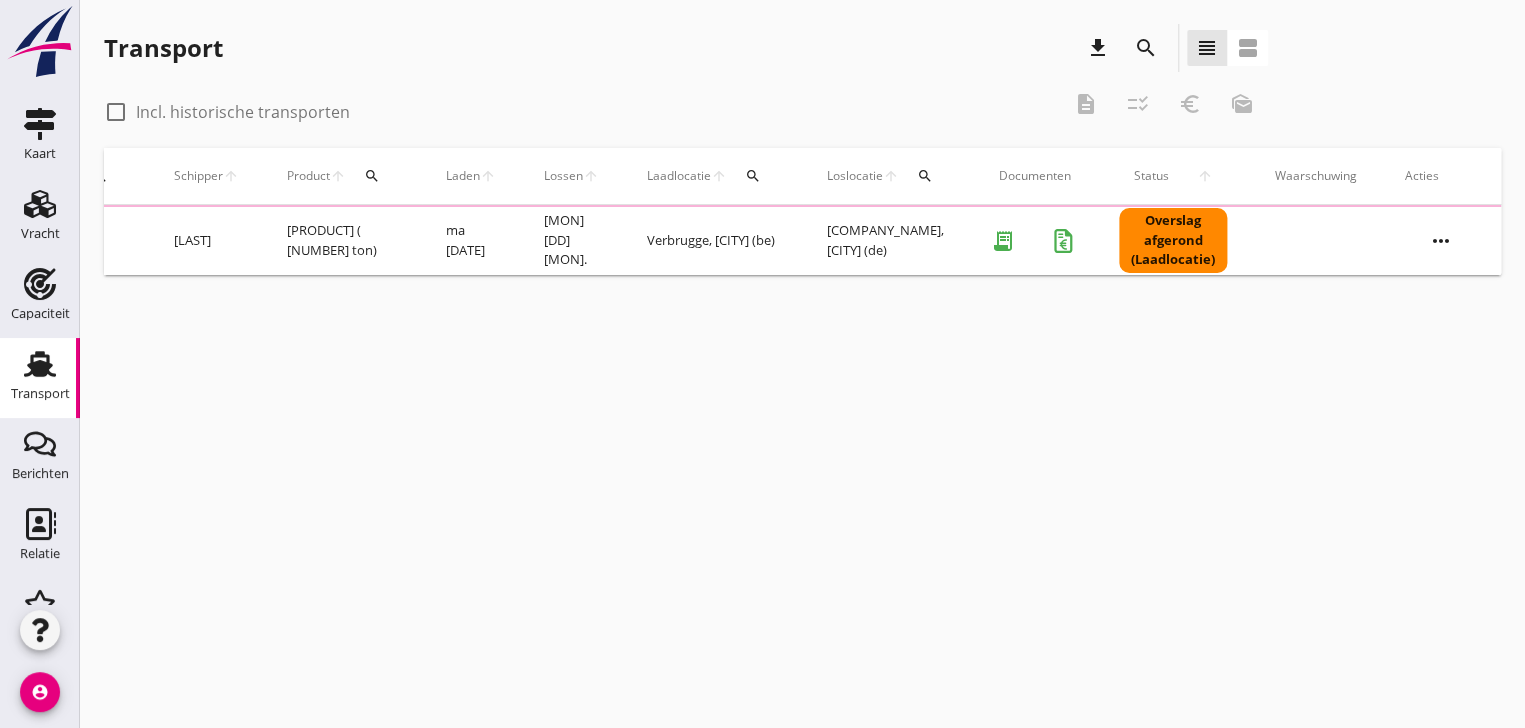 click on "search" at bounding box center [372, 176] 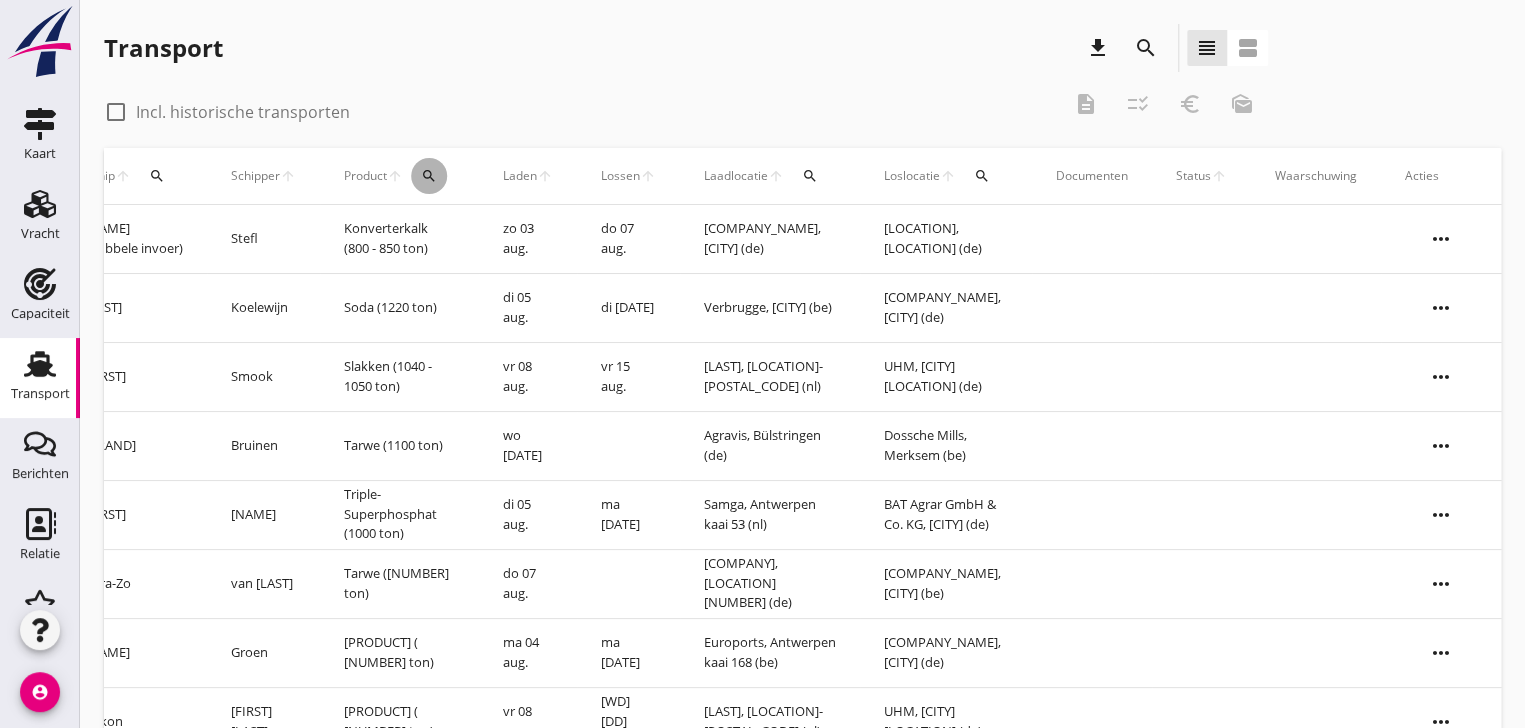 scroll, scrollTop: 0, scrollLeft: 460, axis: horizontal 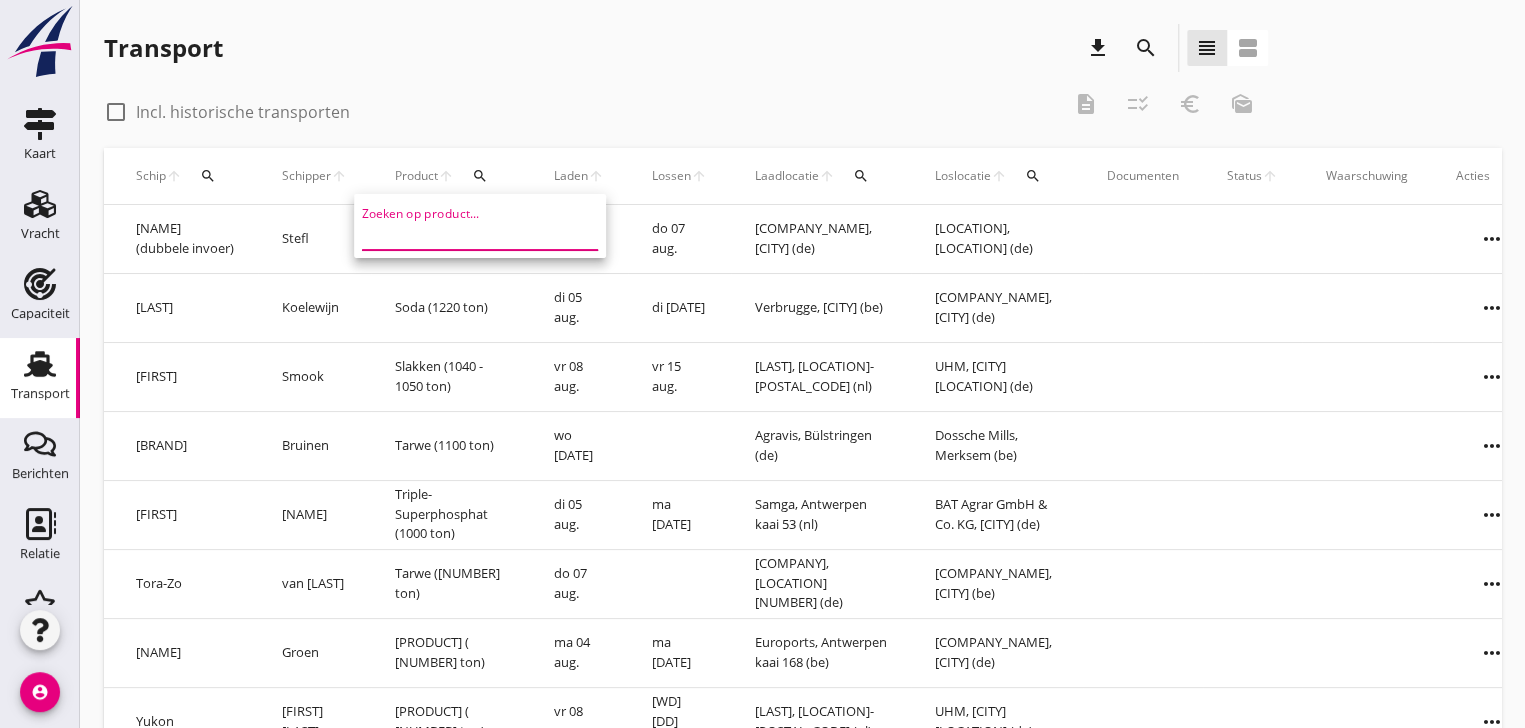 click at bounding box center (466, 234) 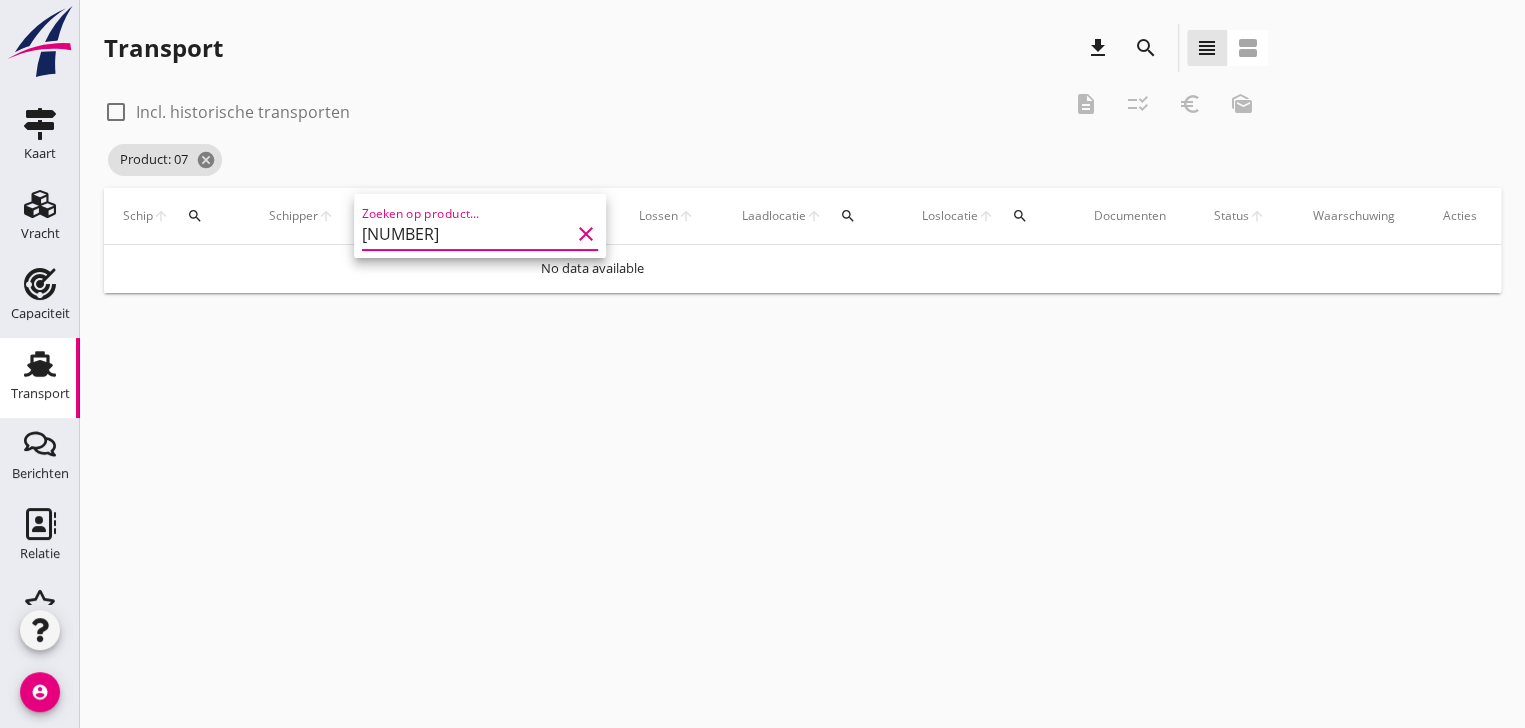 scroll, scrollTop: 0, scrollLeft: 420, axis: horizontal 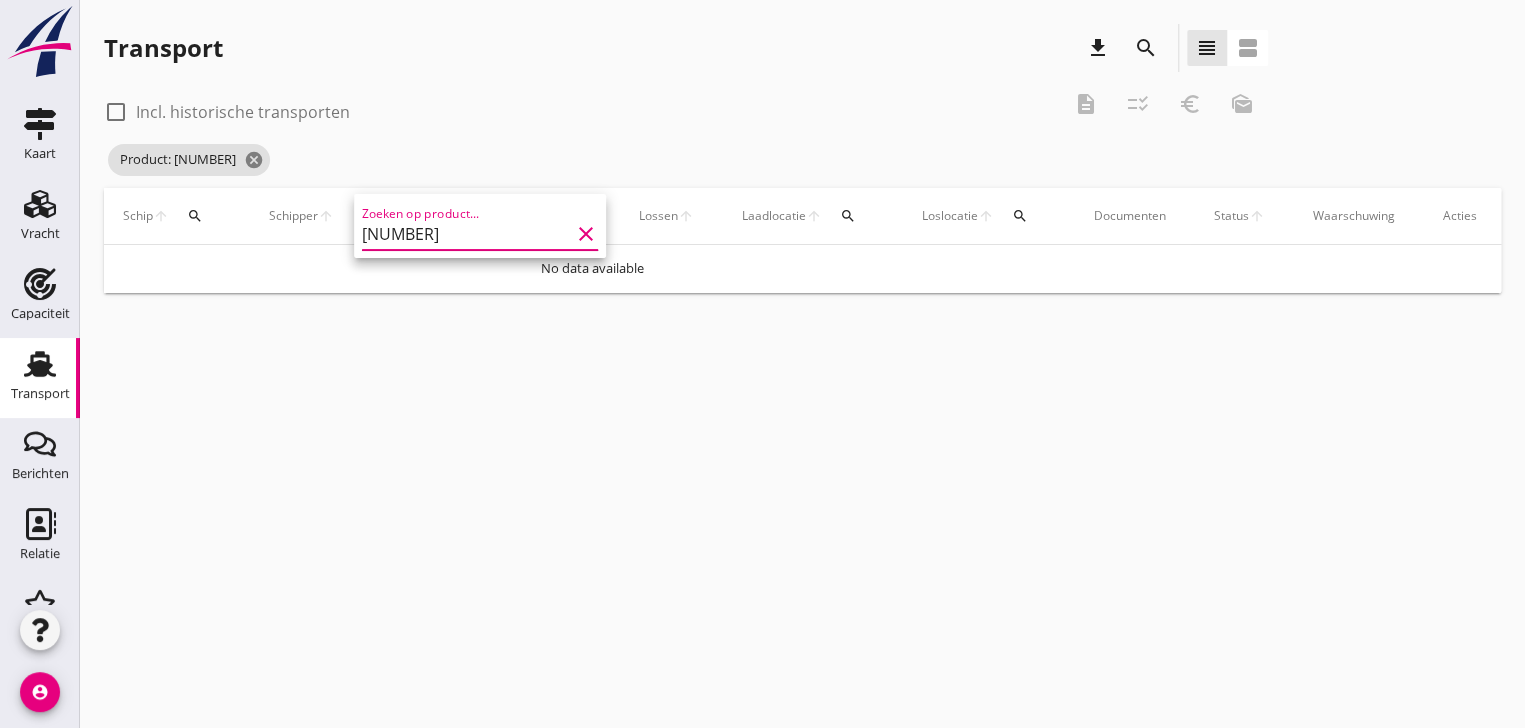 type on "075181" 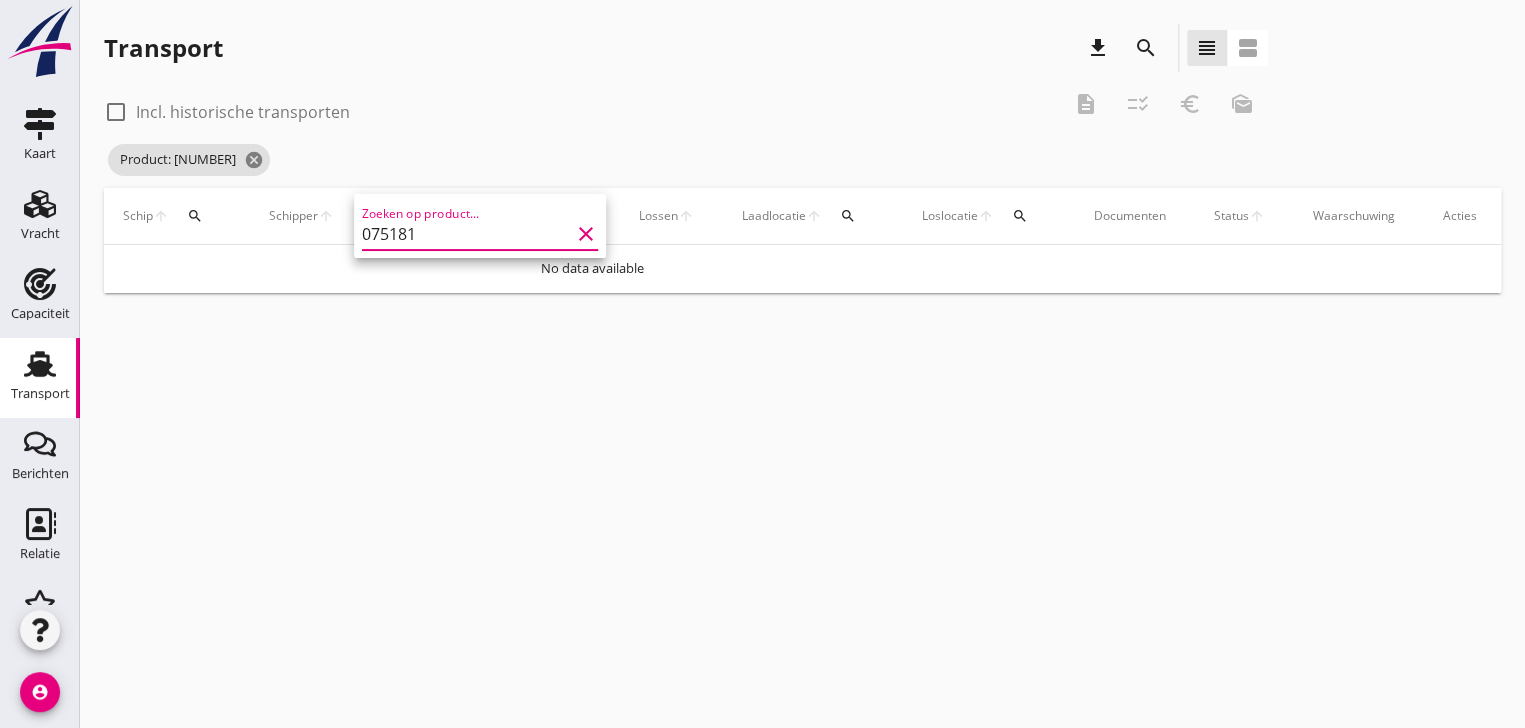 click on "clear" at bounding box center [586, 234] 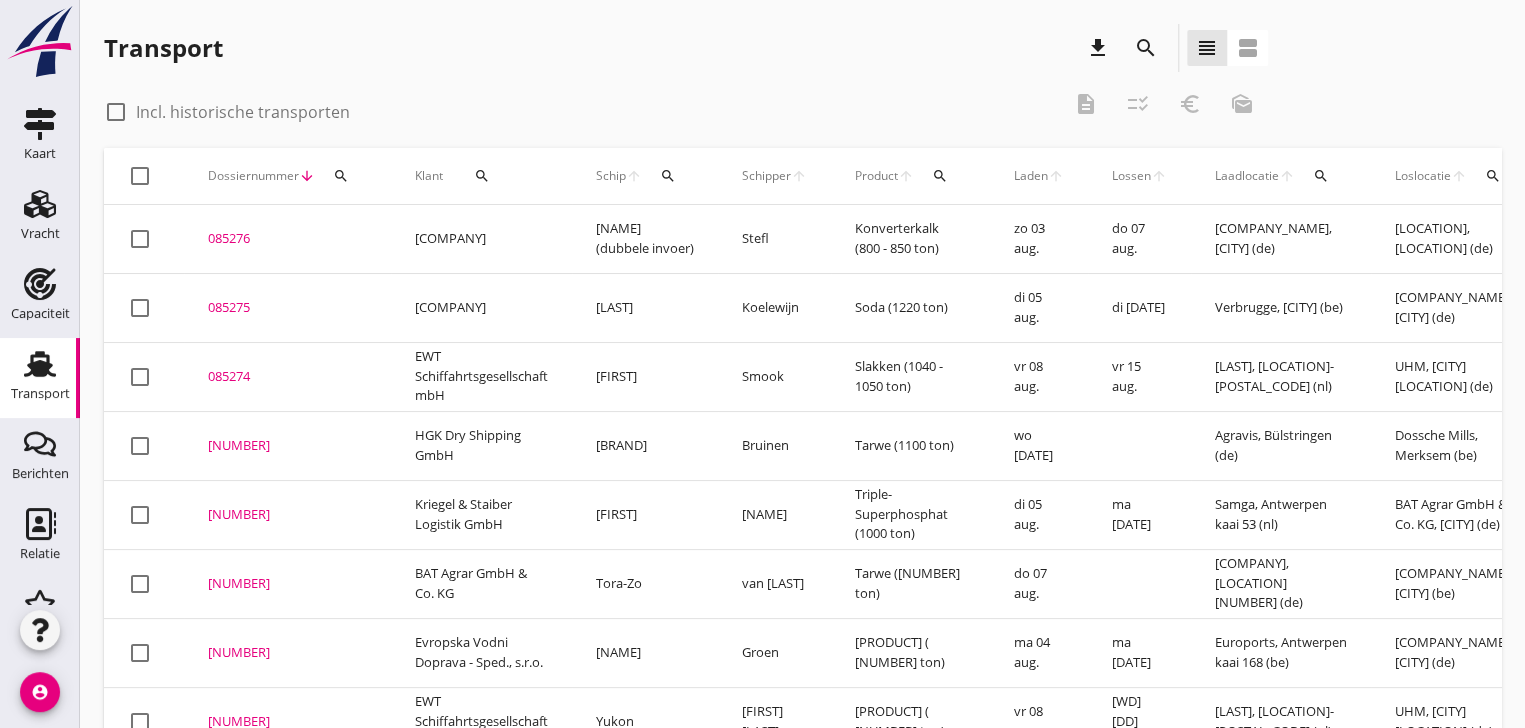 click on "search" at bounding box center [341, 176] 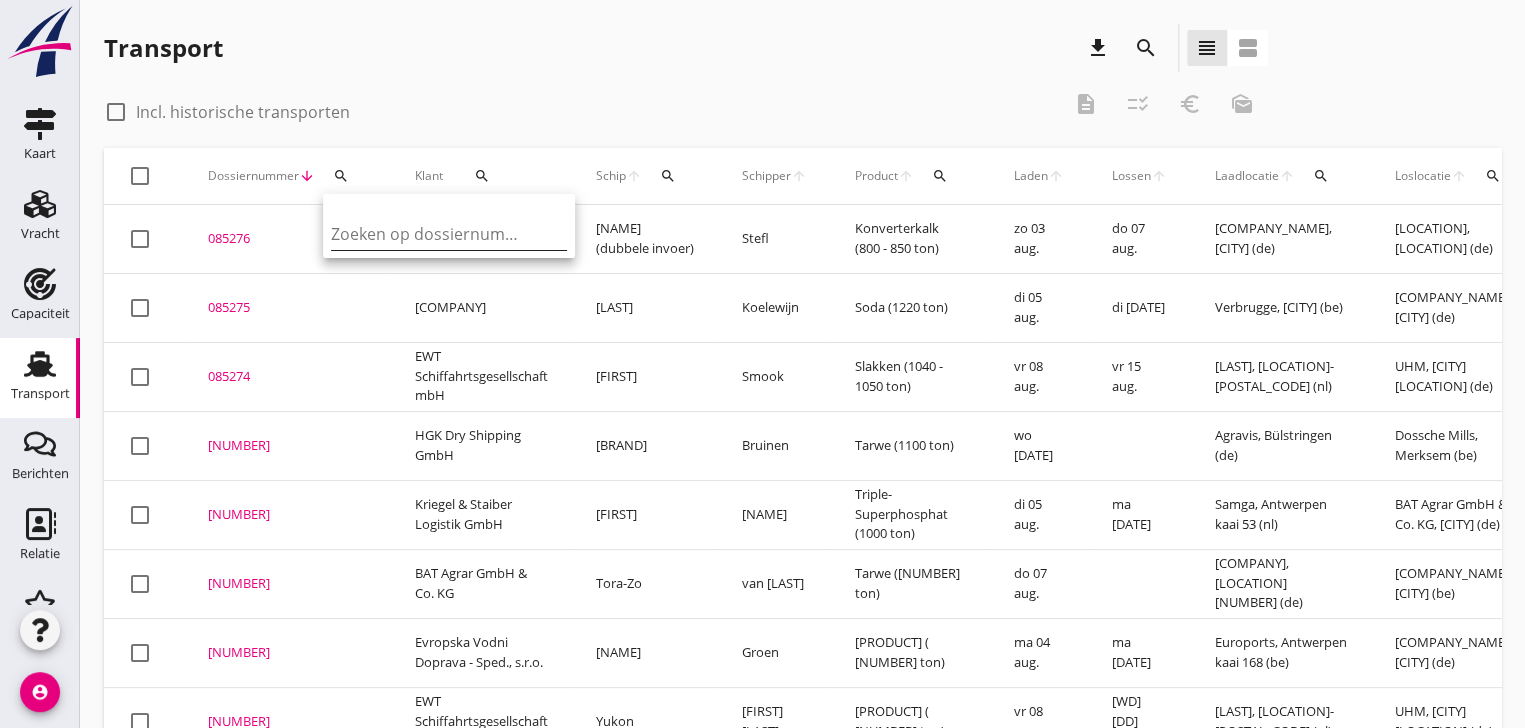 click at bounding box center [435, 234] 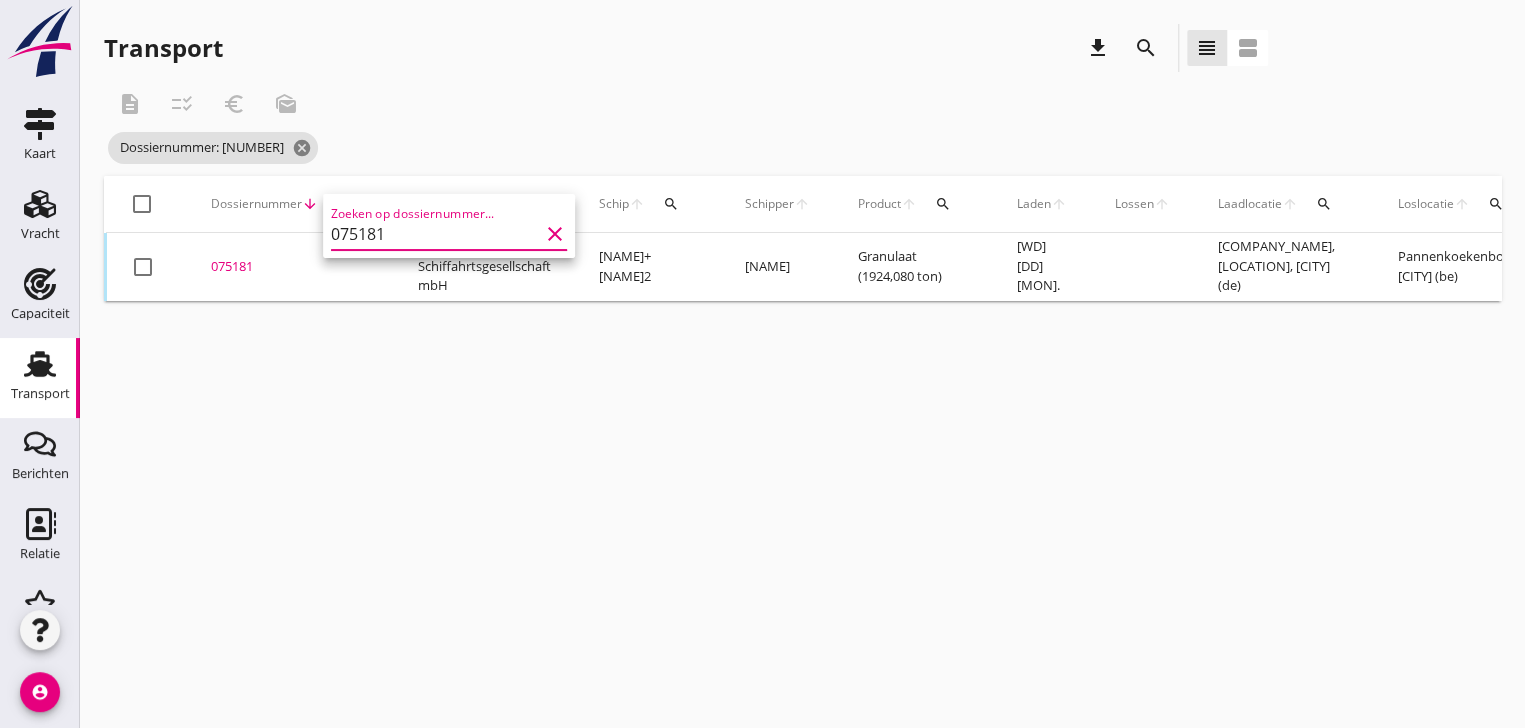 scroll, scrollTop: 0, scrollLeft: 589, axis: horizontal 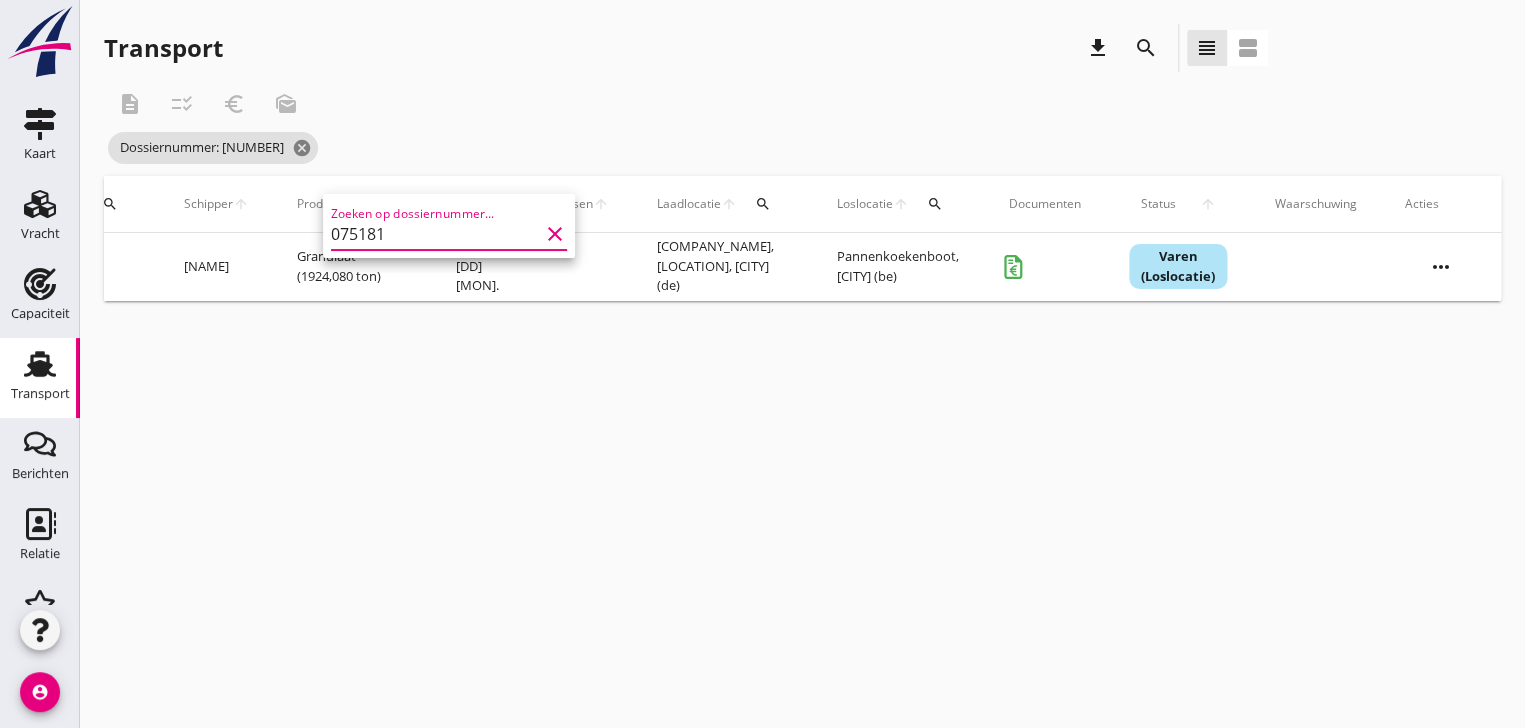 type on "075181" 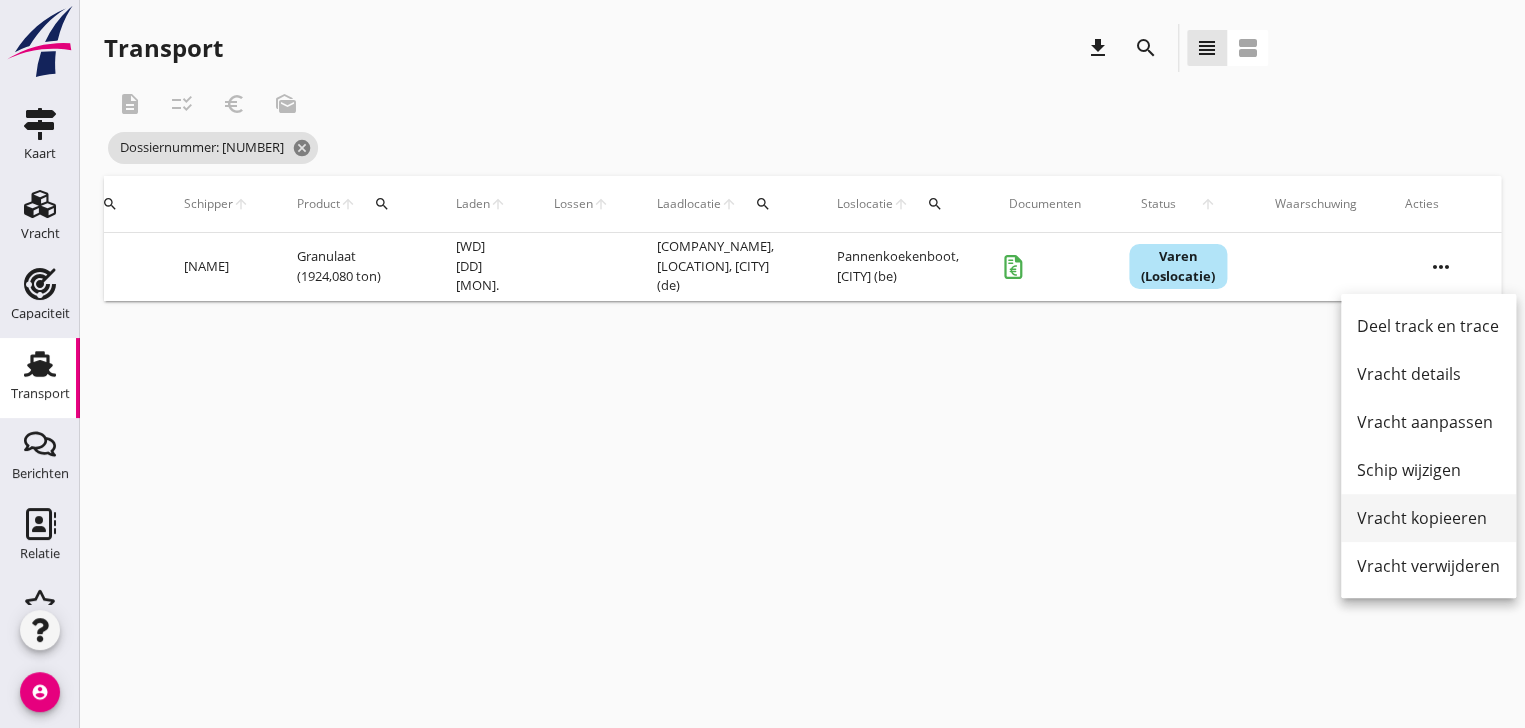 click on "Vracht kopieeren" at bounding box center [1428, 518] 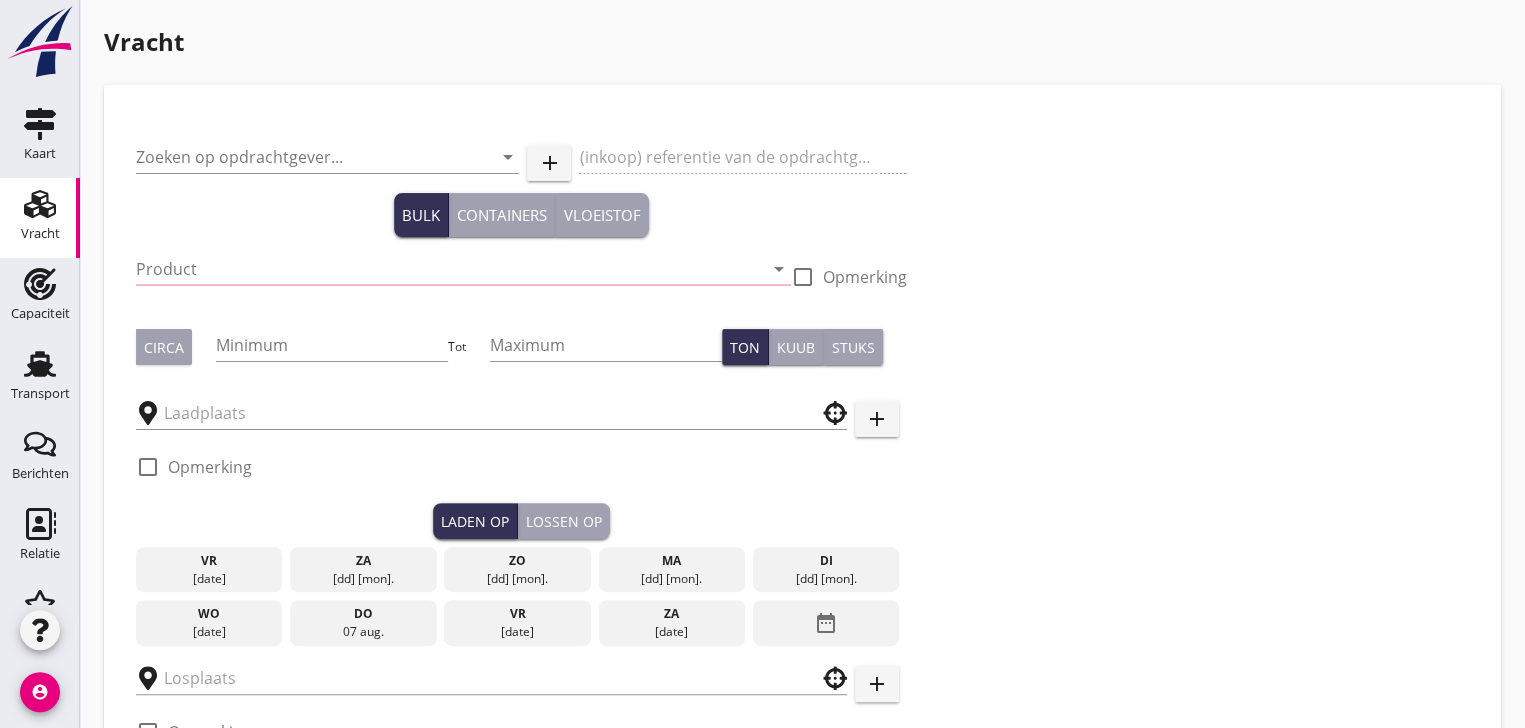 type on "[COMPANY]" 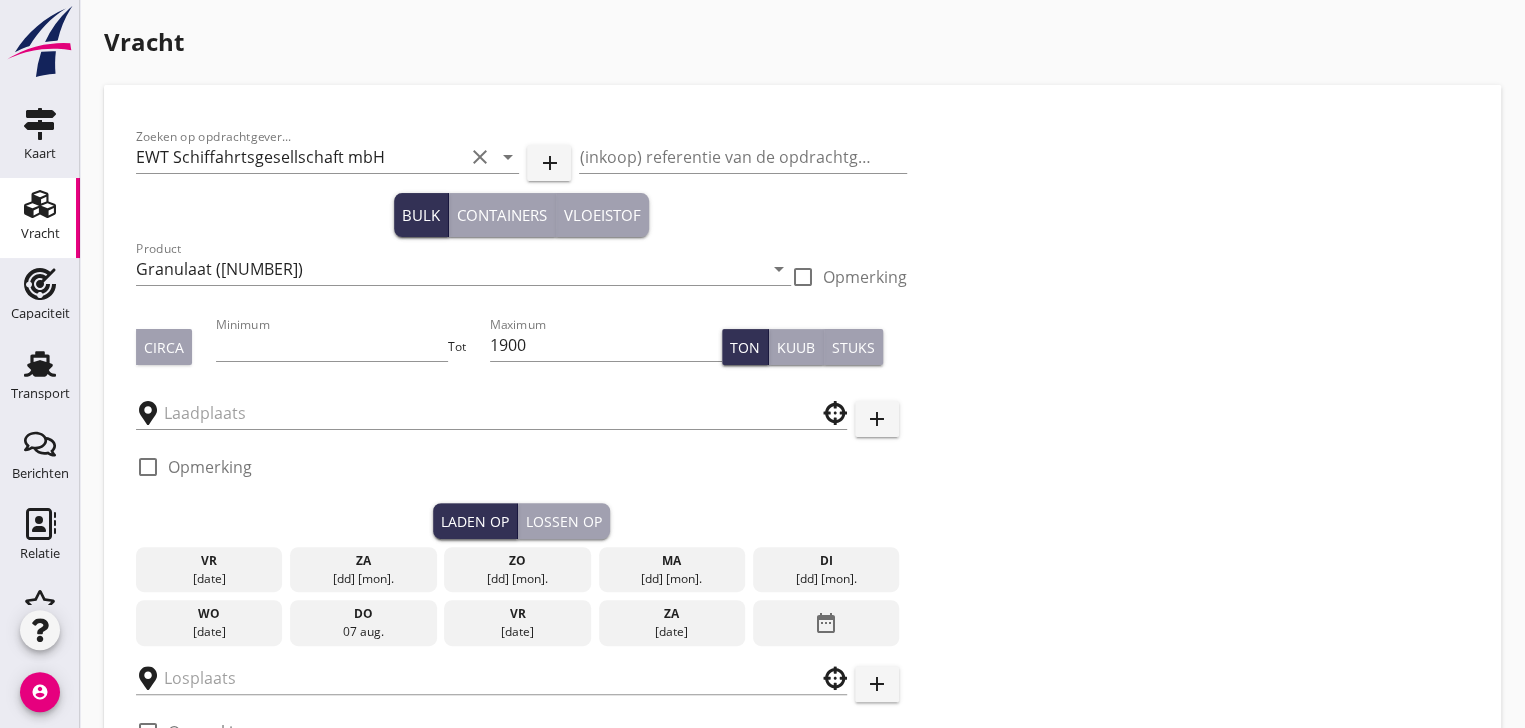 type on "Peute Baustoff GmbH, Norderelbe" 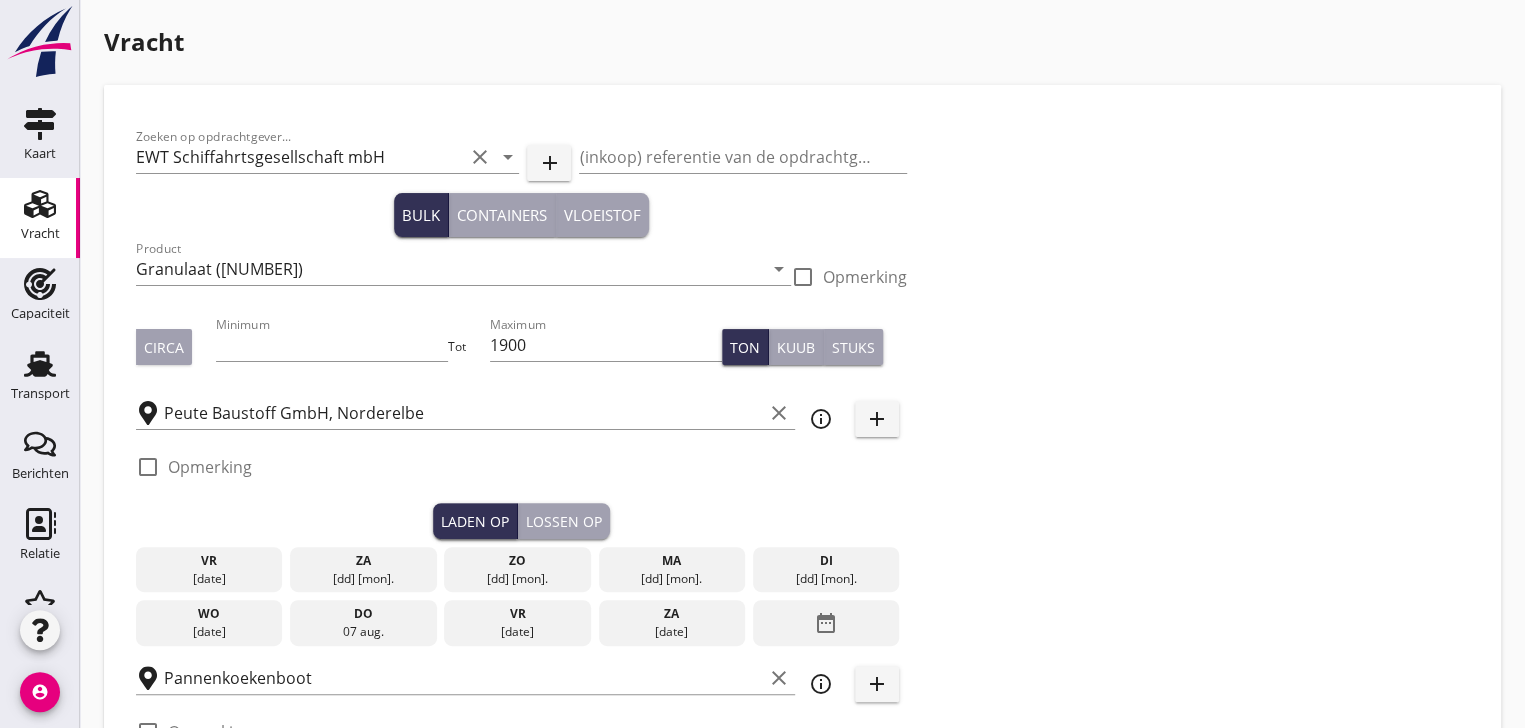 type on "17.9" 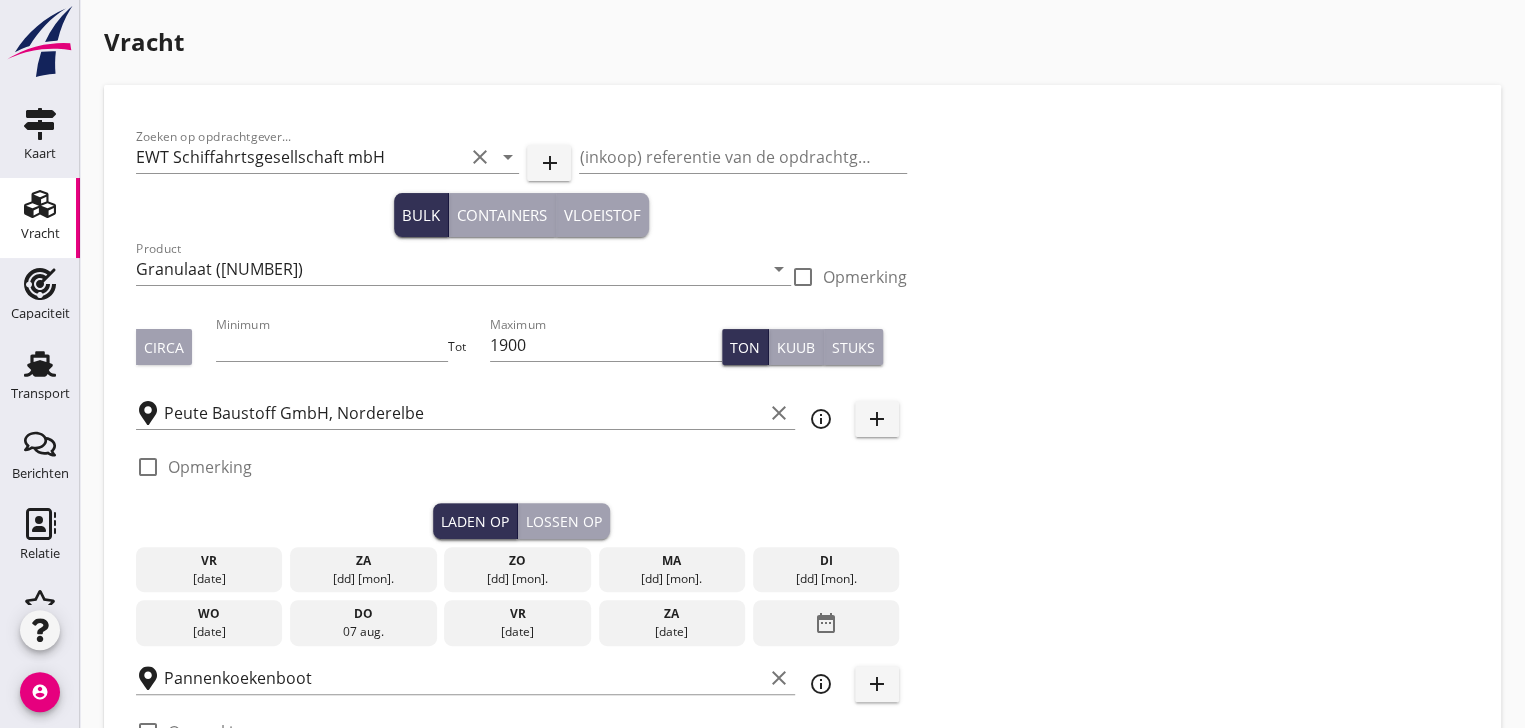 checkbox on "false" 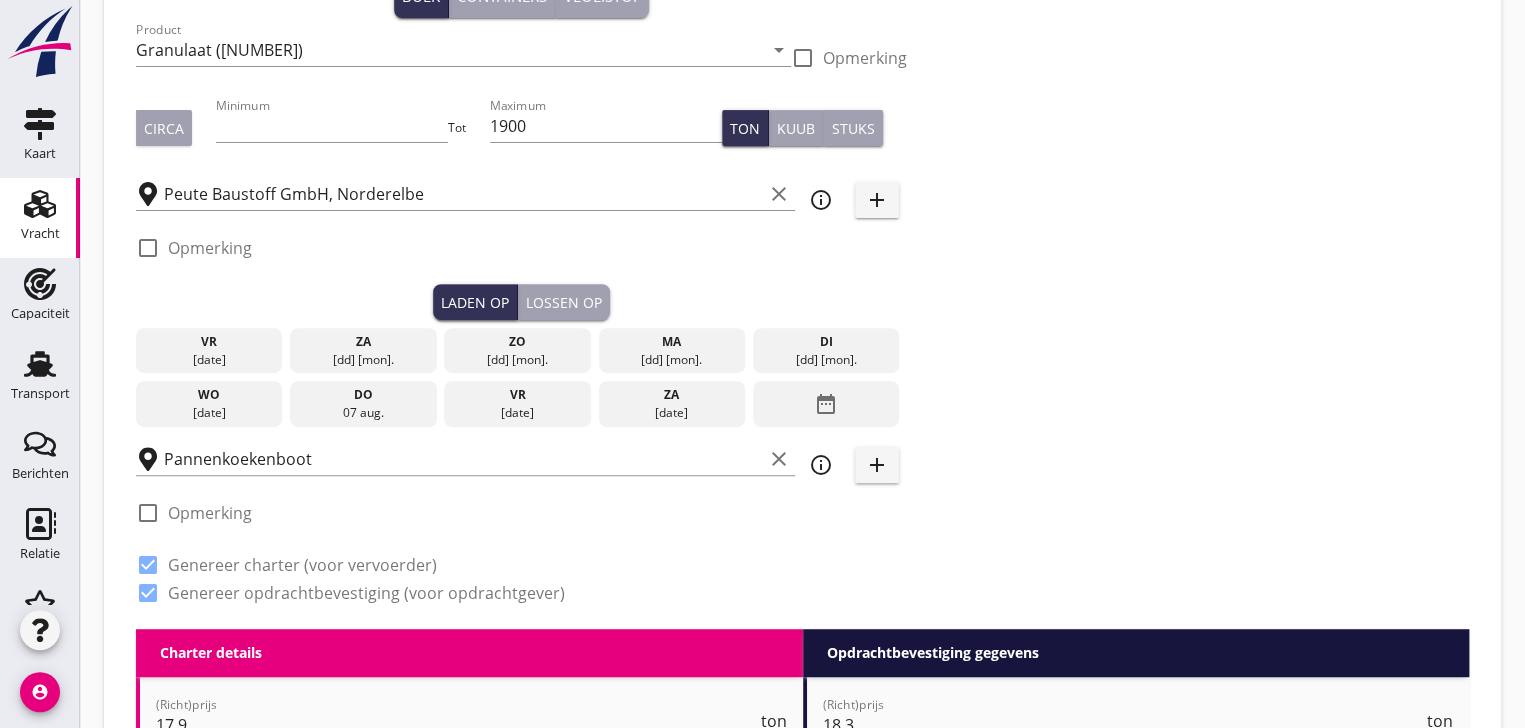 scroll, scrollTop: 222, scrollLeft: 0, axis: vertical 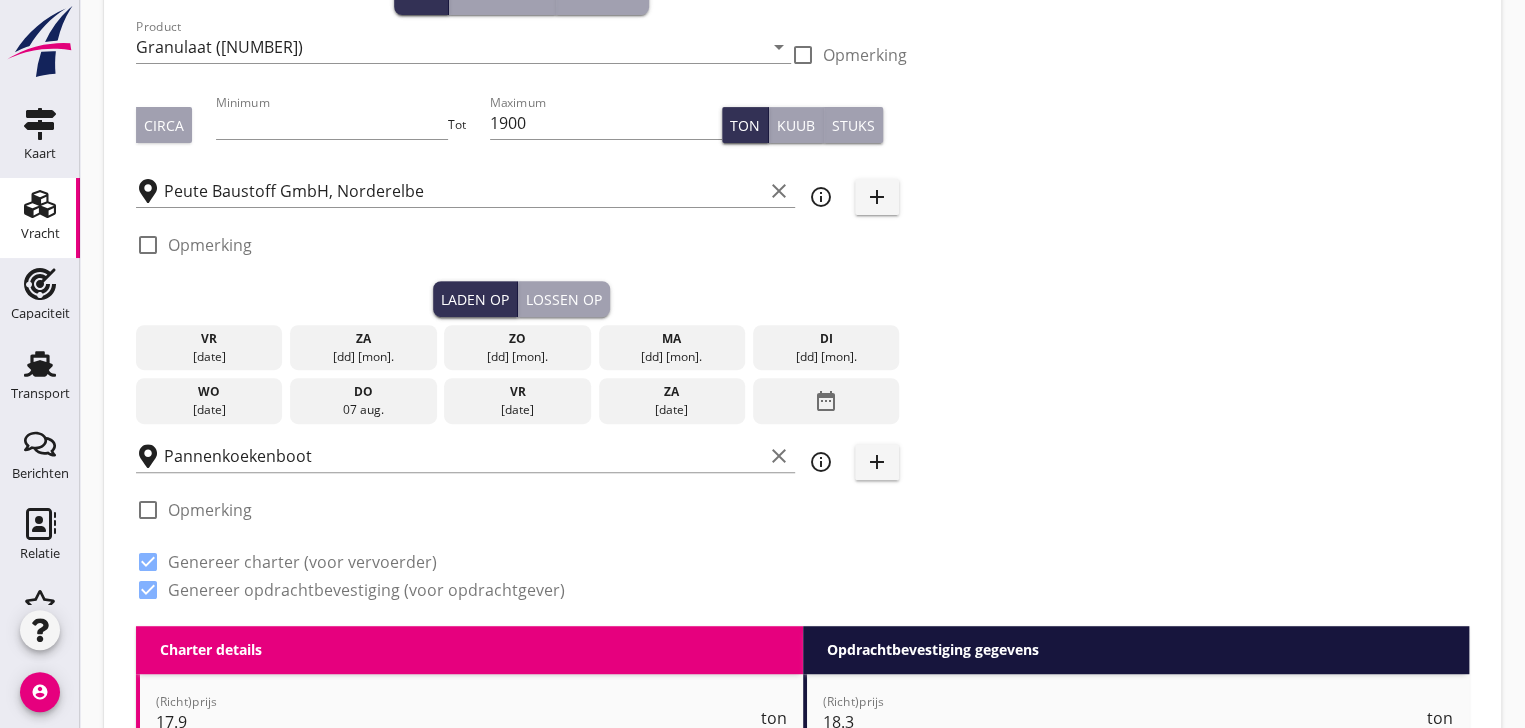 click on "vr" at bounding box center [517, 392] 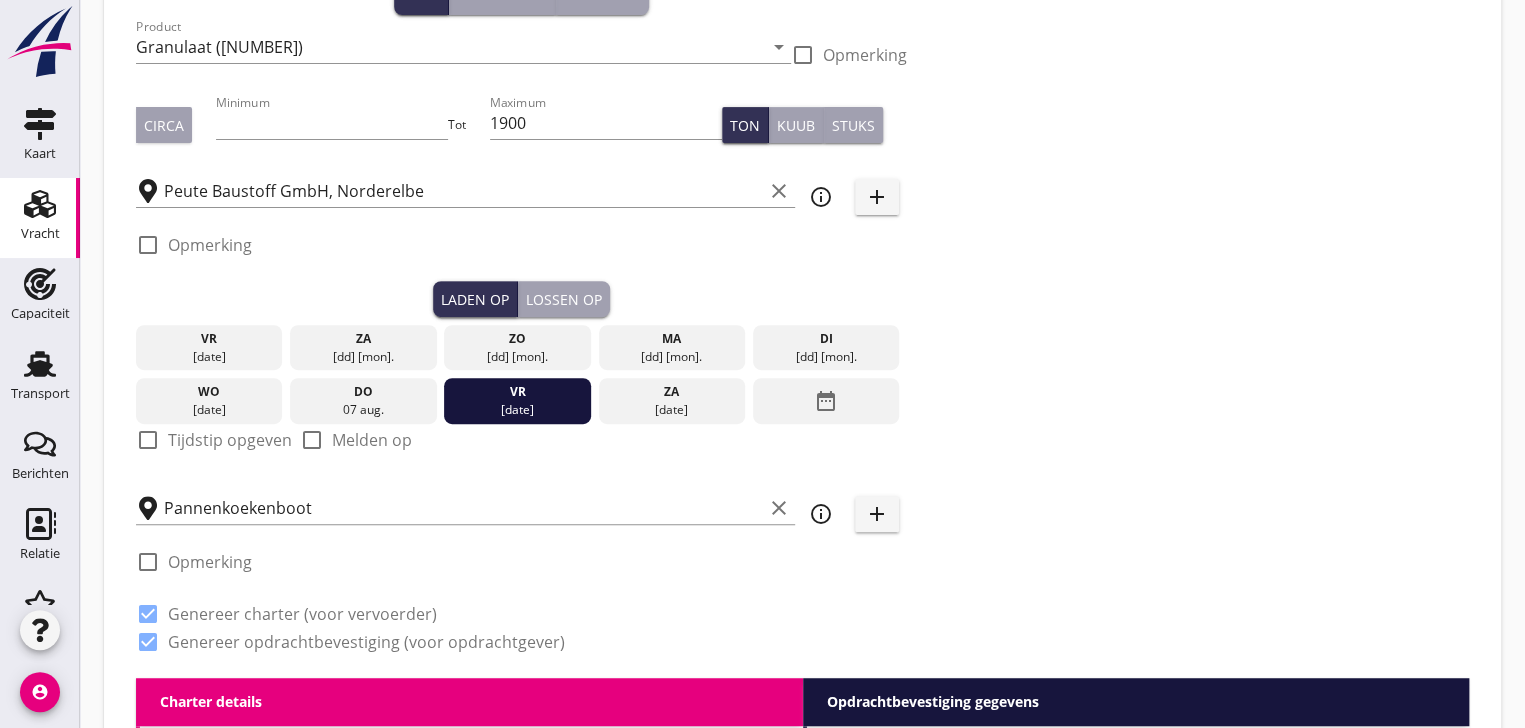 click at bounding box center [148, 440] 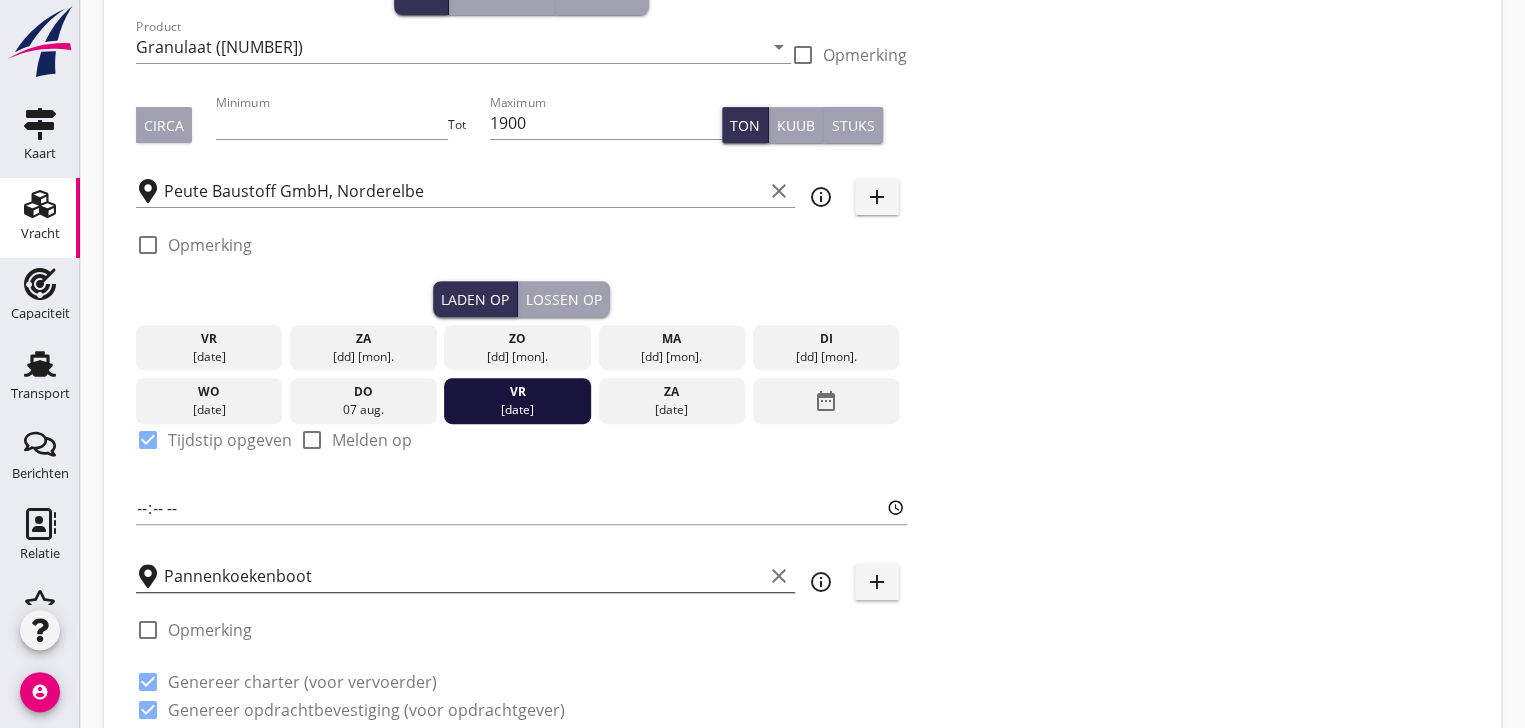 scroll, scrollTop: 0, scrollLeft: 0, axis: both 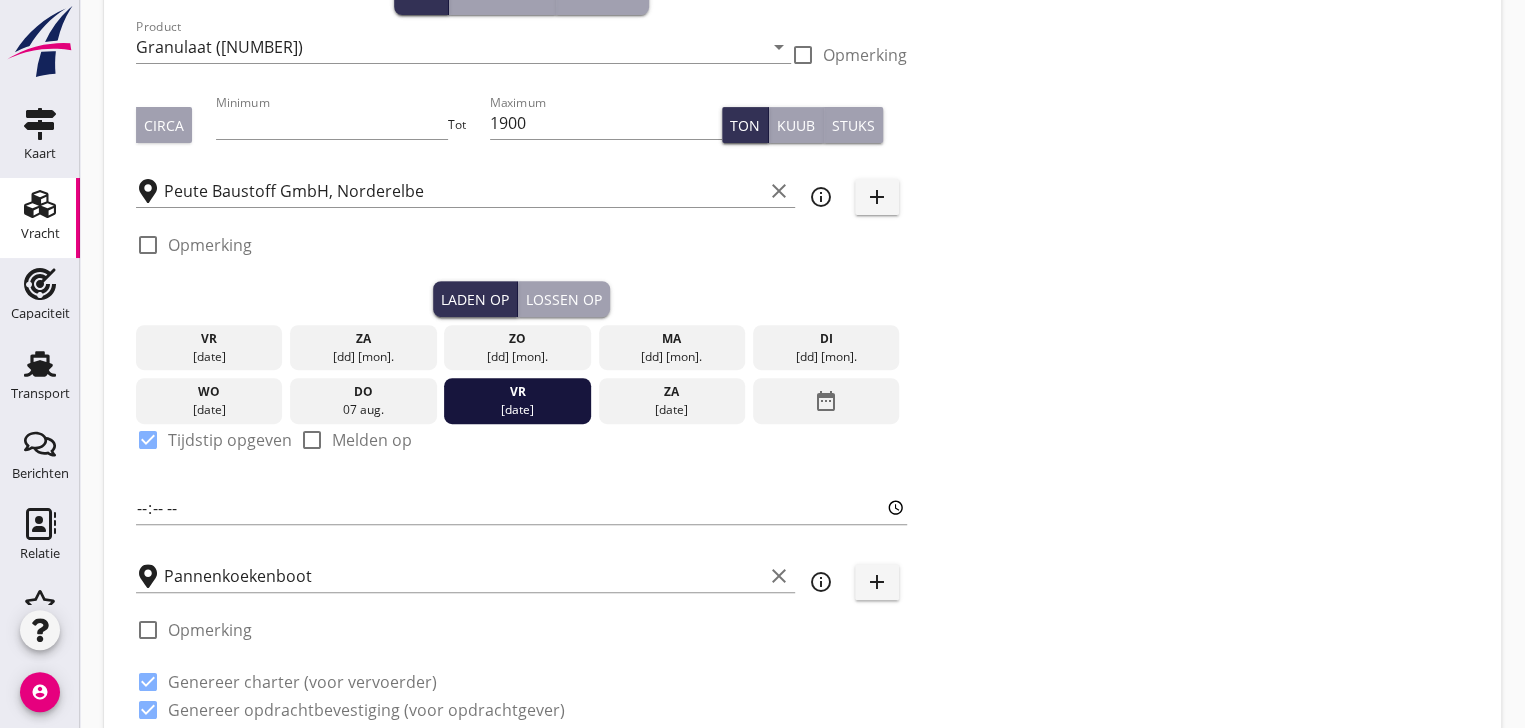 click at bounding box center [148, 630] 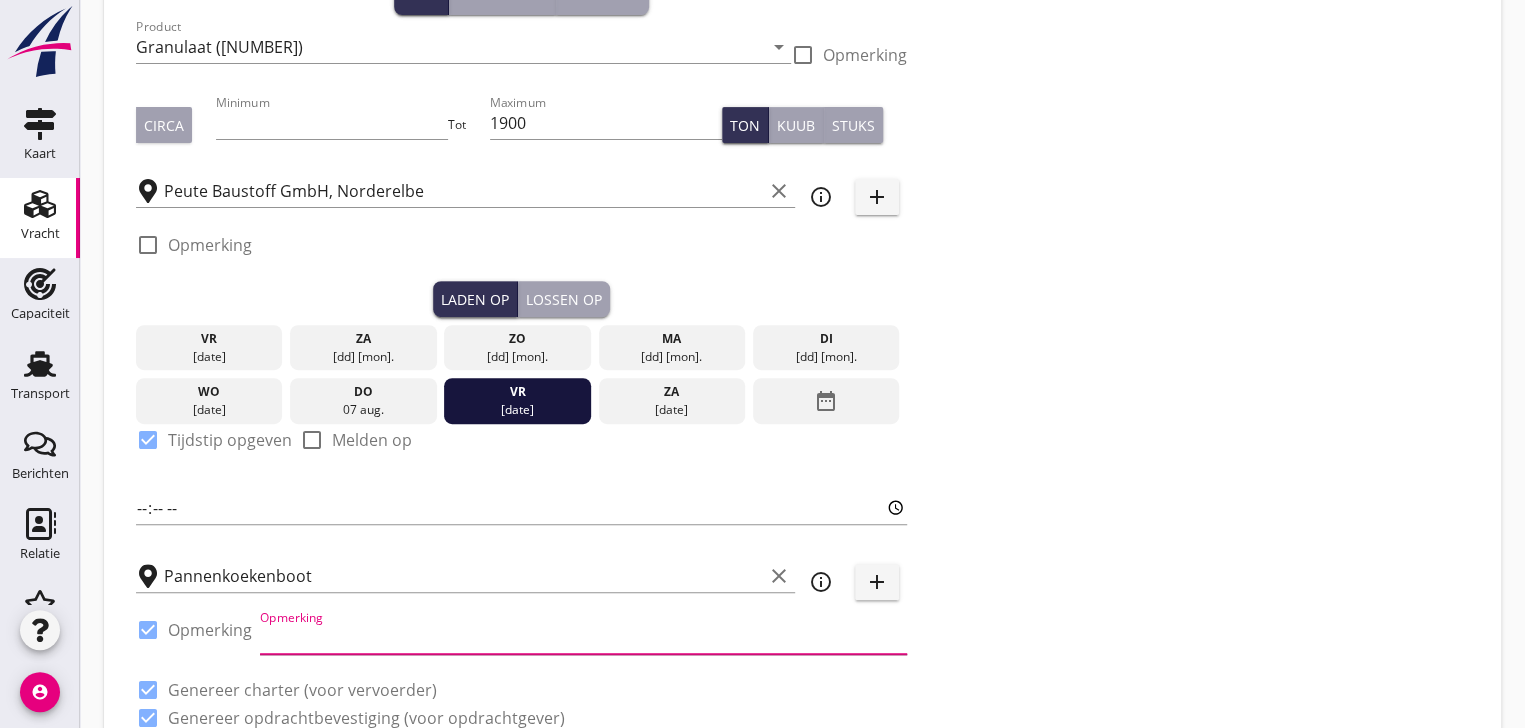 click at bounding box center (583, 638) 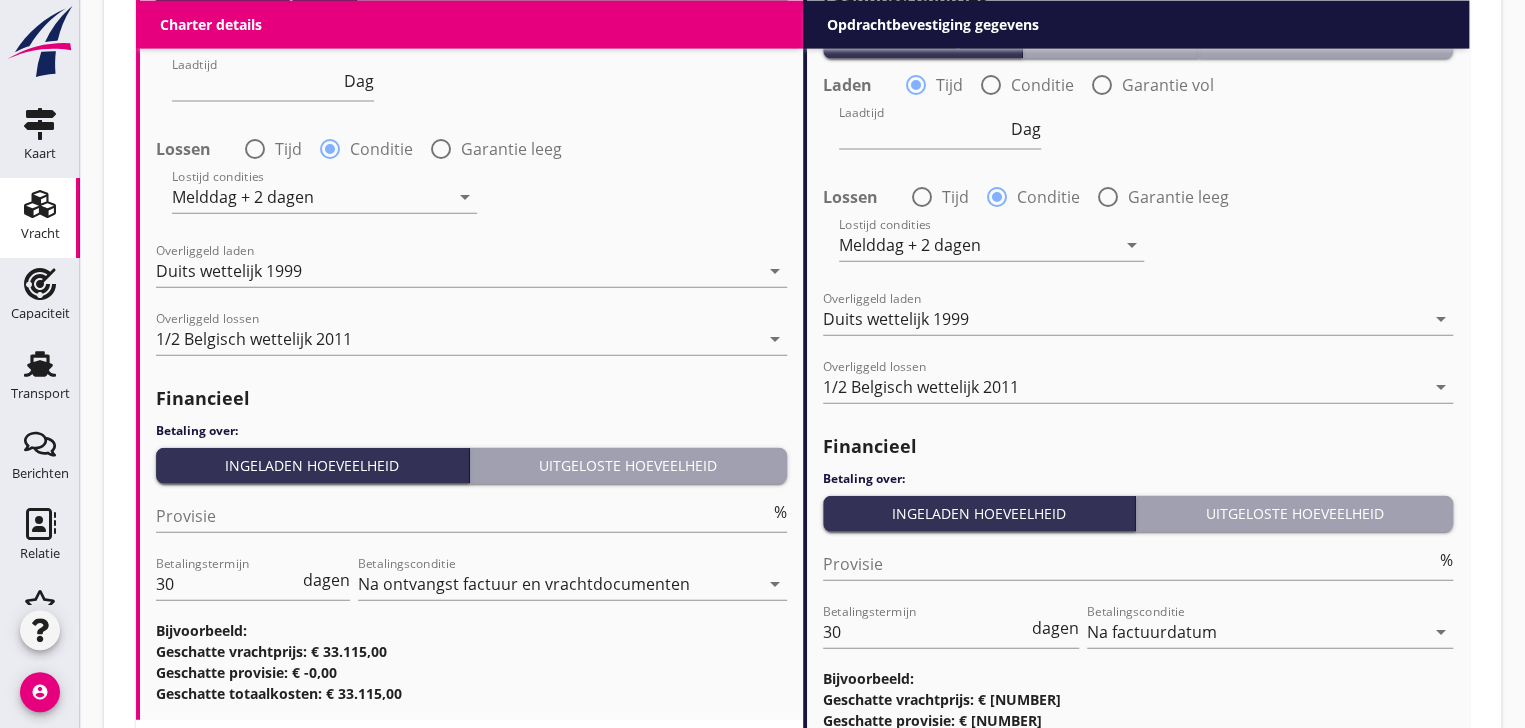 scroll, scrollTop: 2421, scrollLeft: 0, axis: vertical 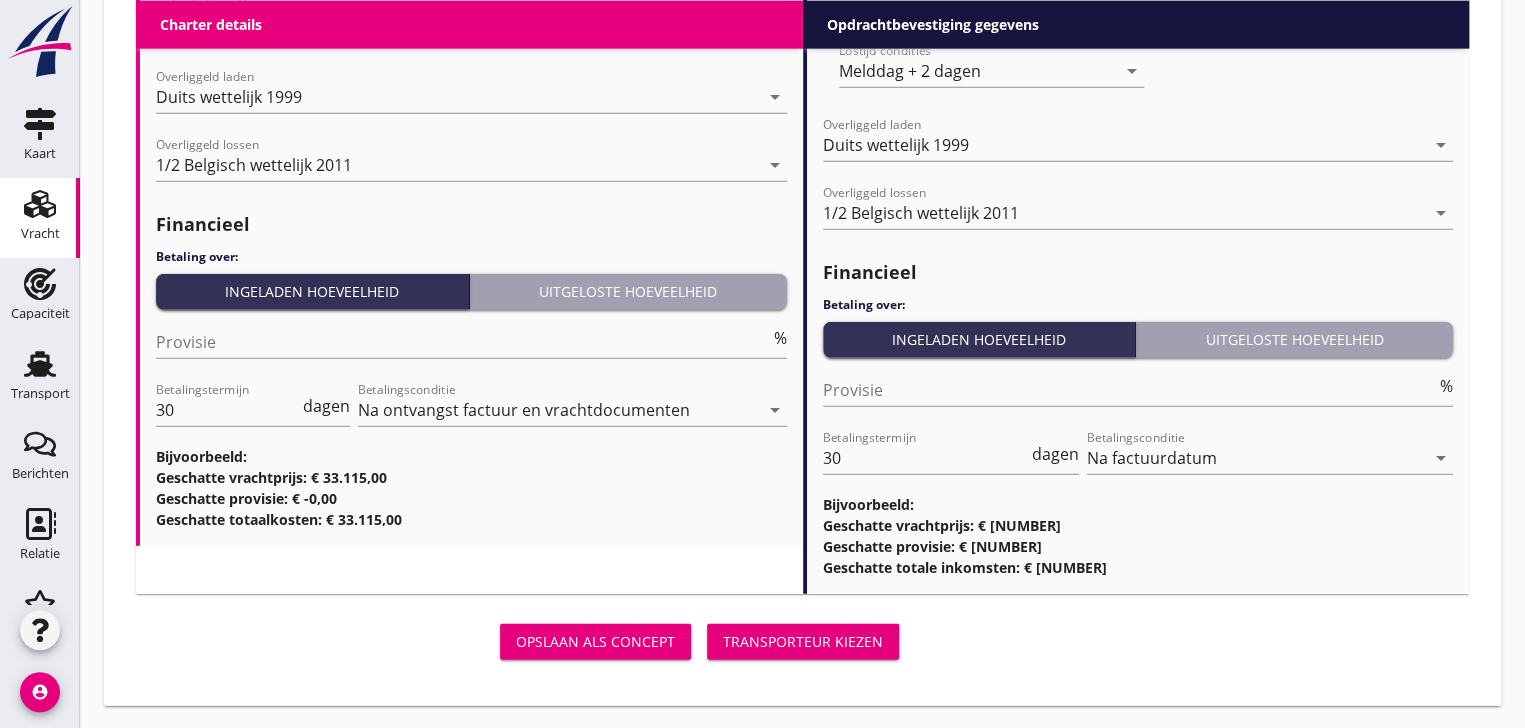 type on "week 33 melden in Dessel" 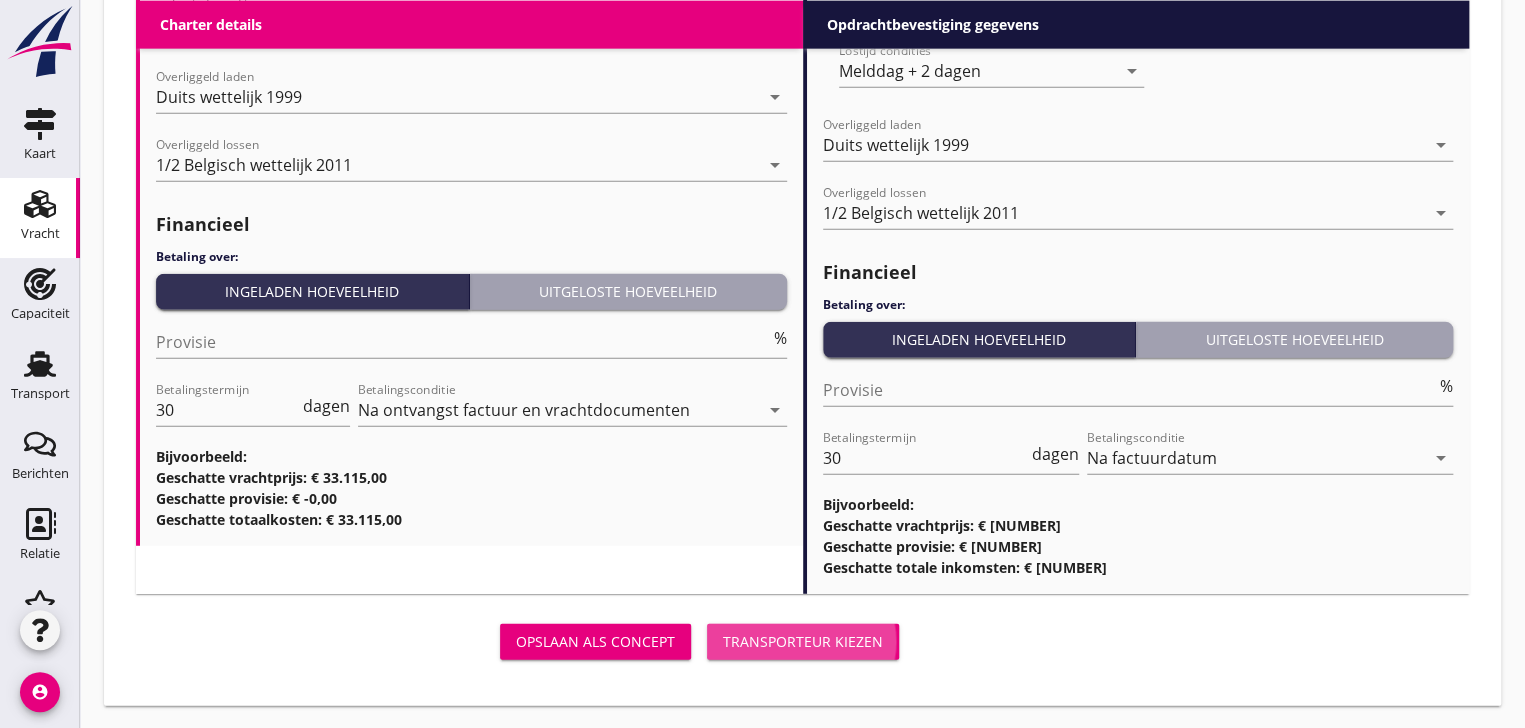 click on "Transporteur kiezen" at bounding box center (803, 641) 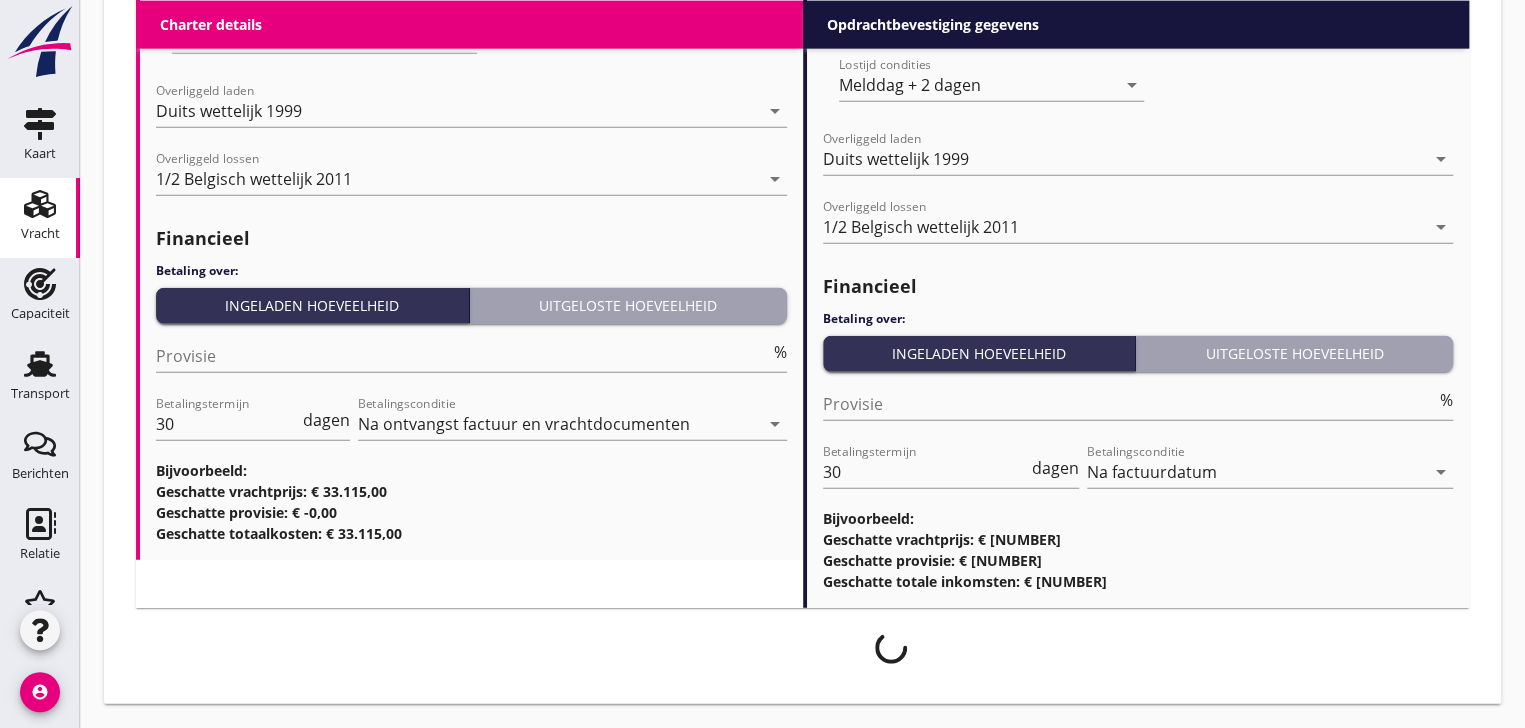 scroll, scrollTop: 2405, scrollLeft: 0, axis: vertical 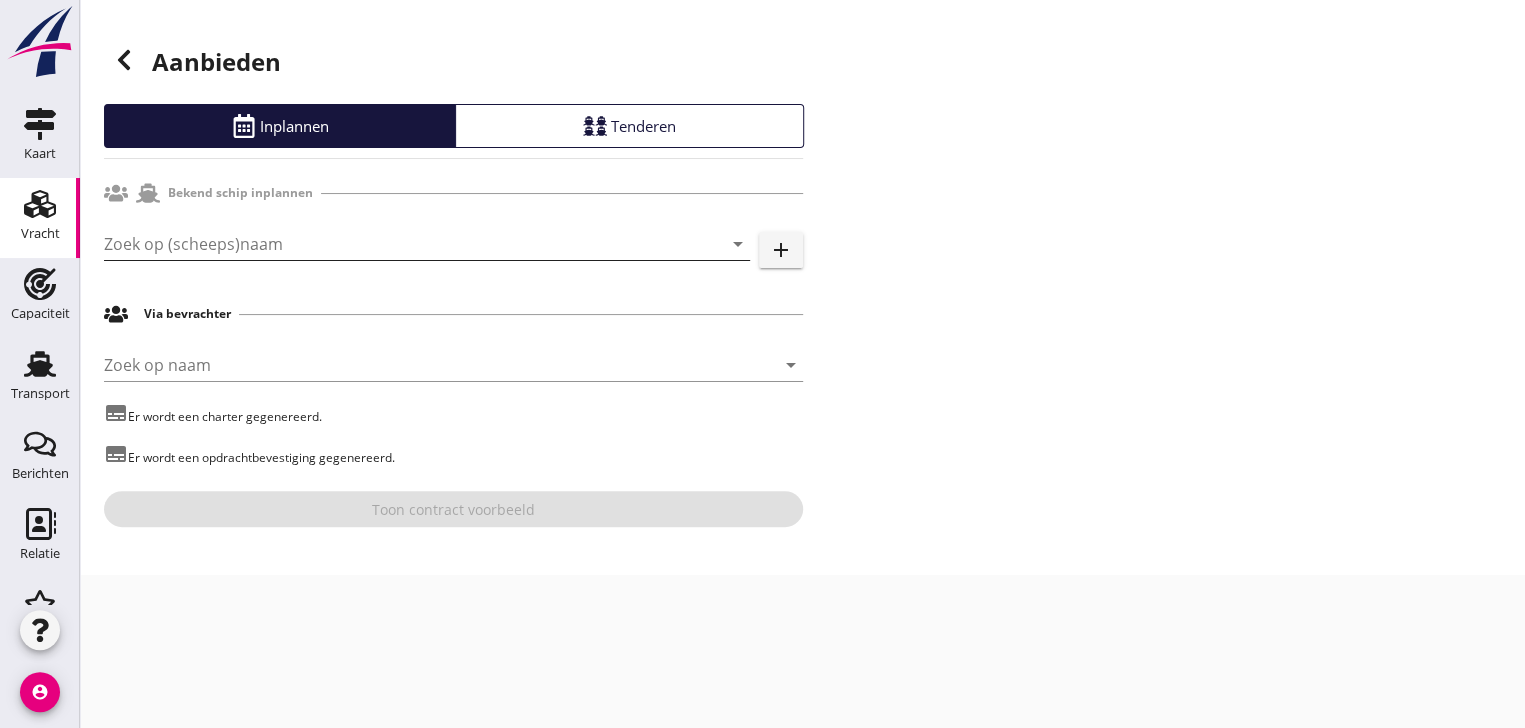 click at bounding box center (399, 244) 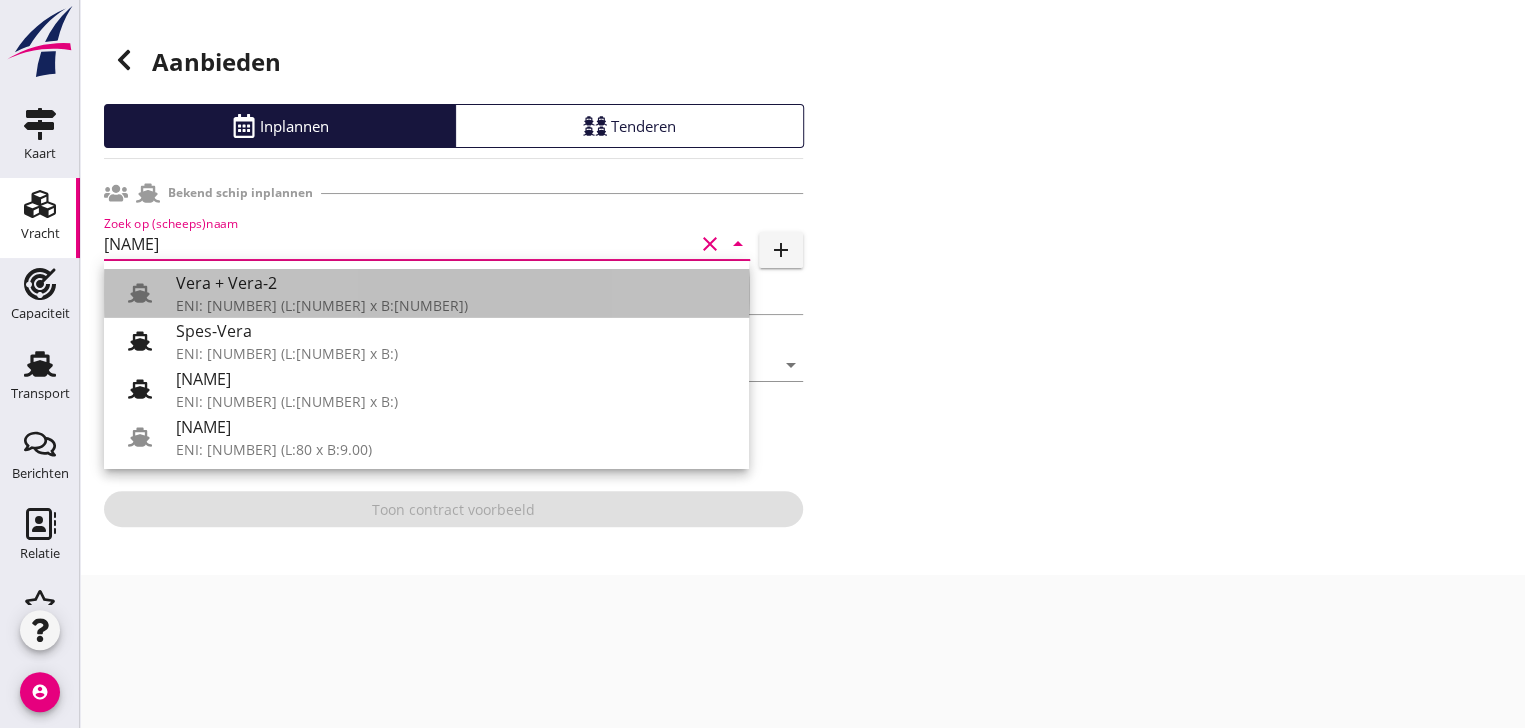click on "ENI: 08455061 (L:136 x B:9.00)" at bounding box center (454, 305) 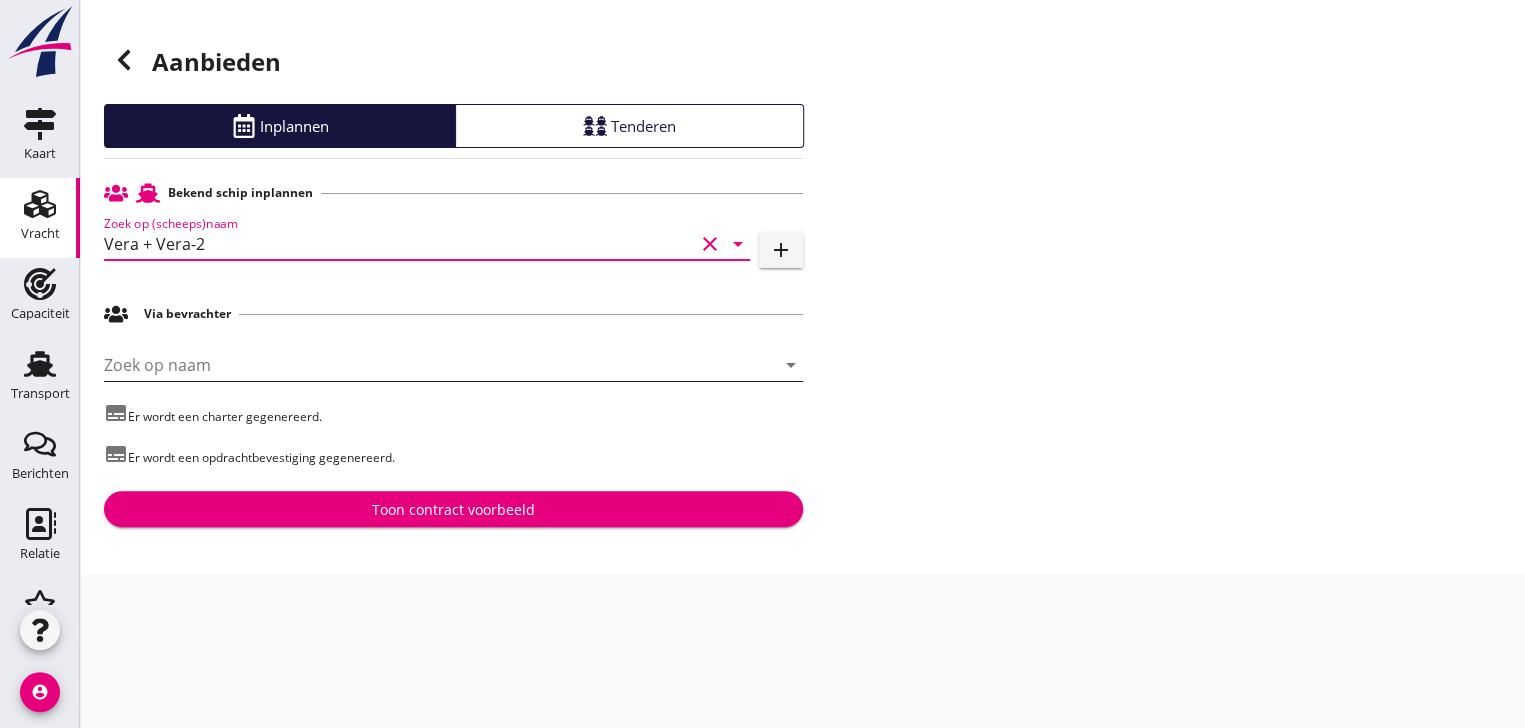 type on "Vera + Vera-2" 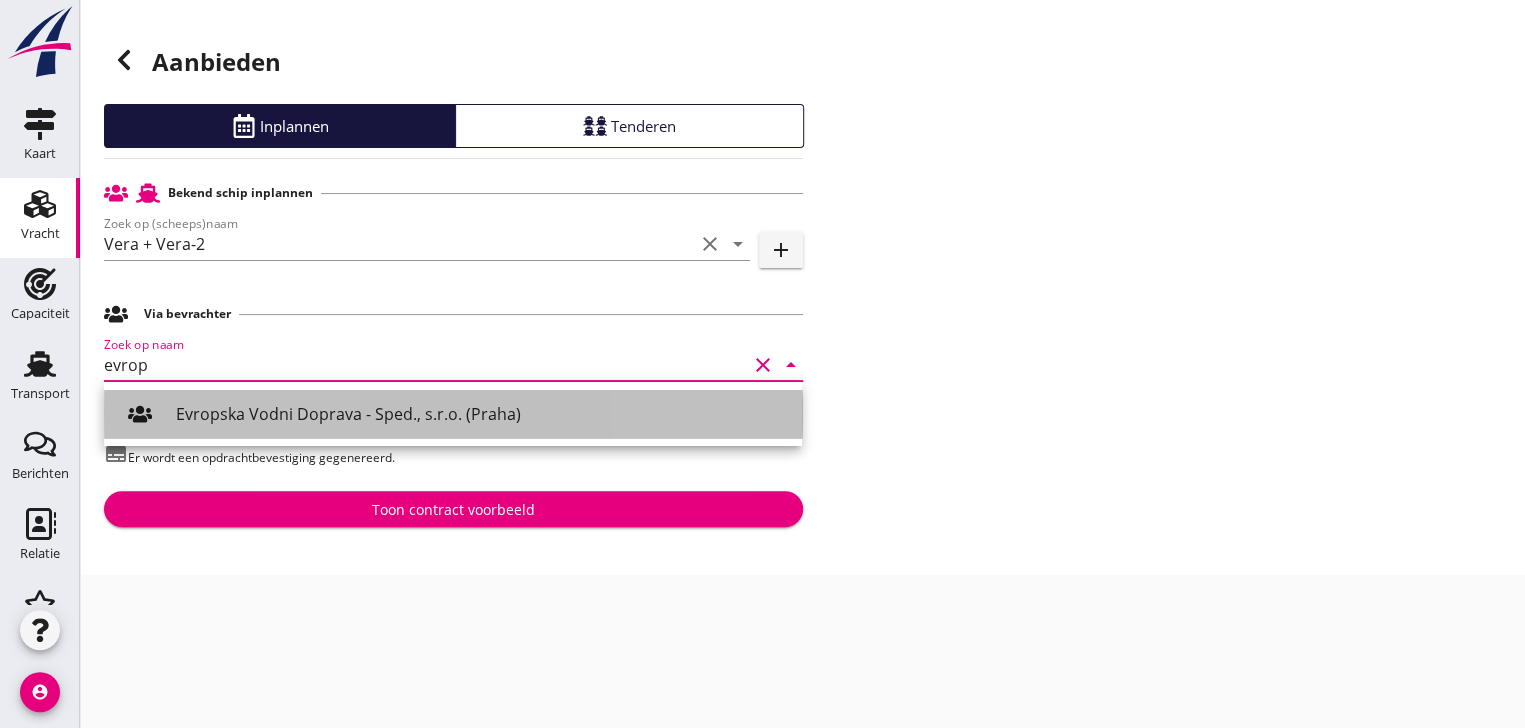 click on "Evropska Vodni Doprava - Sped., s.r.o. (Praha)" at bounding box center [481, 414] 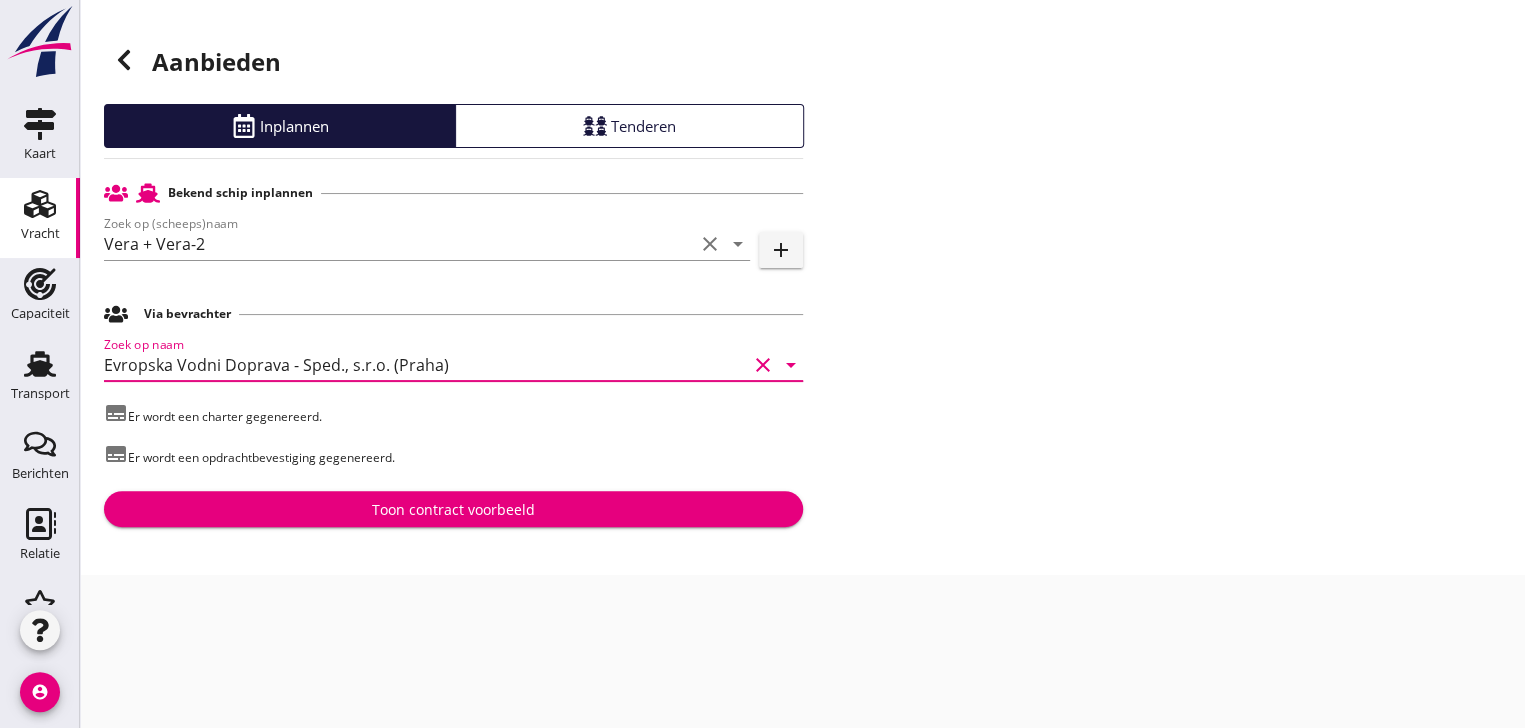 type on "Evropska Vodni Doprava - Sped., s.r.o. (Praha)" 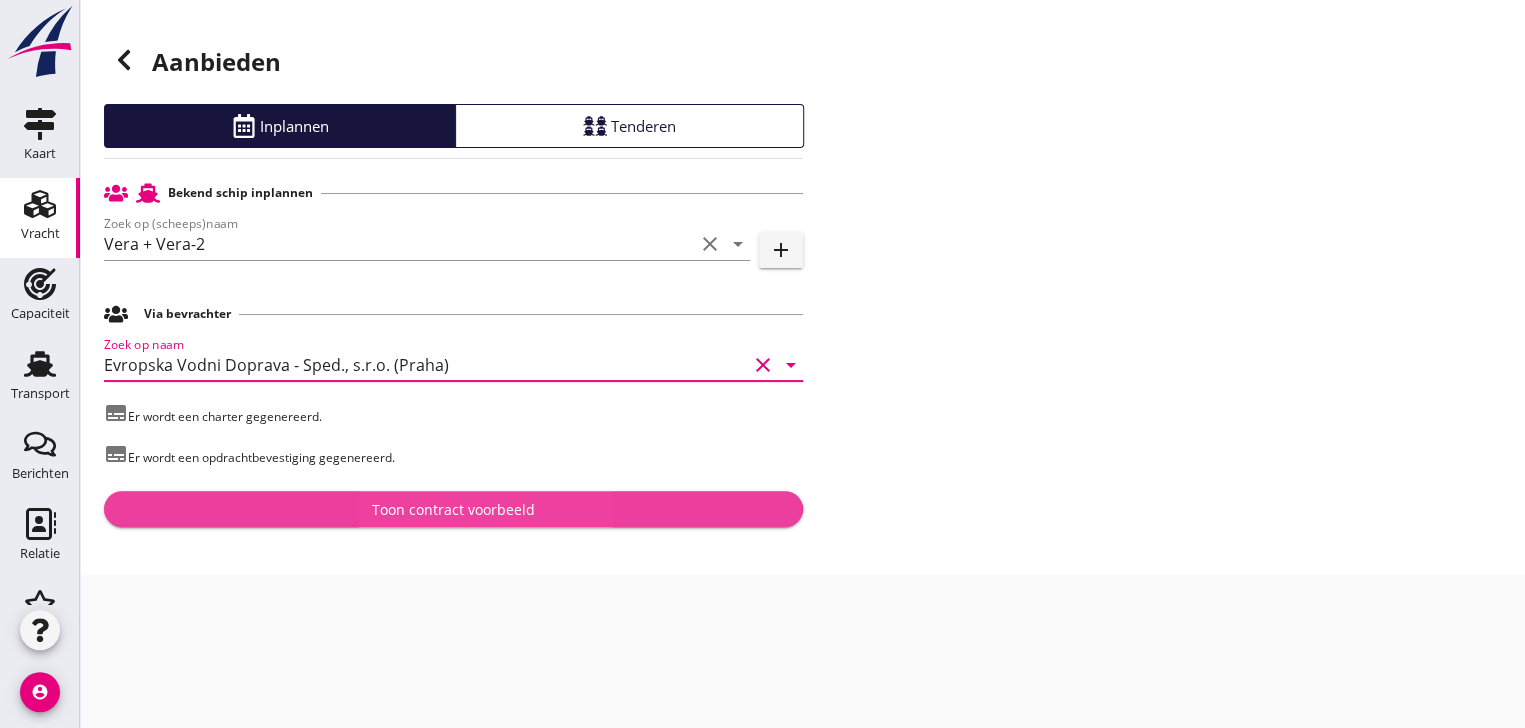 click on "Toon contract voorbeeld" at bounding box center (453, 509) 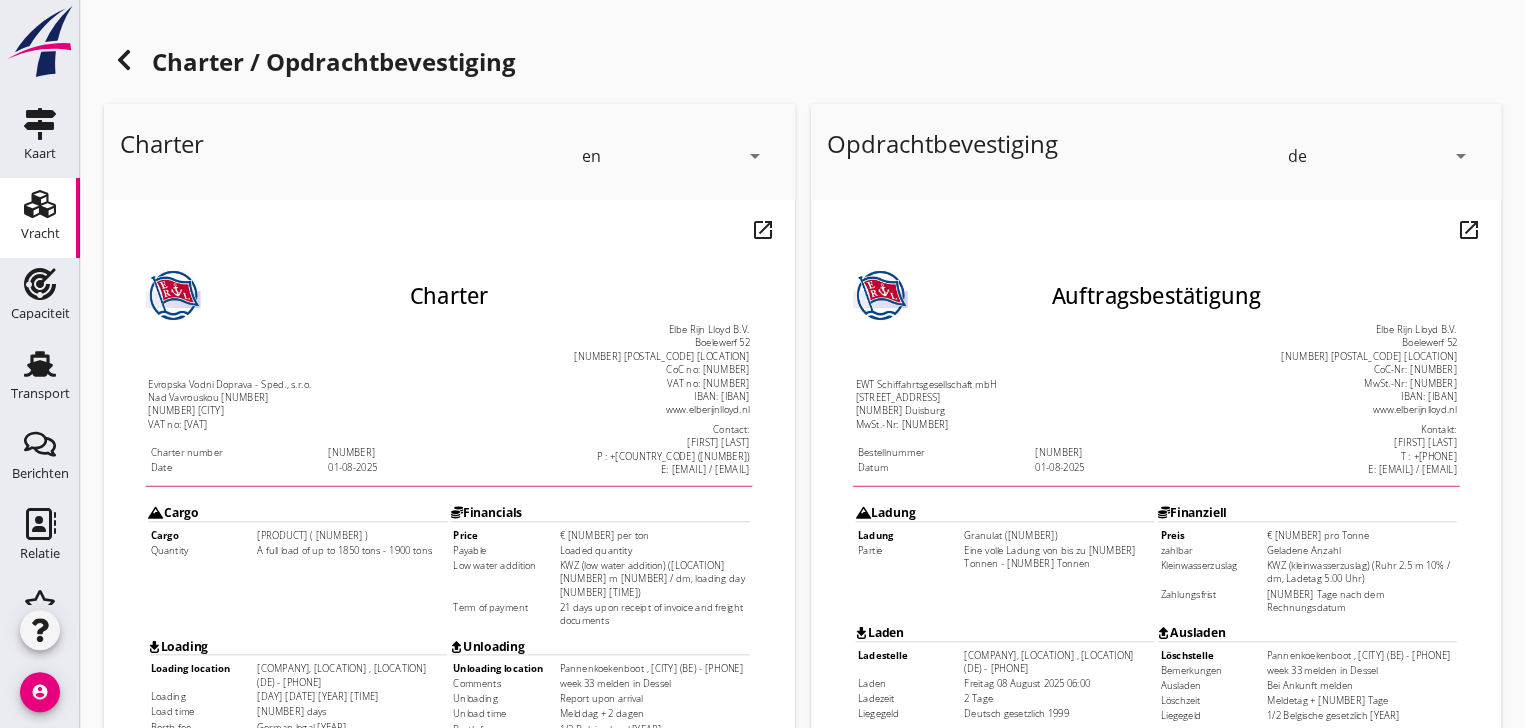 scroll, scrollTop: 0, scrollLeft: 0, axis: both 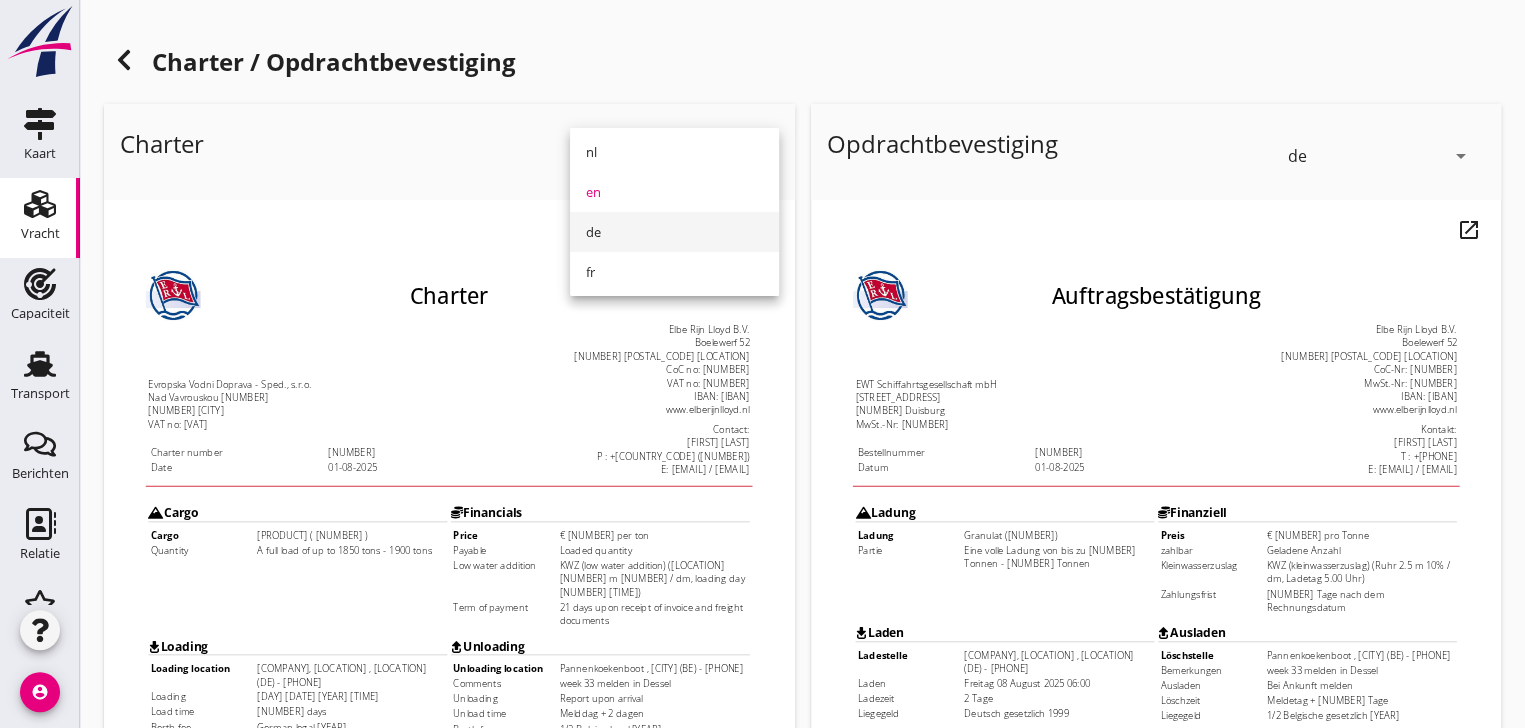 click on "de" at bounding box center [674, 232] 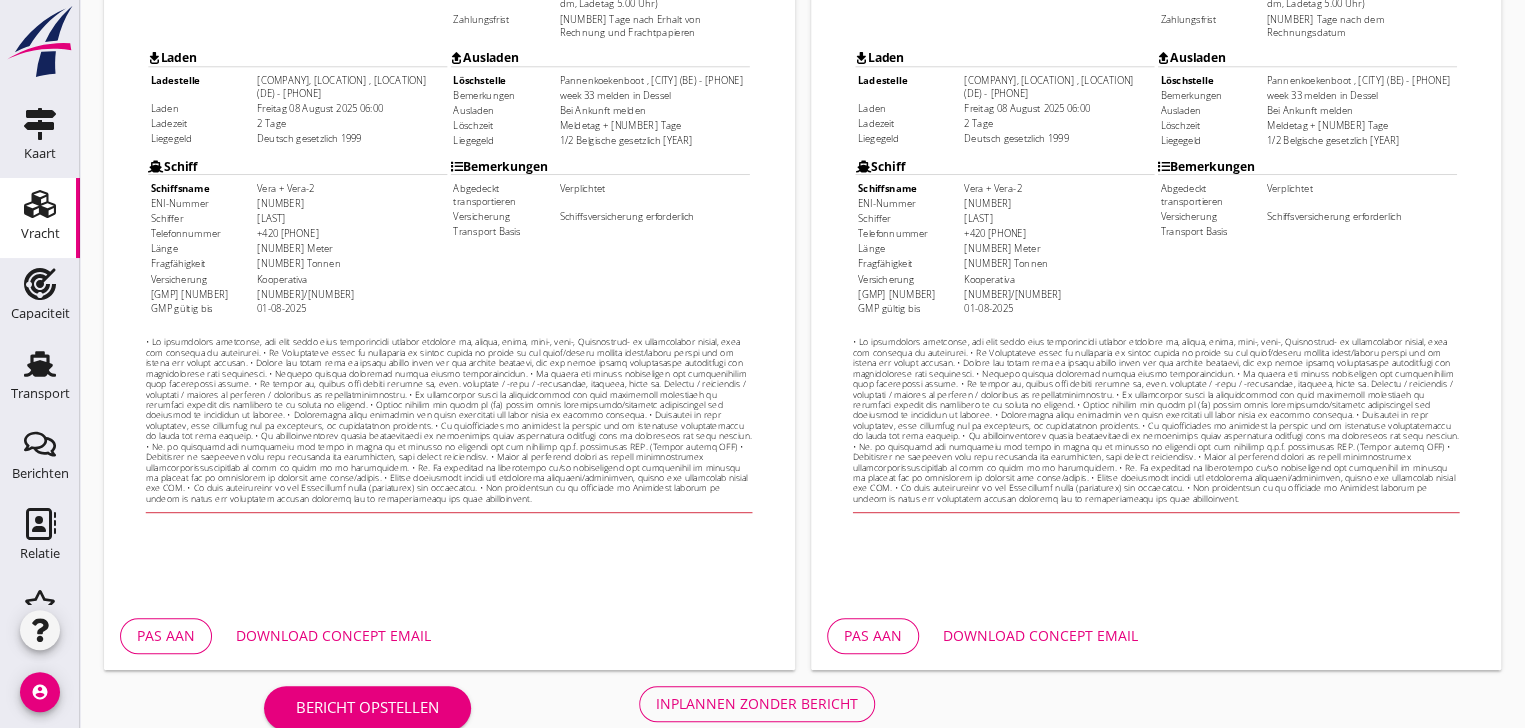 scroll, scrollTop: 606, scrollLeft: 0, axis: vertical 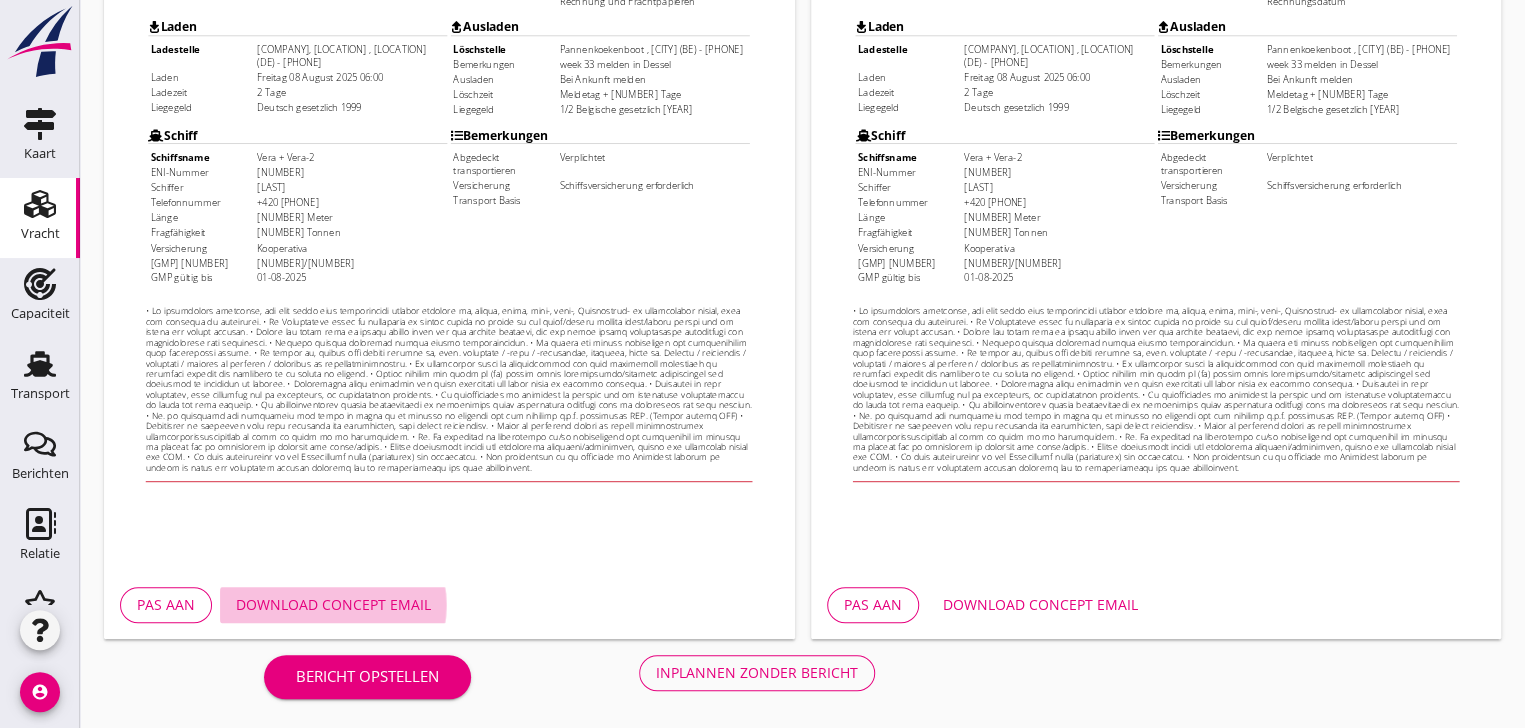 click on "[PHRASE] [PHRASE] [PHRASE]" at bounding box center [333, 604] 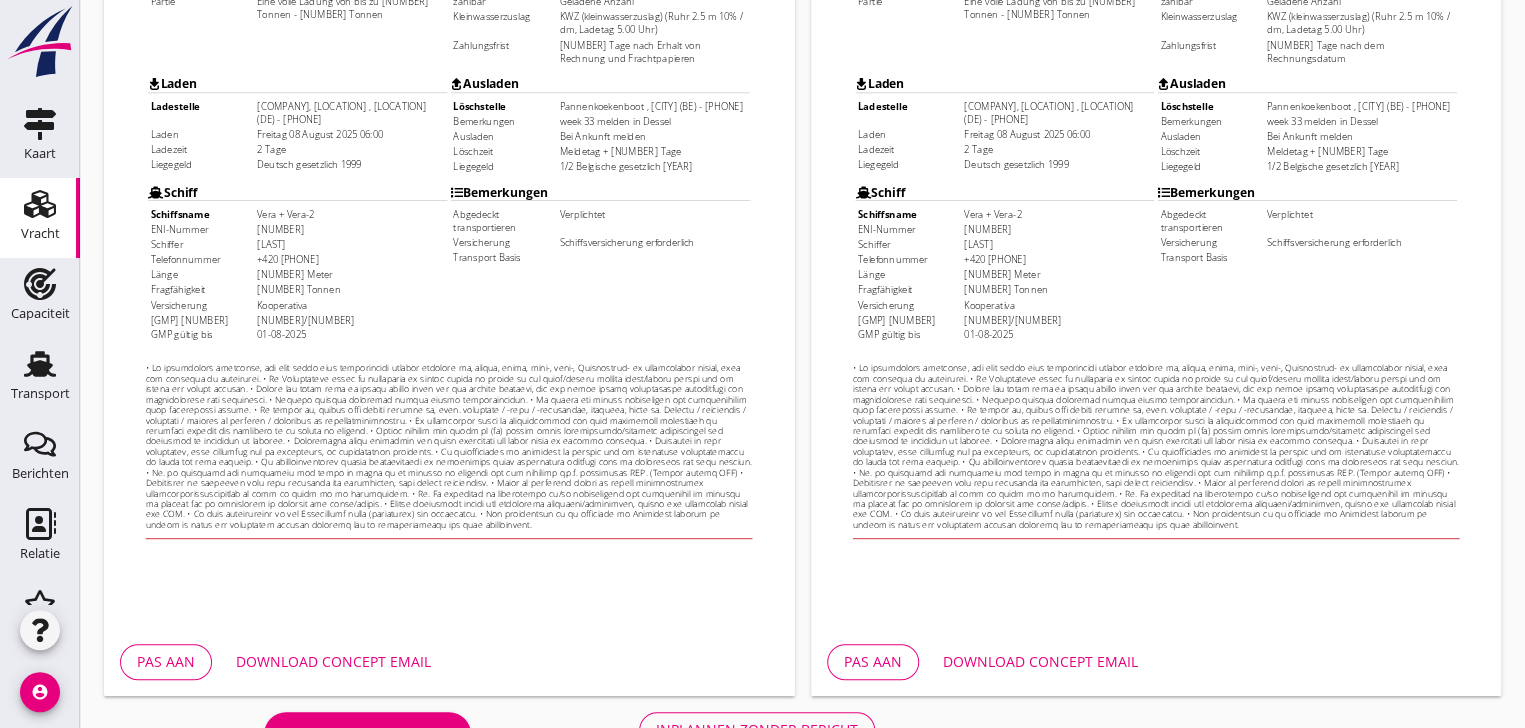 scroll, scrollTop: 606, scrollLeft: 0, axis: vertical 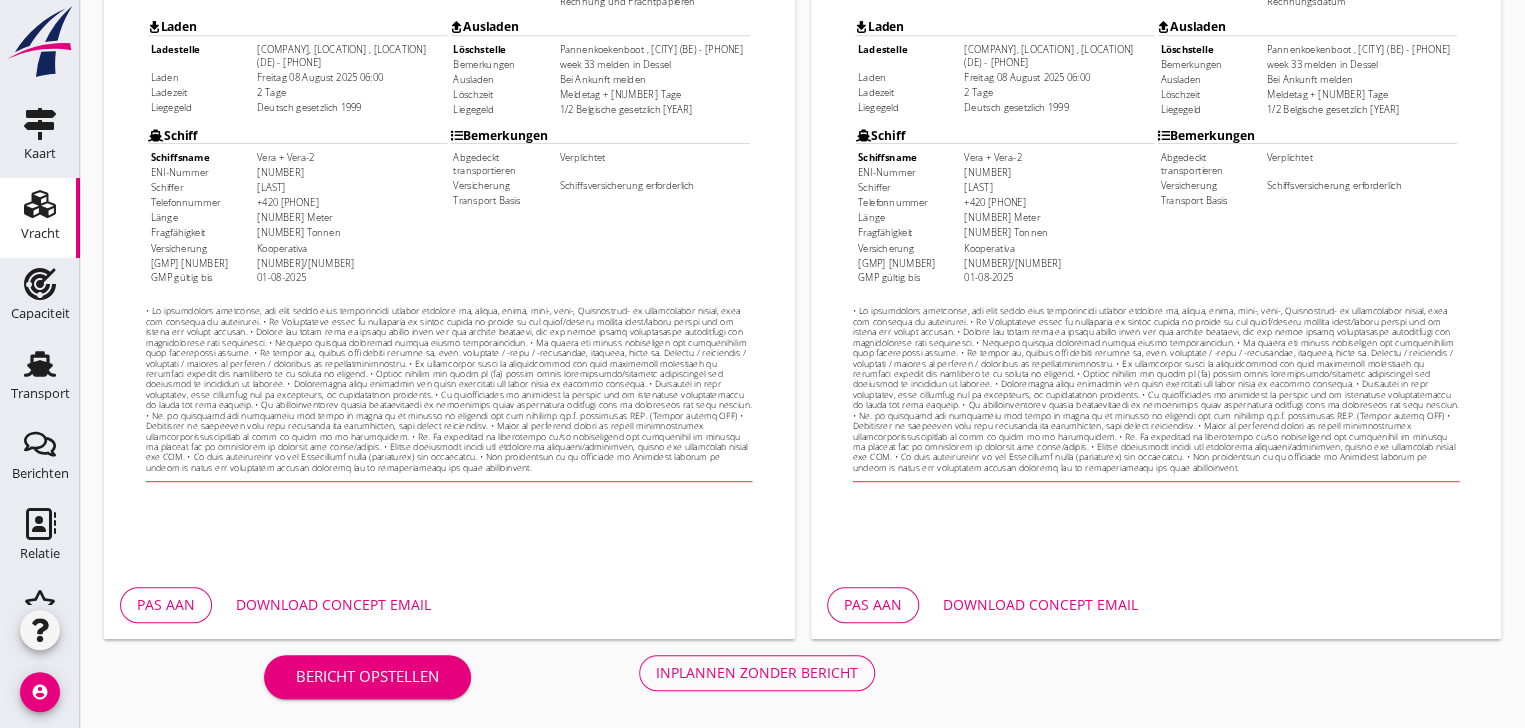 click on "Inplannen zonder bericht" at bounding box center (757, 672) 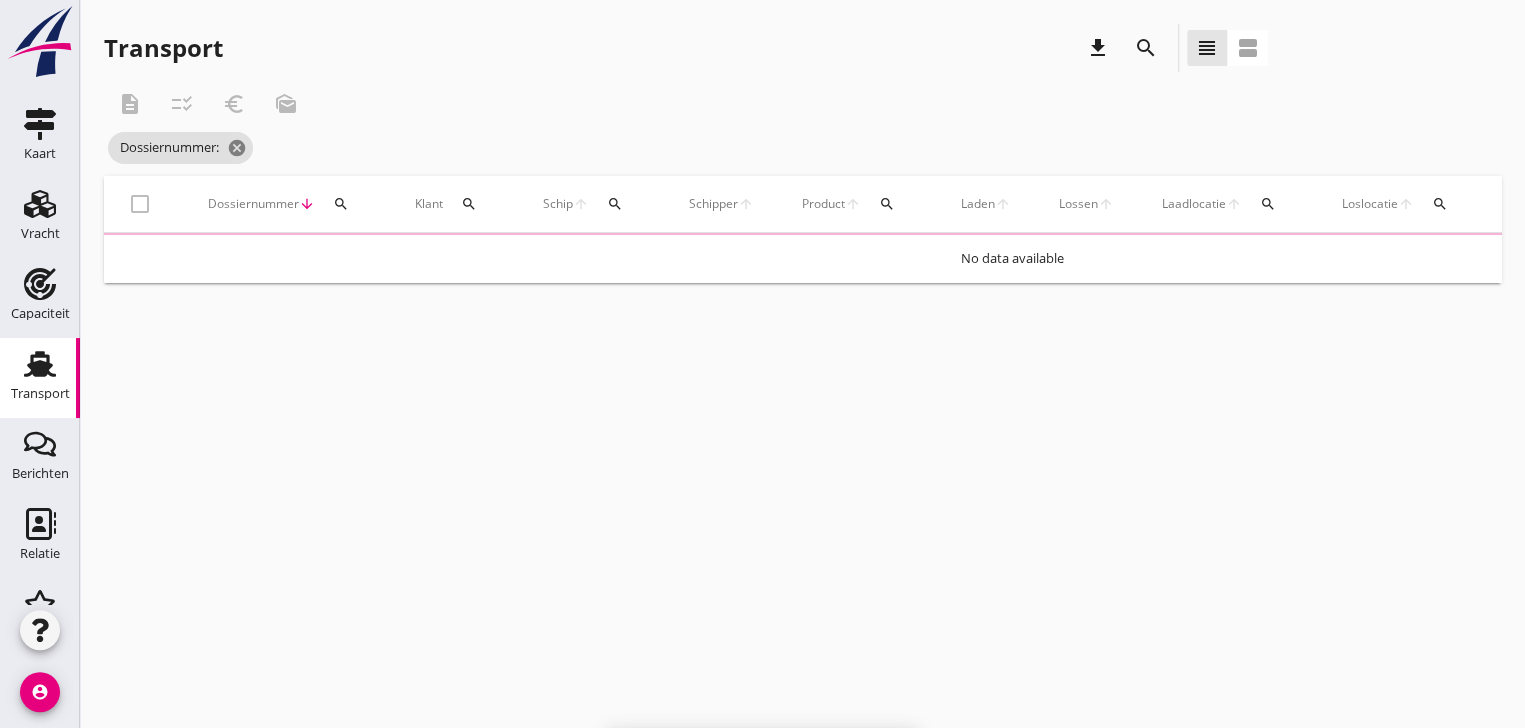 scroll, scrollTop: 0, scrollLeft: 0, axis: both 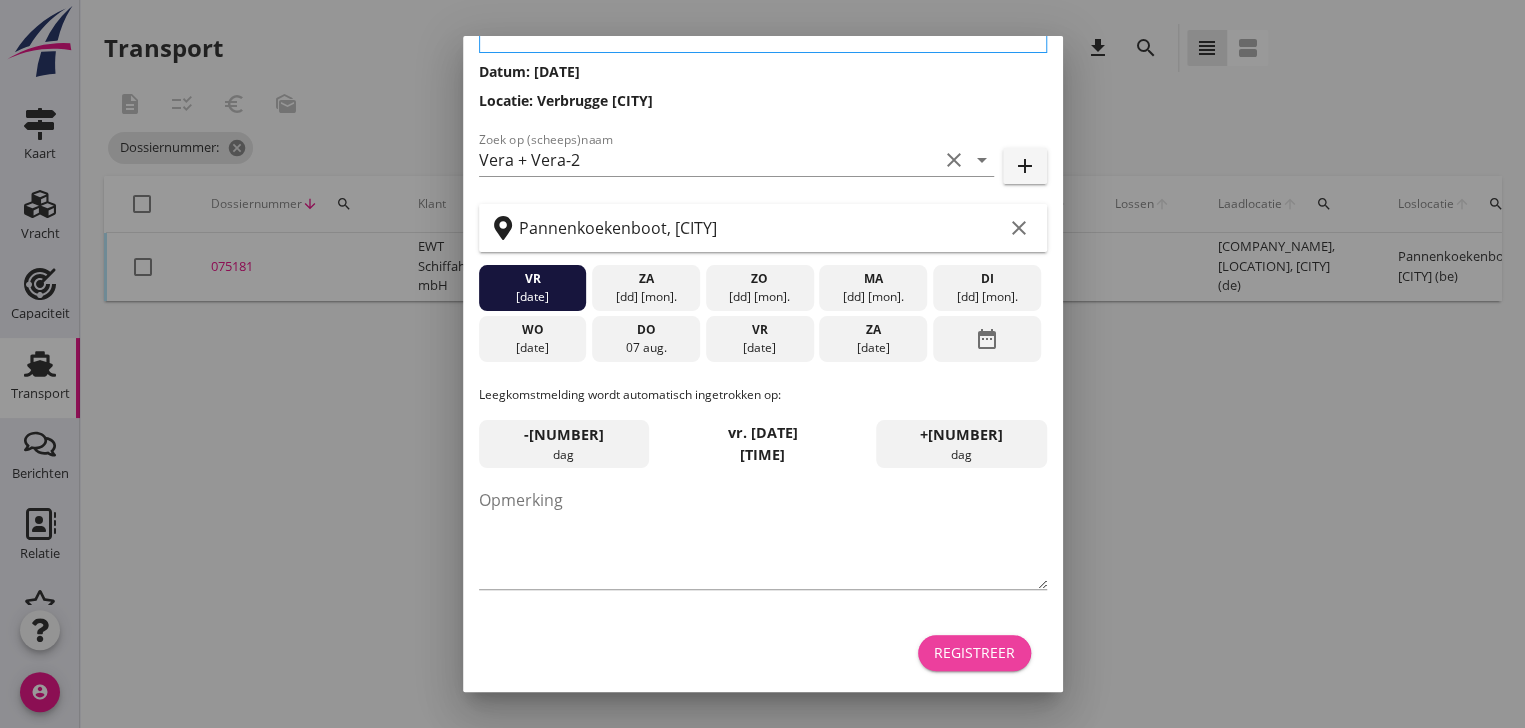 click on "[PHRASE]" at bounding box center [974, 652] 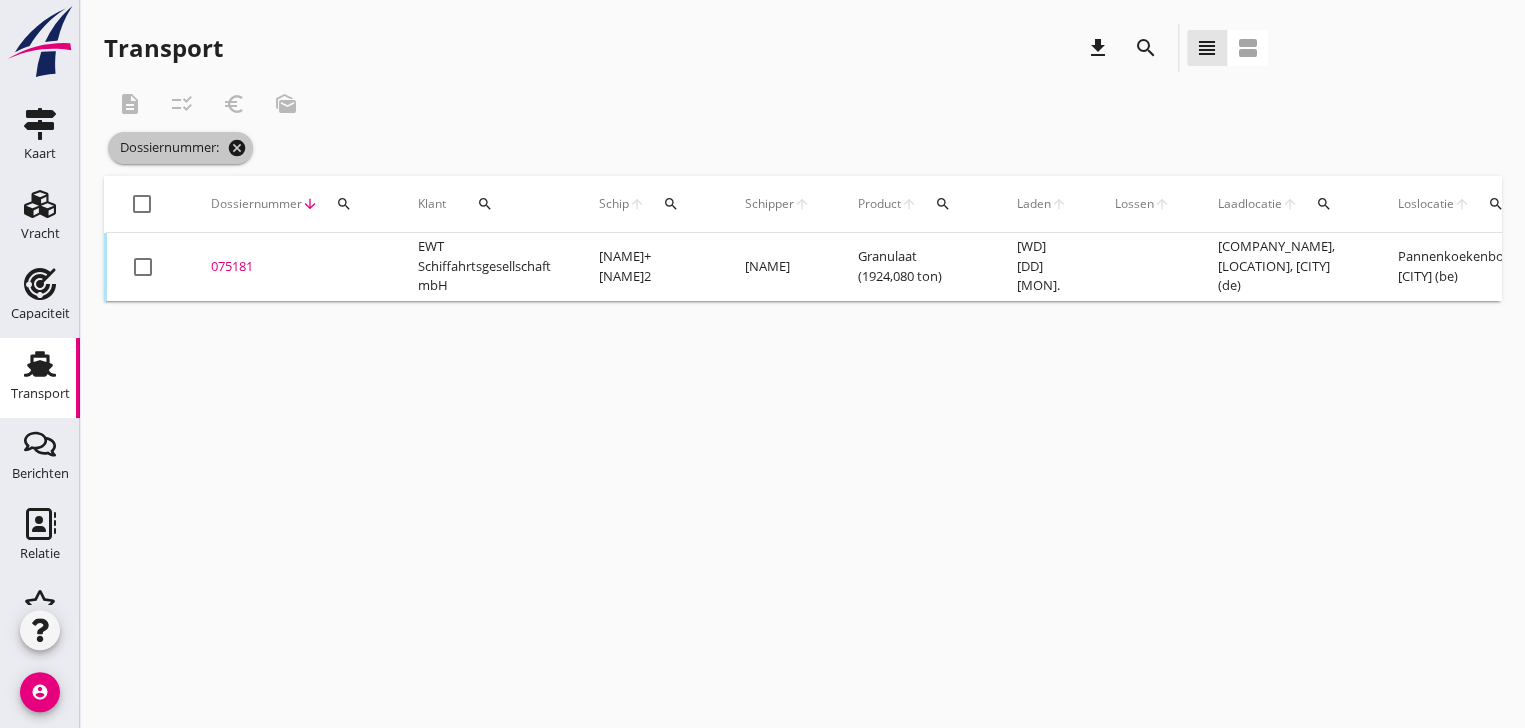 click on "cancel" at bounding box center (237, 148) 